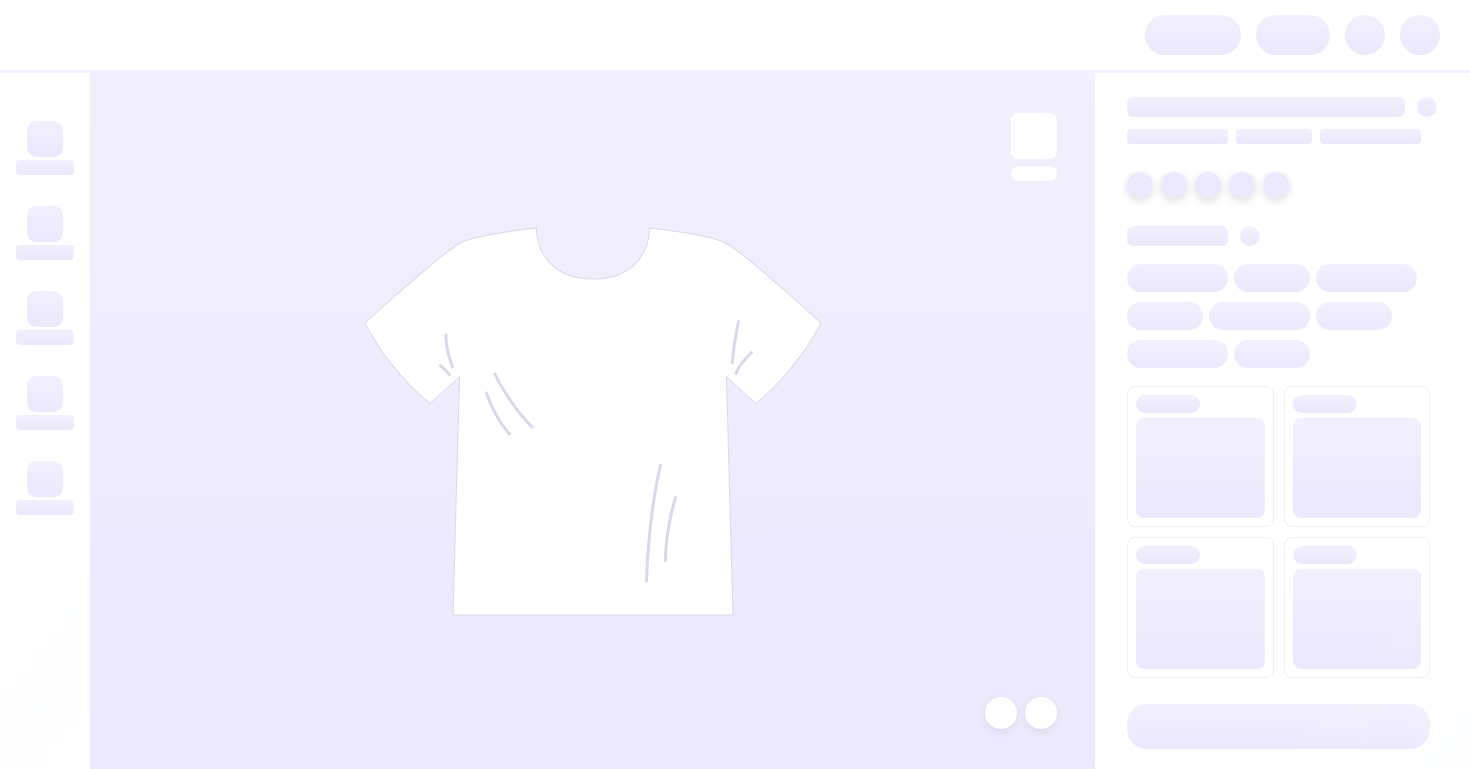 scroll, scrollTop: 0, scrollLeft: 0, axis: both 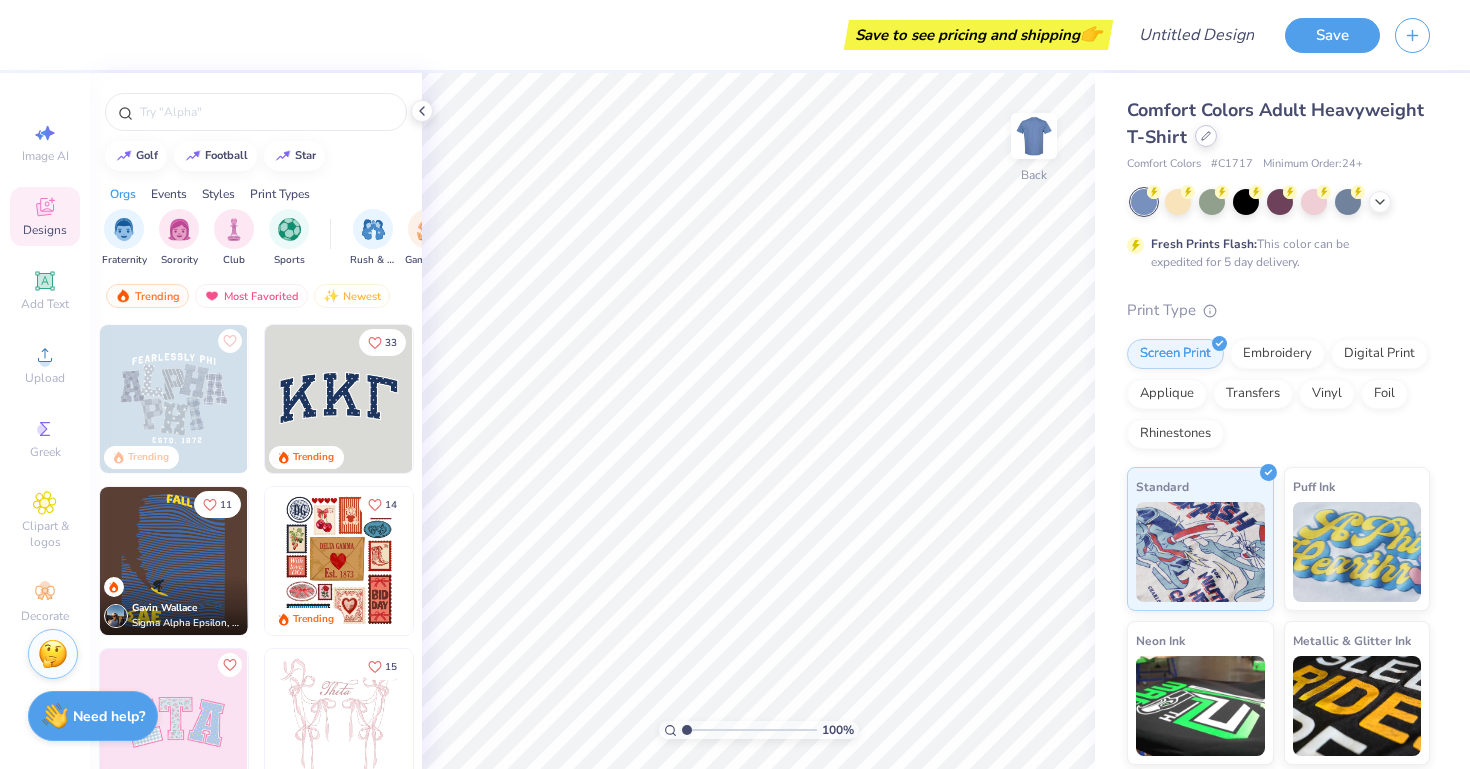 click at bounding box center (1206, 136) 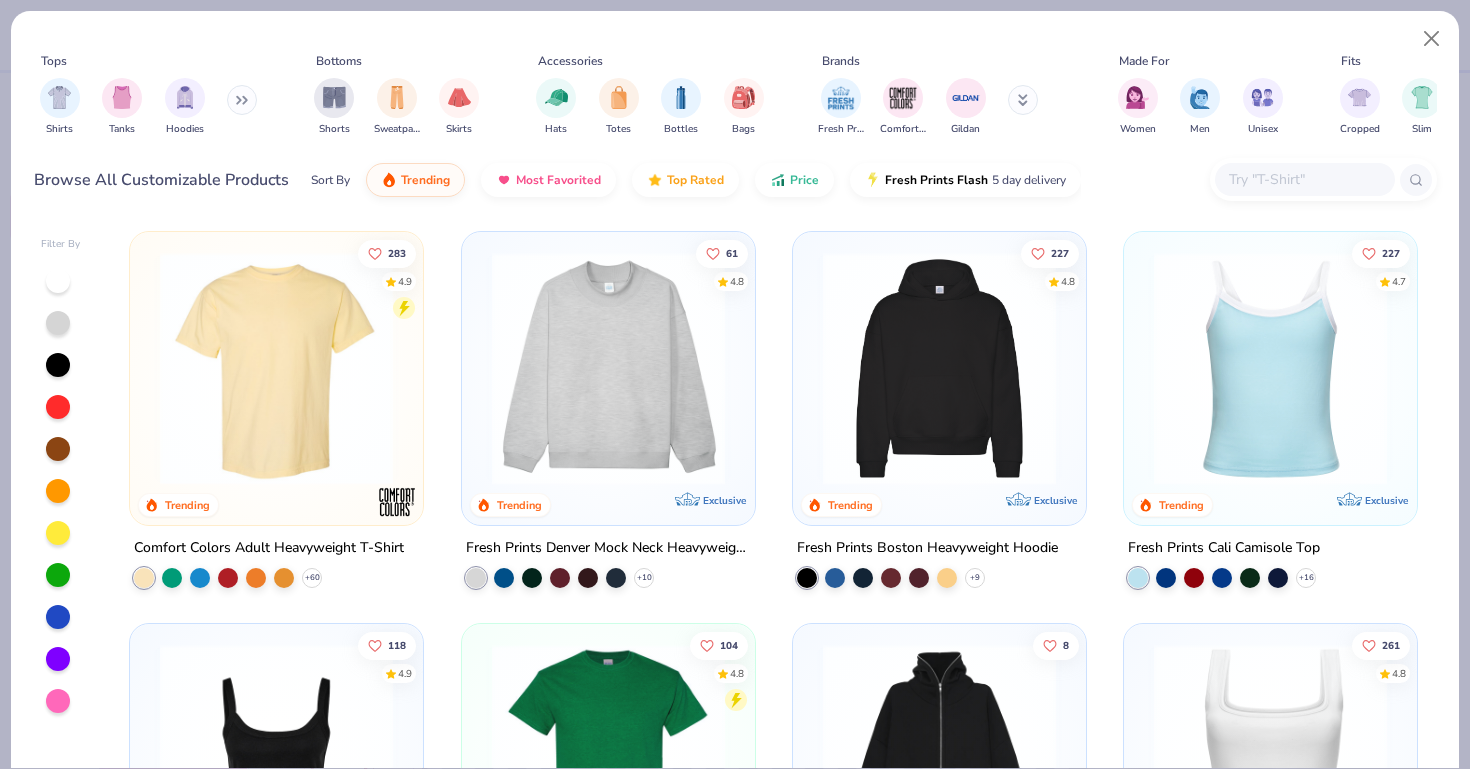 click at bounding box center (58, 281) 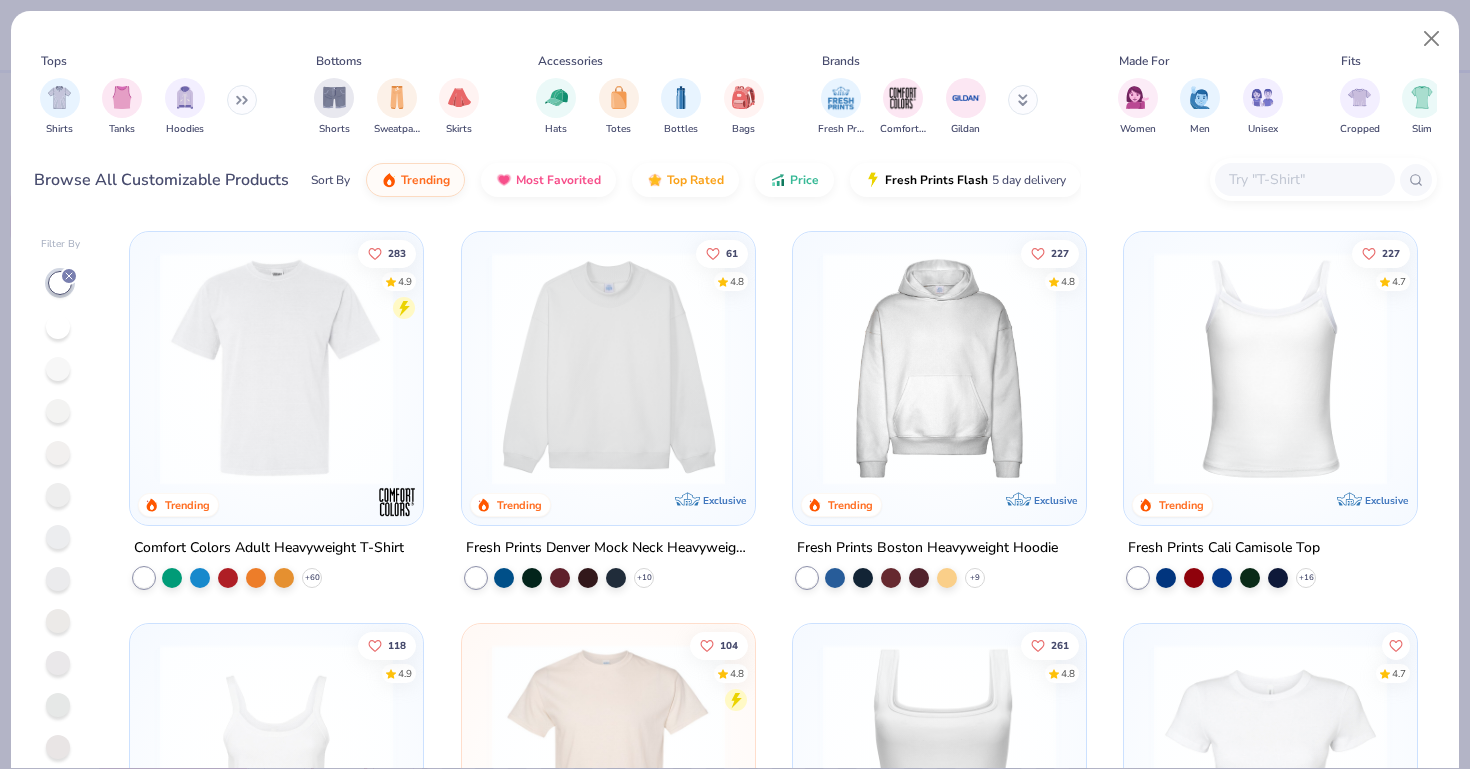 scroll, scrollTop: 0, scrollLeft: 0, axis: both 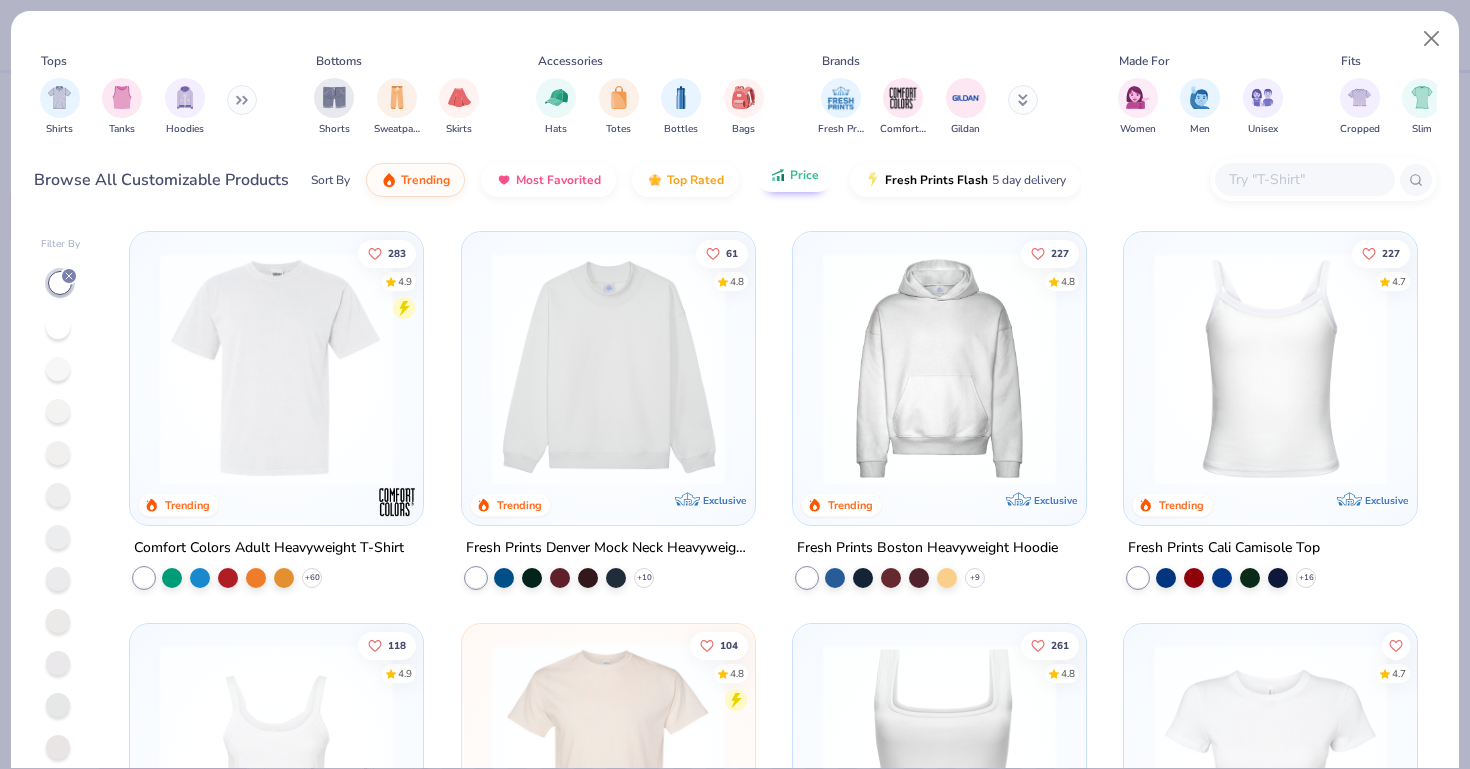 click on "Price" at bounding box center [804, 175] 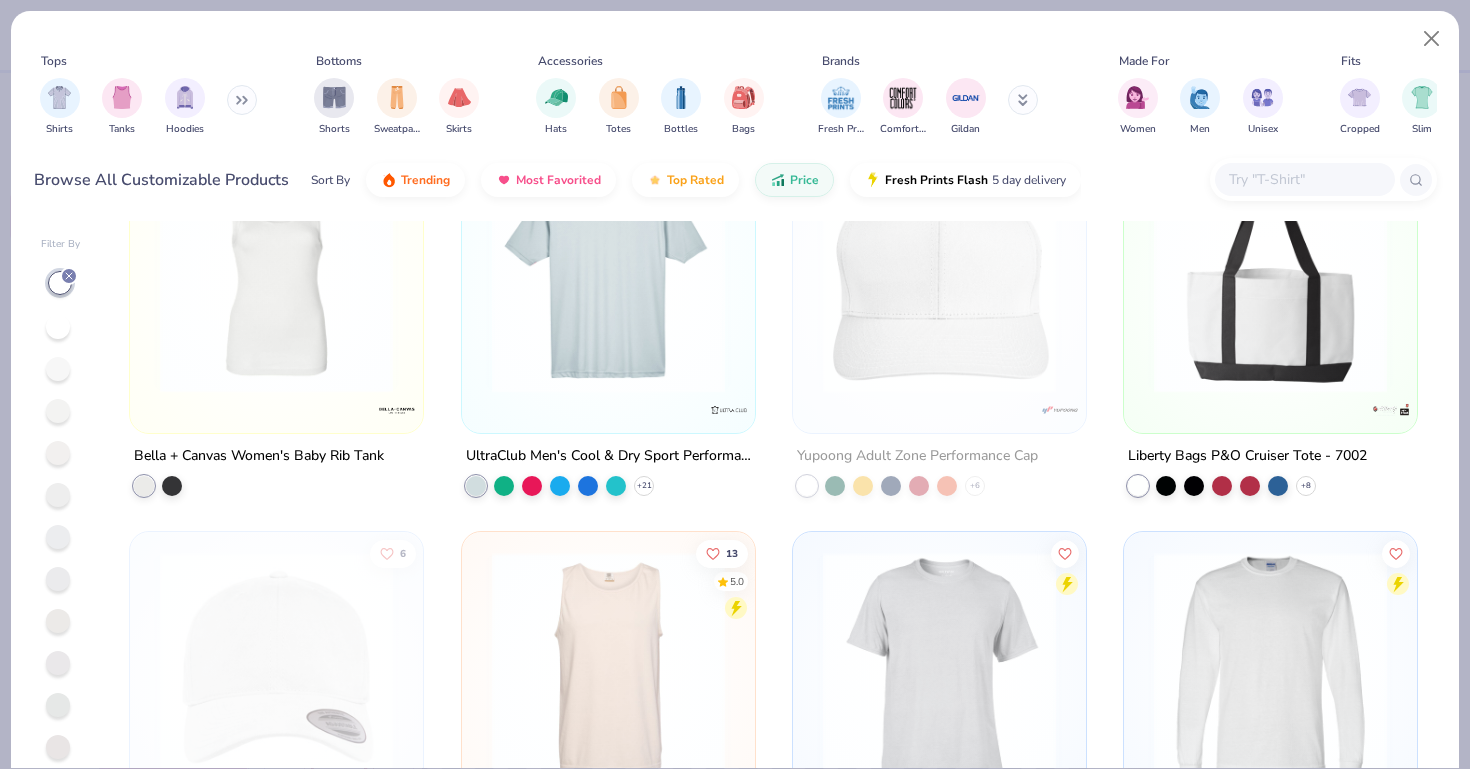 scroll, scrollTop: 6222, scrollLeft: 0, axis: vertical 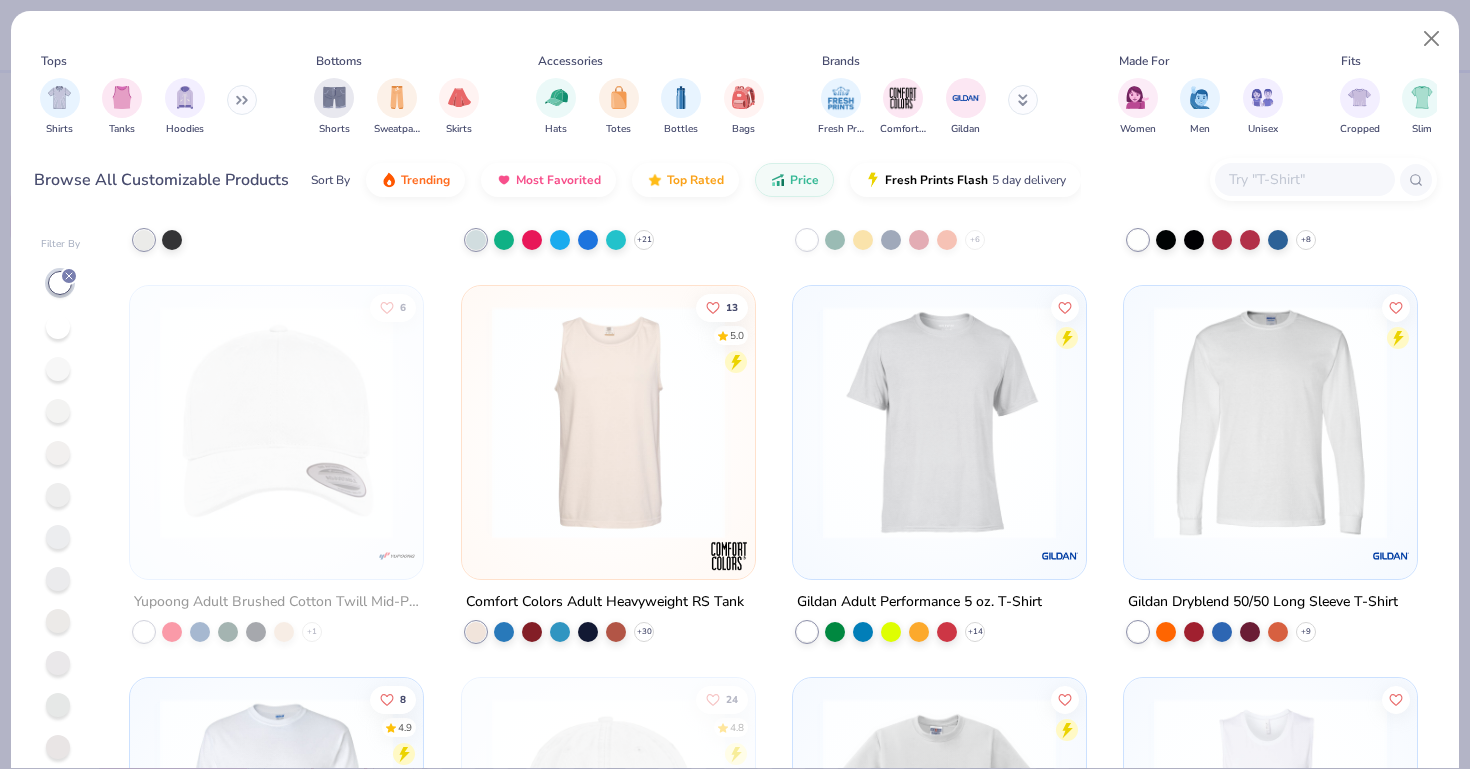 click at bounding box center [69, 276] 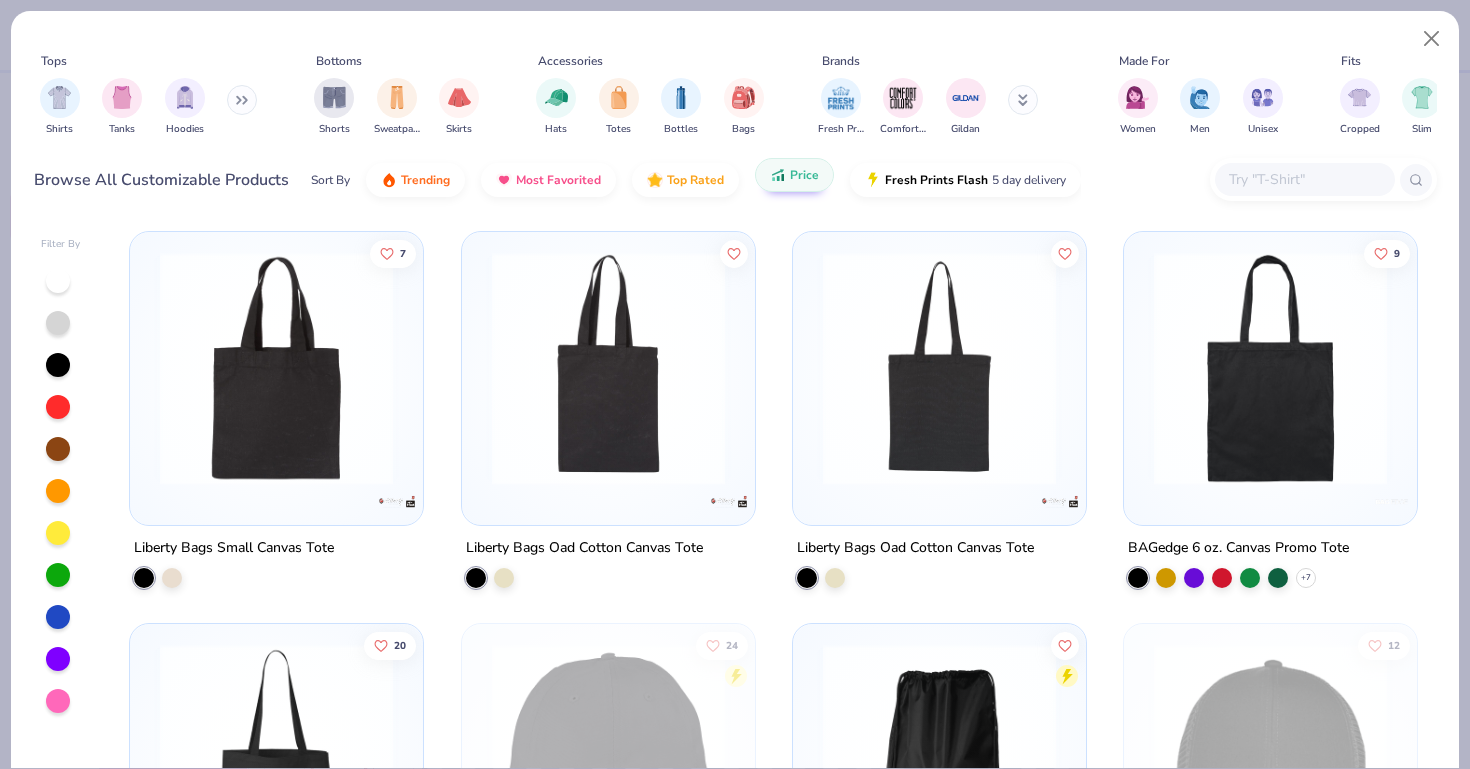 click 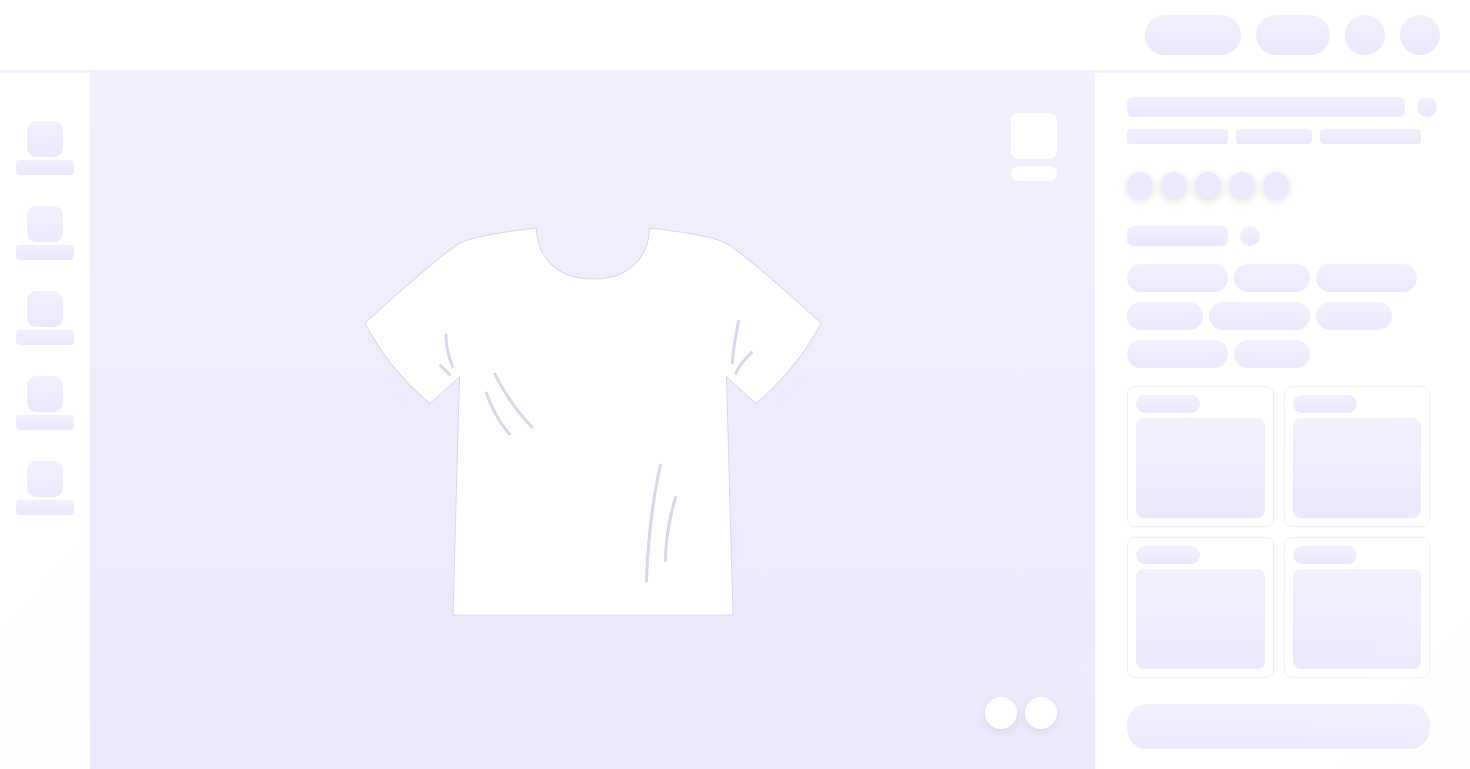 scroll, scrollTop: 0, scrollLeft: 0, axis: both 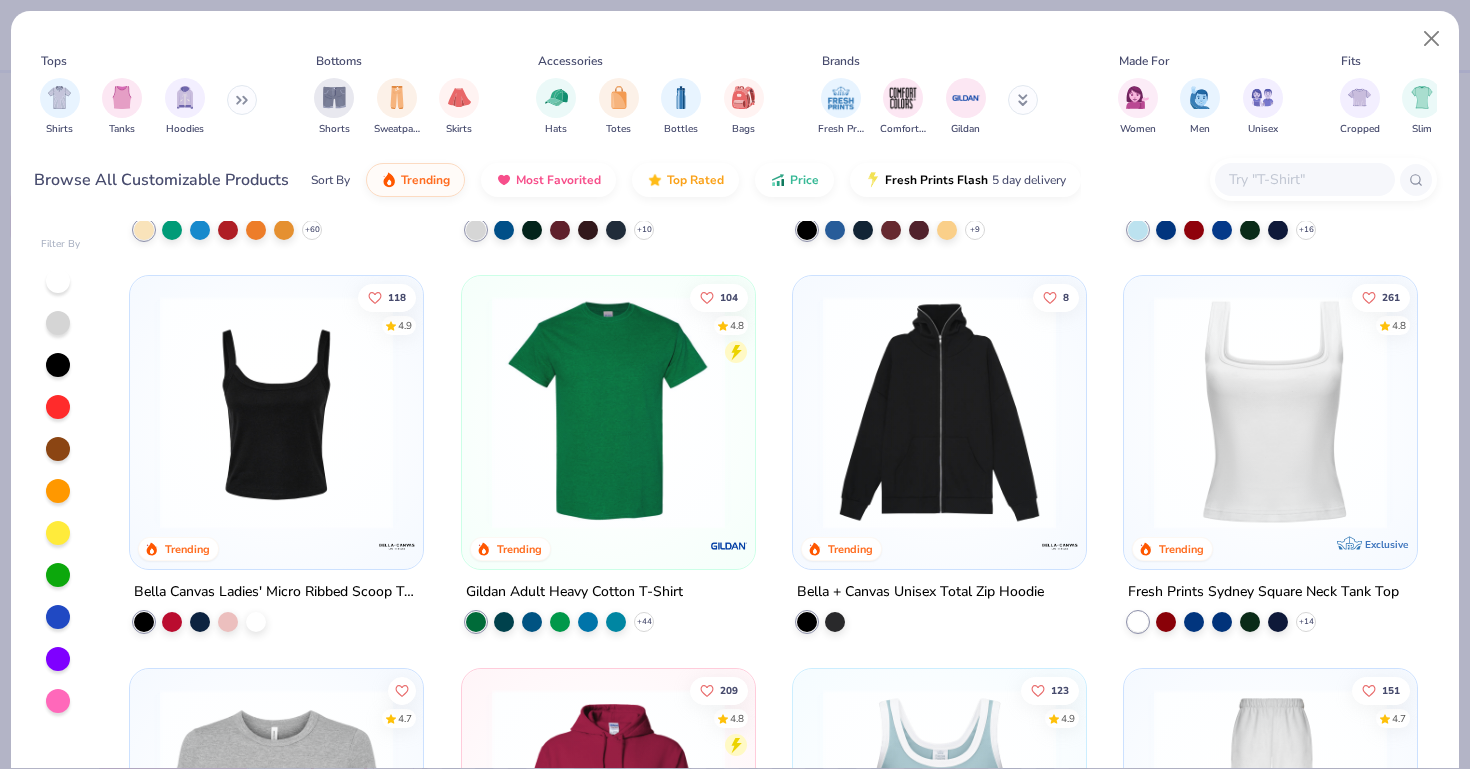click at bounding box center (1270, 412) 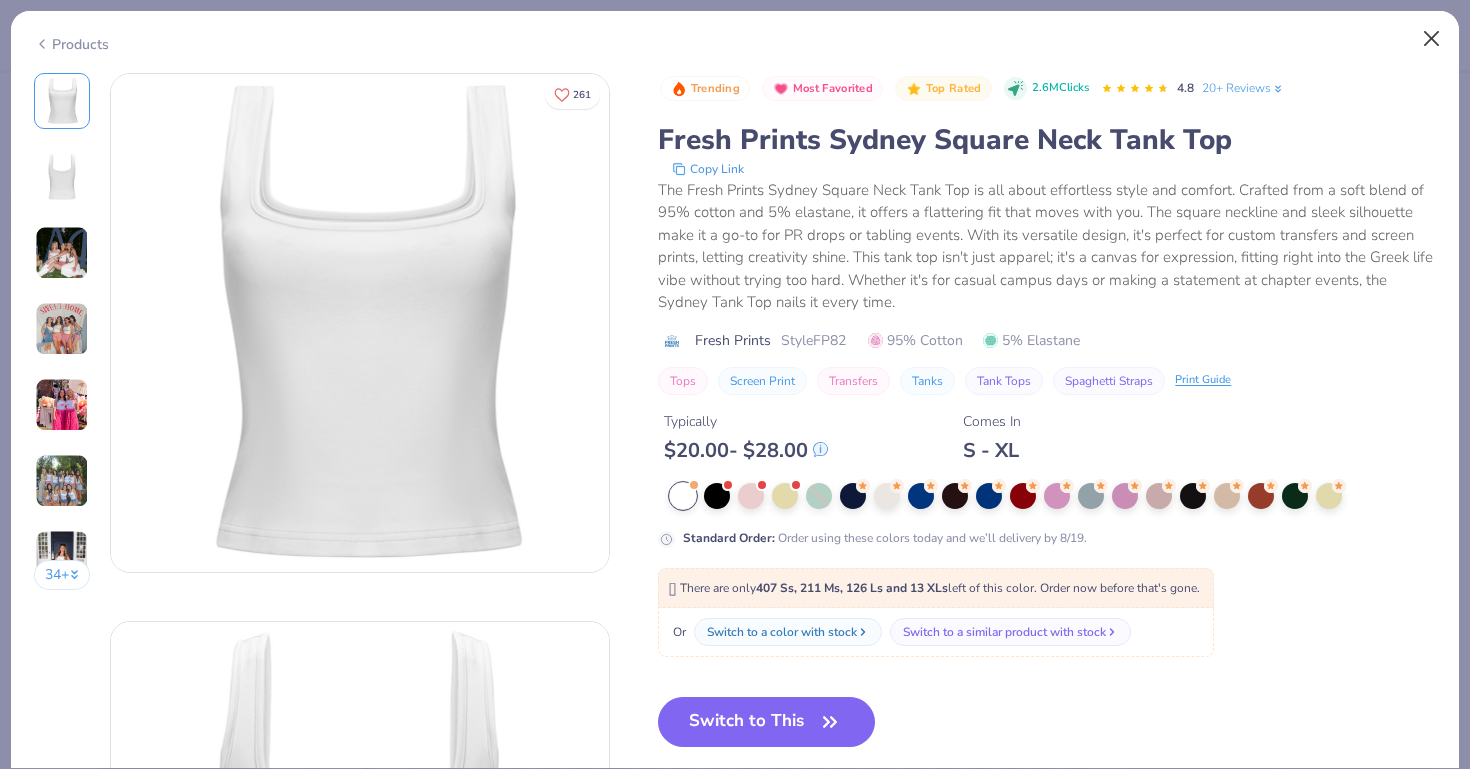 click at bounding box center [1432, 39] 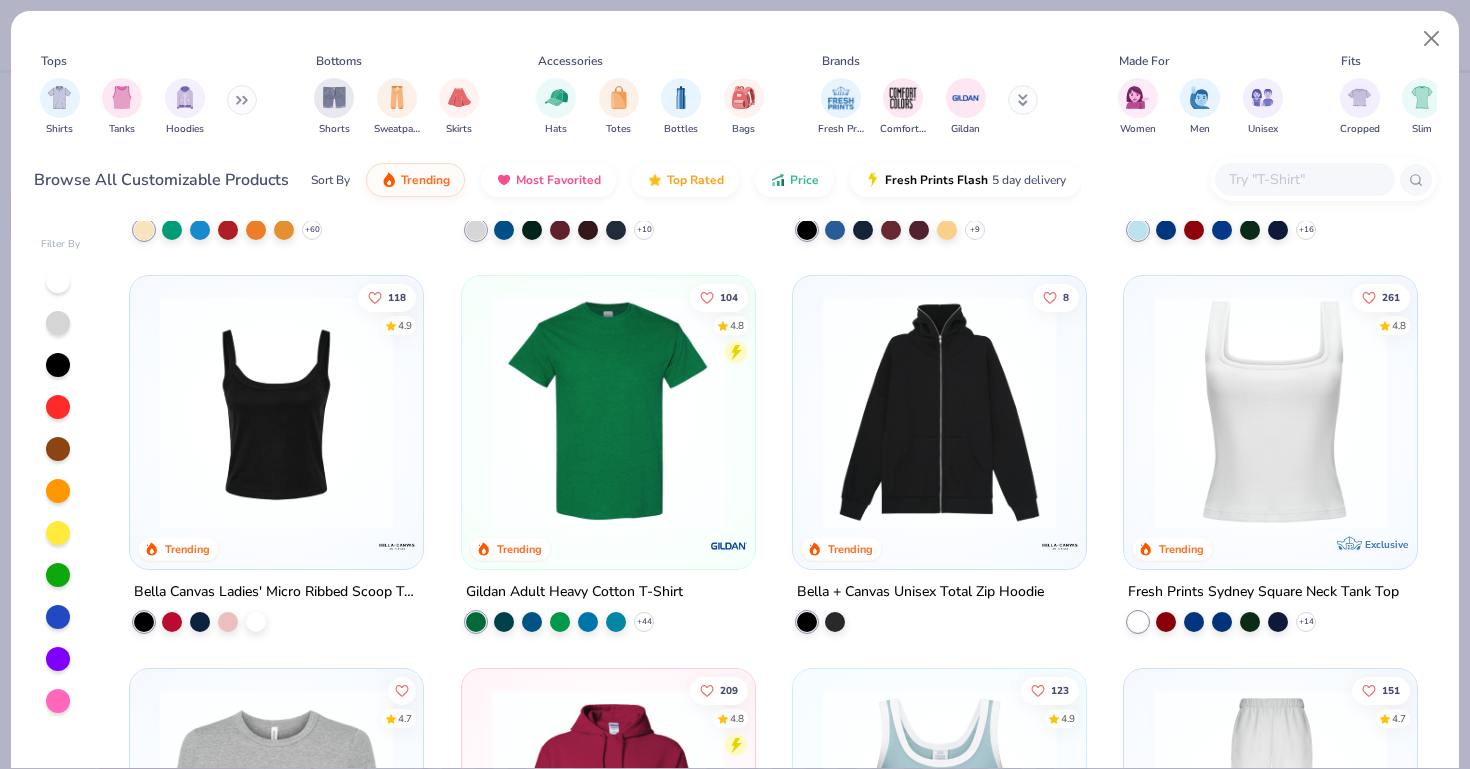 click at bounding box center (276, 412) 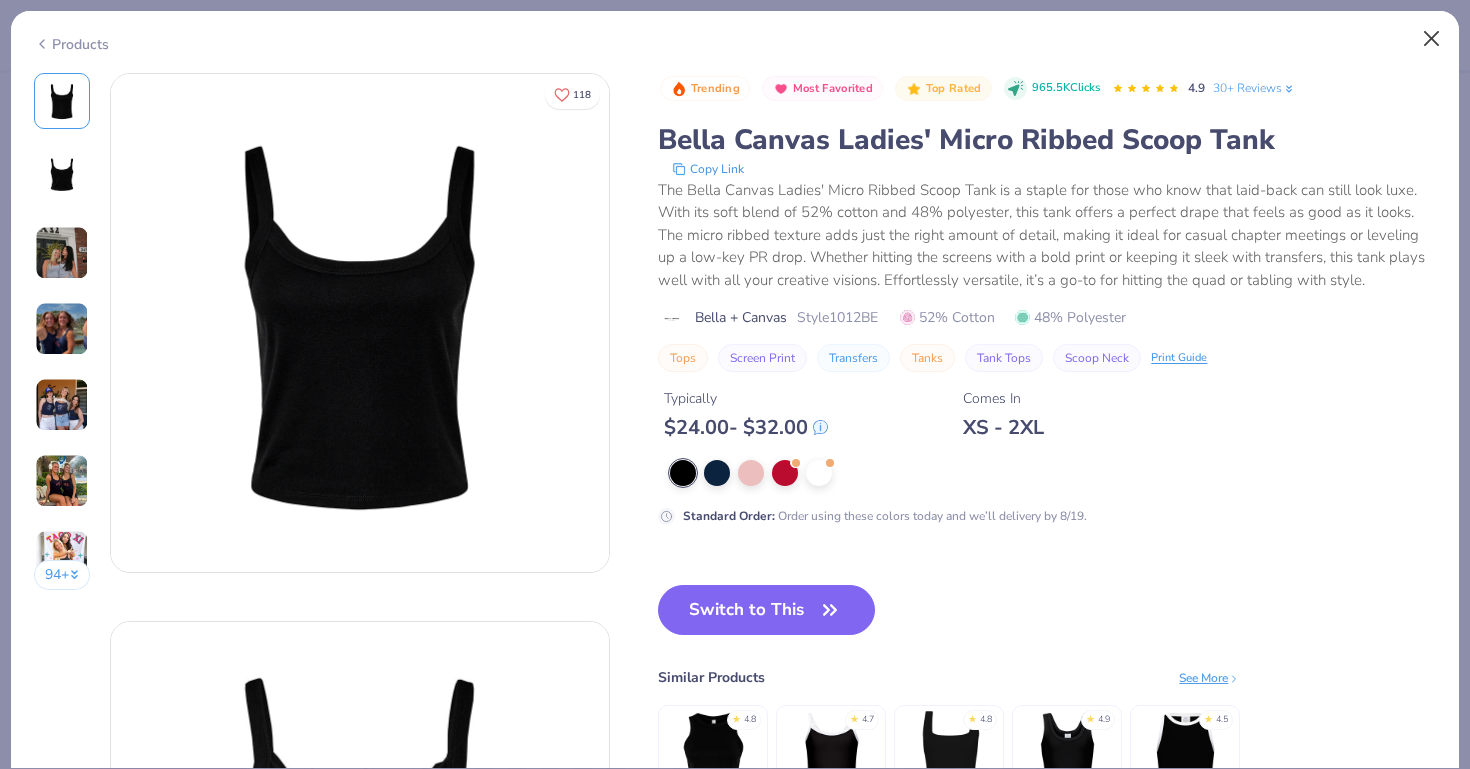 click at bounding box center (1432, 39) 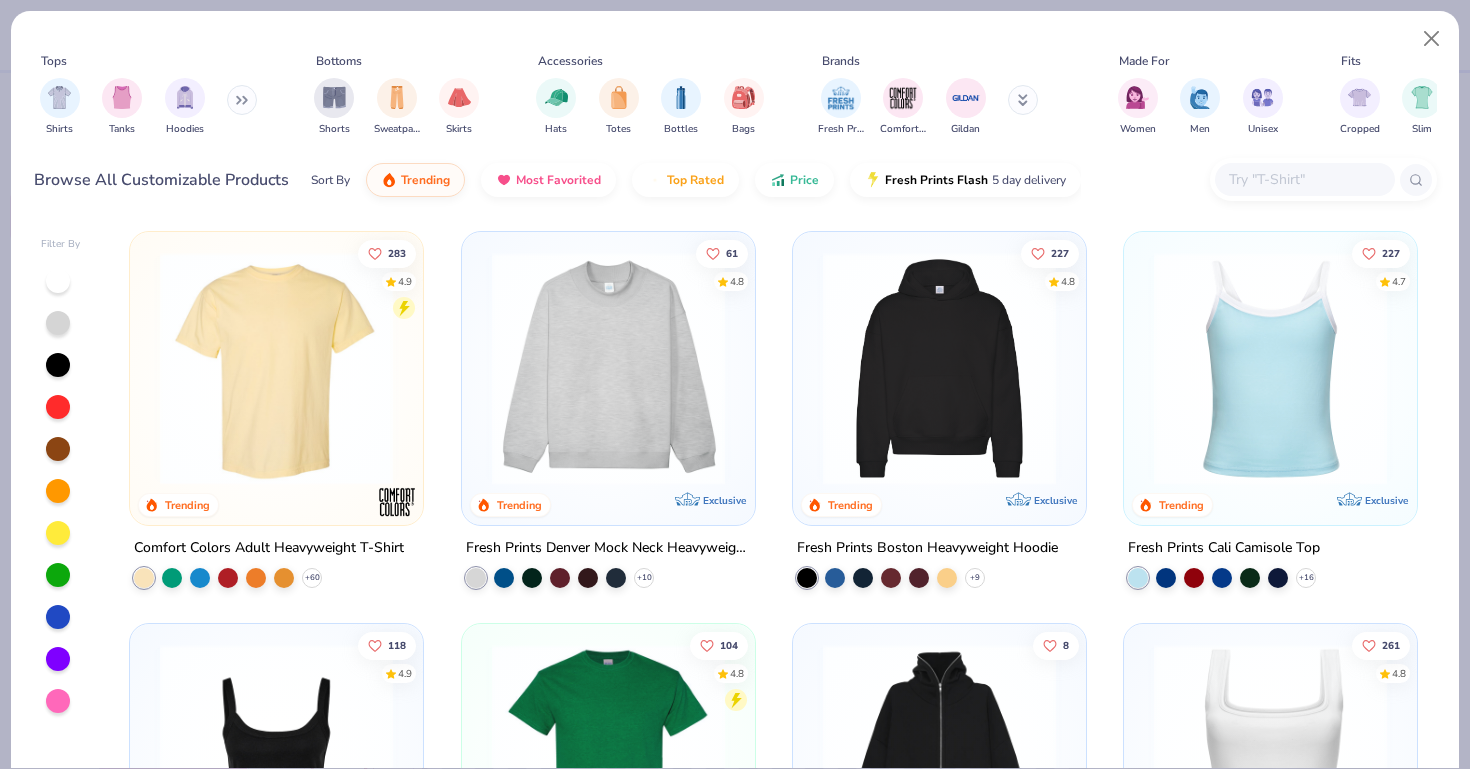 scroll, scrollTop: 0, scrollLeft: 0, axis: both 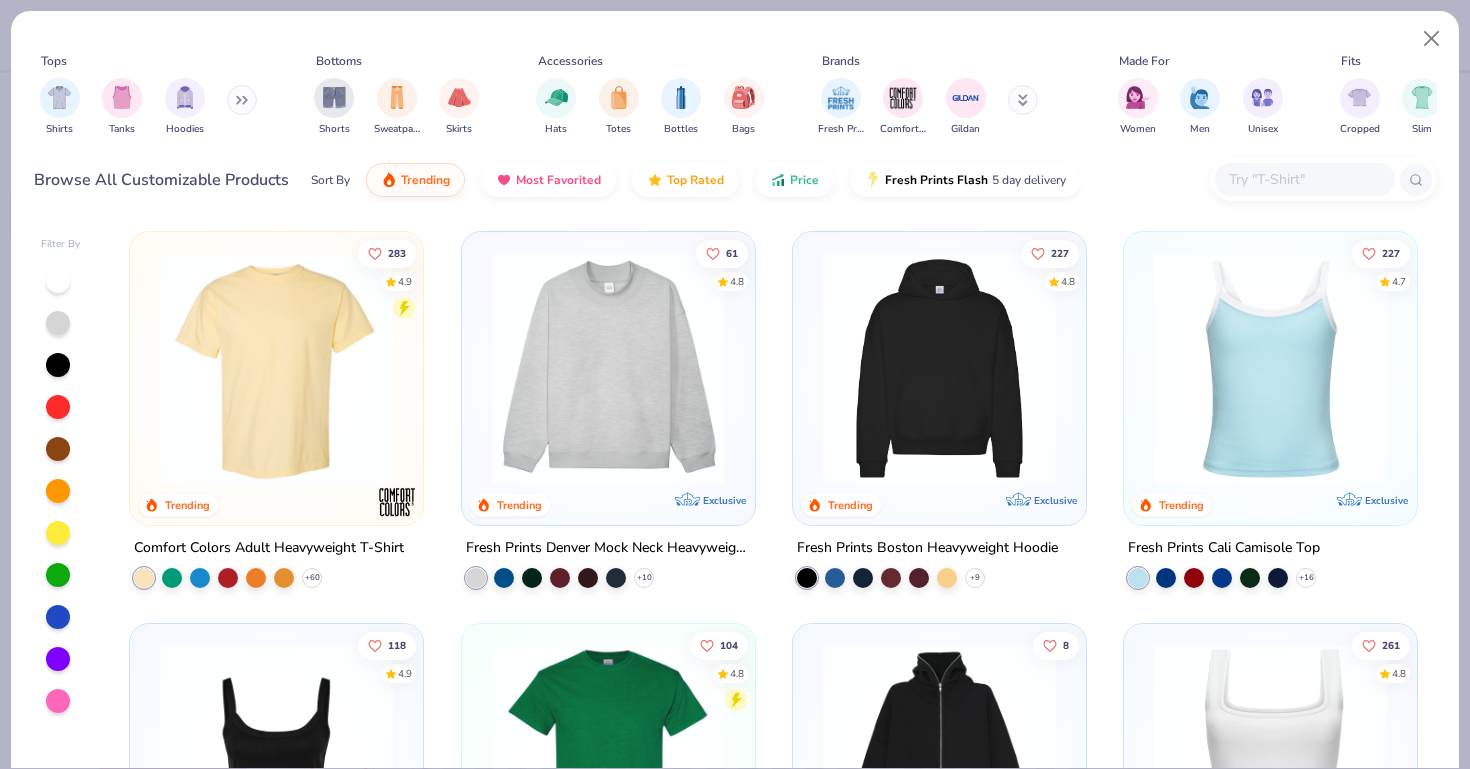 click at bounding box center (1270, 363) 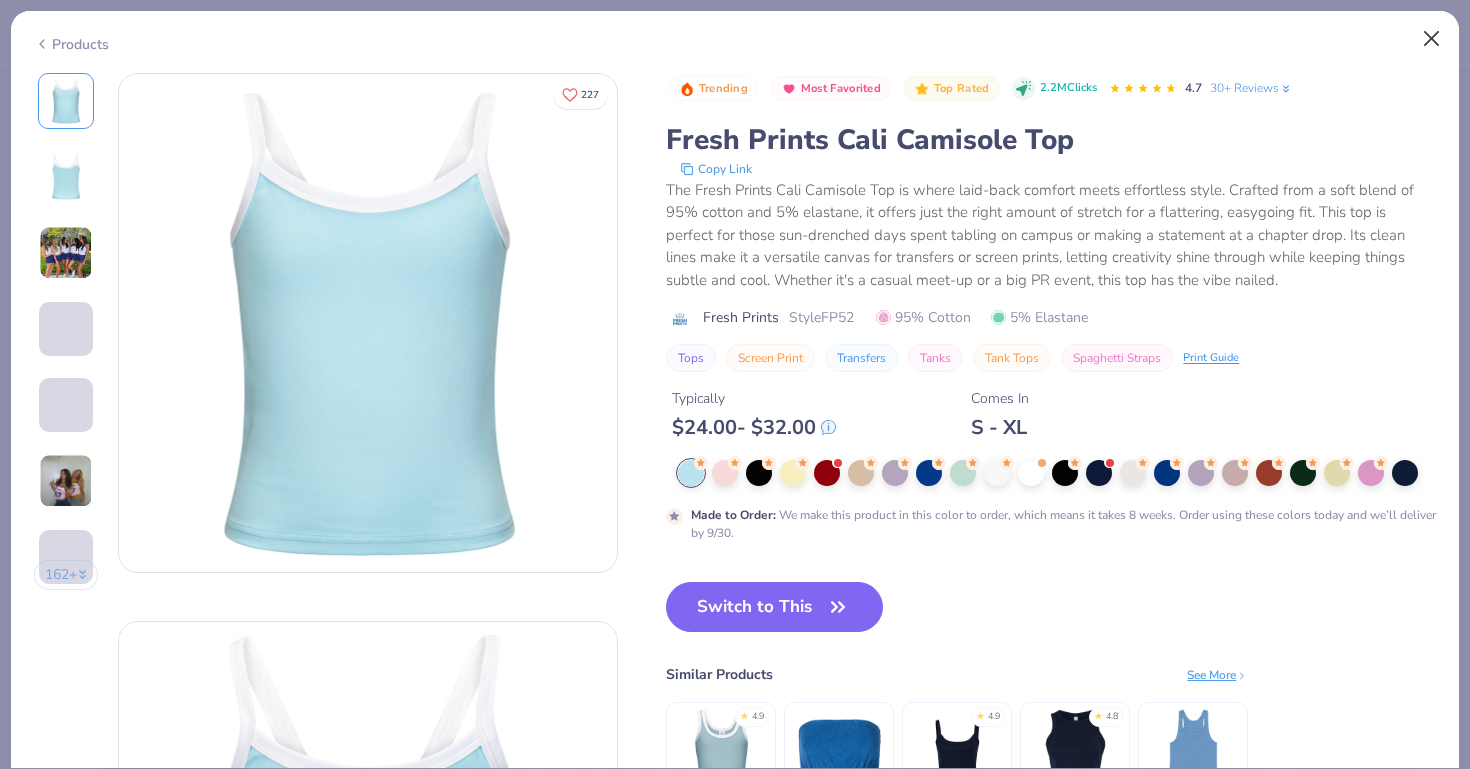 click at bounding box center (1432, 39) 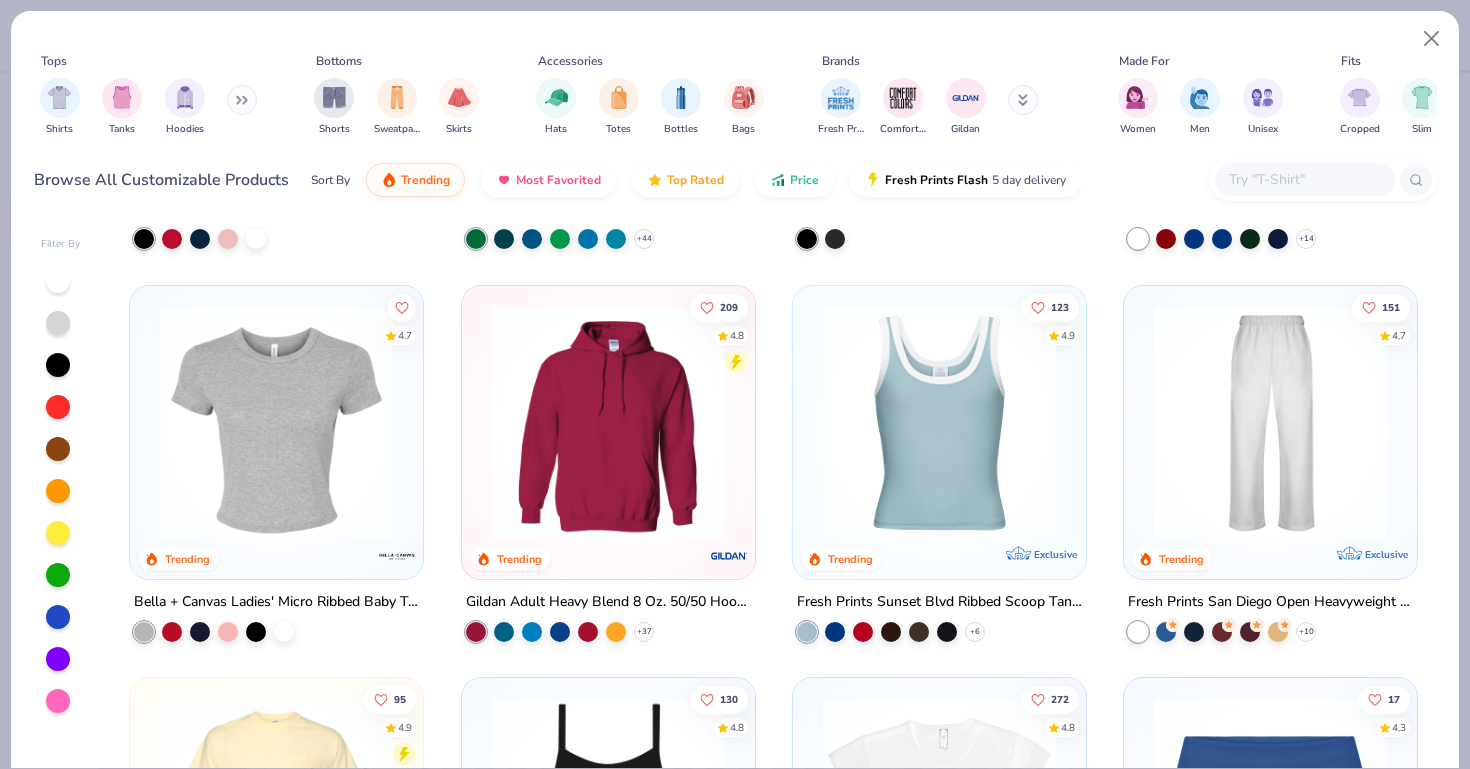 scroll, scrollTop: 765, scrollLeft: 0, axis: vertical 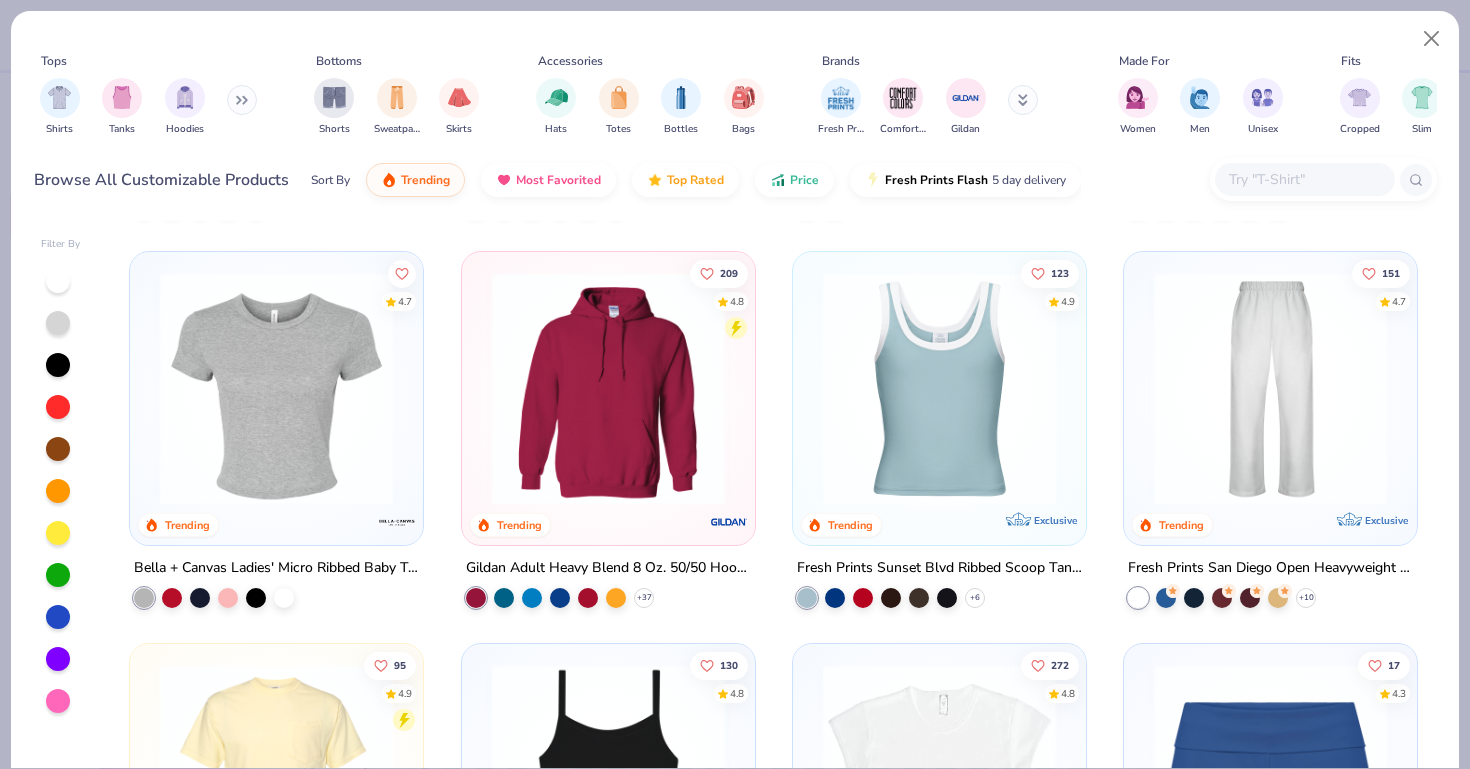 click at bounding box center (939, 387) 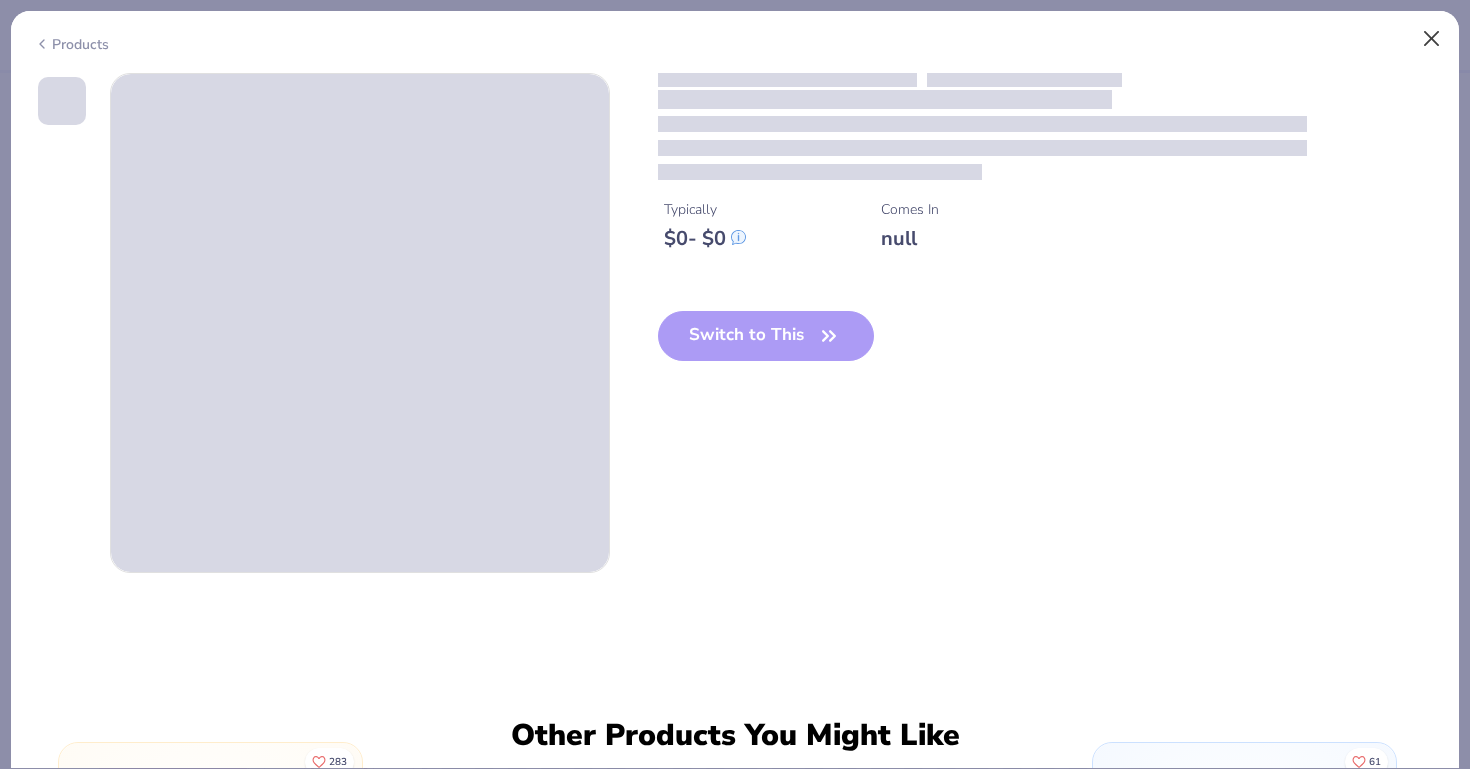click at bounding box center (1432, 39) 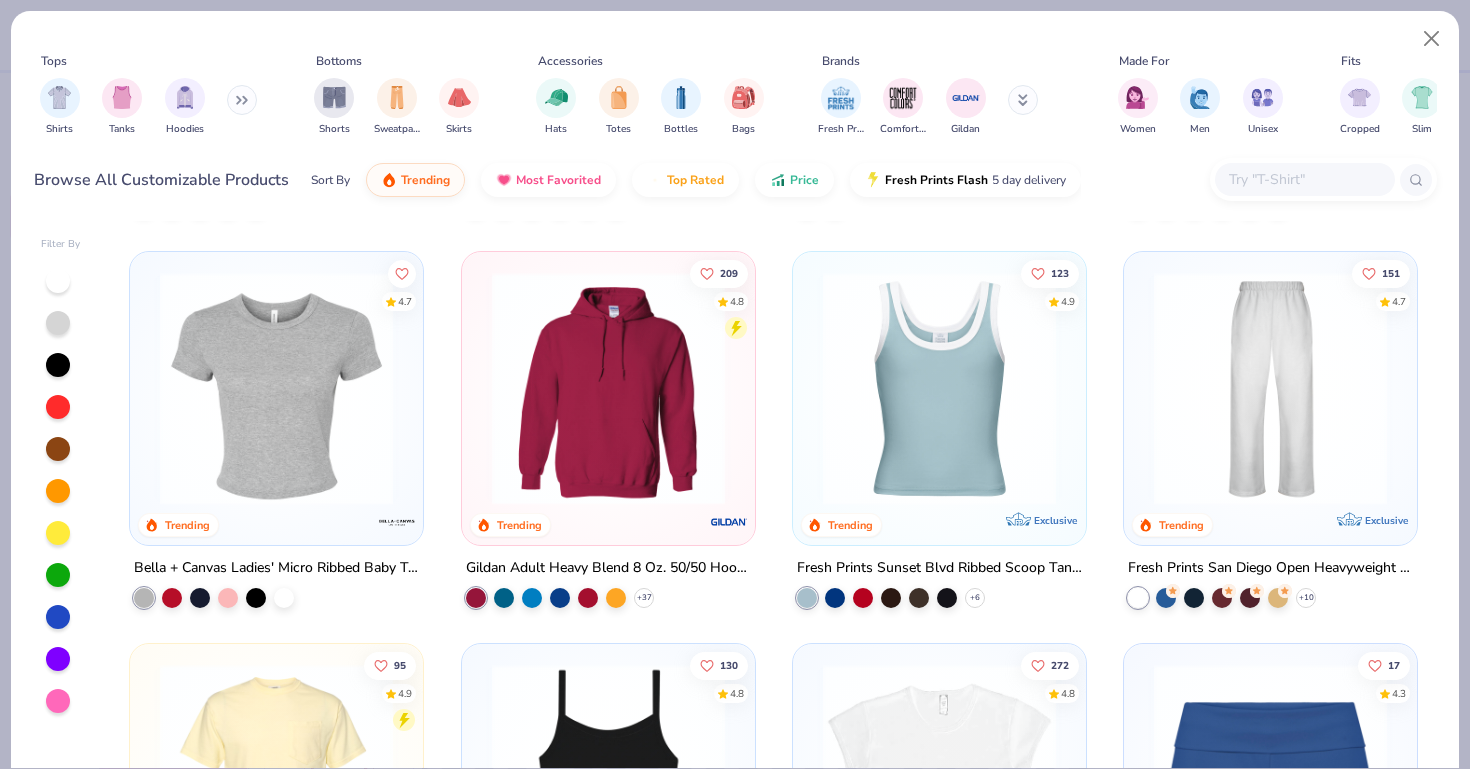 scroll, scrollTop: 1277, scrollLeft: 0, axis: vertical 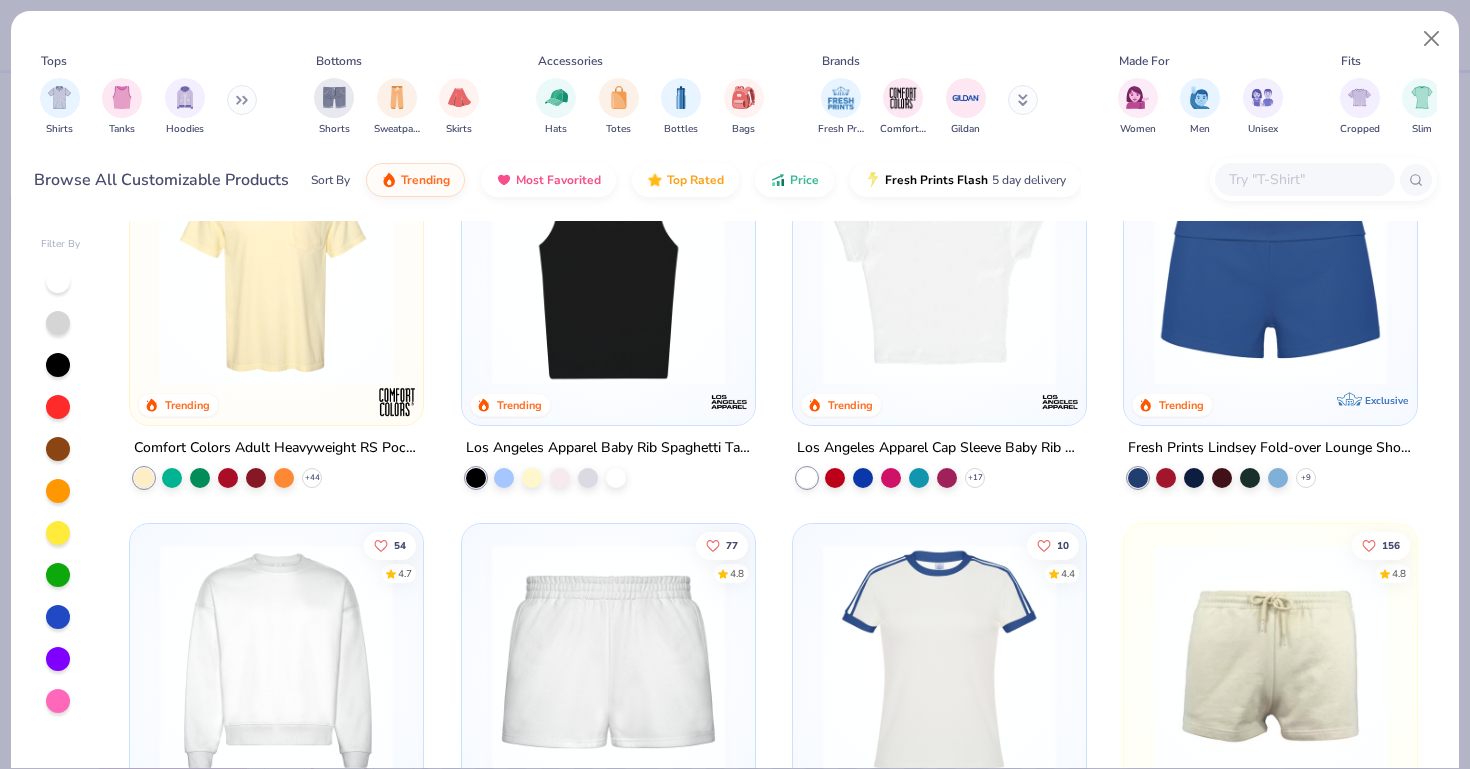 click at bounding box center (608, 268) 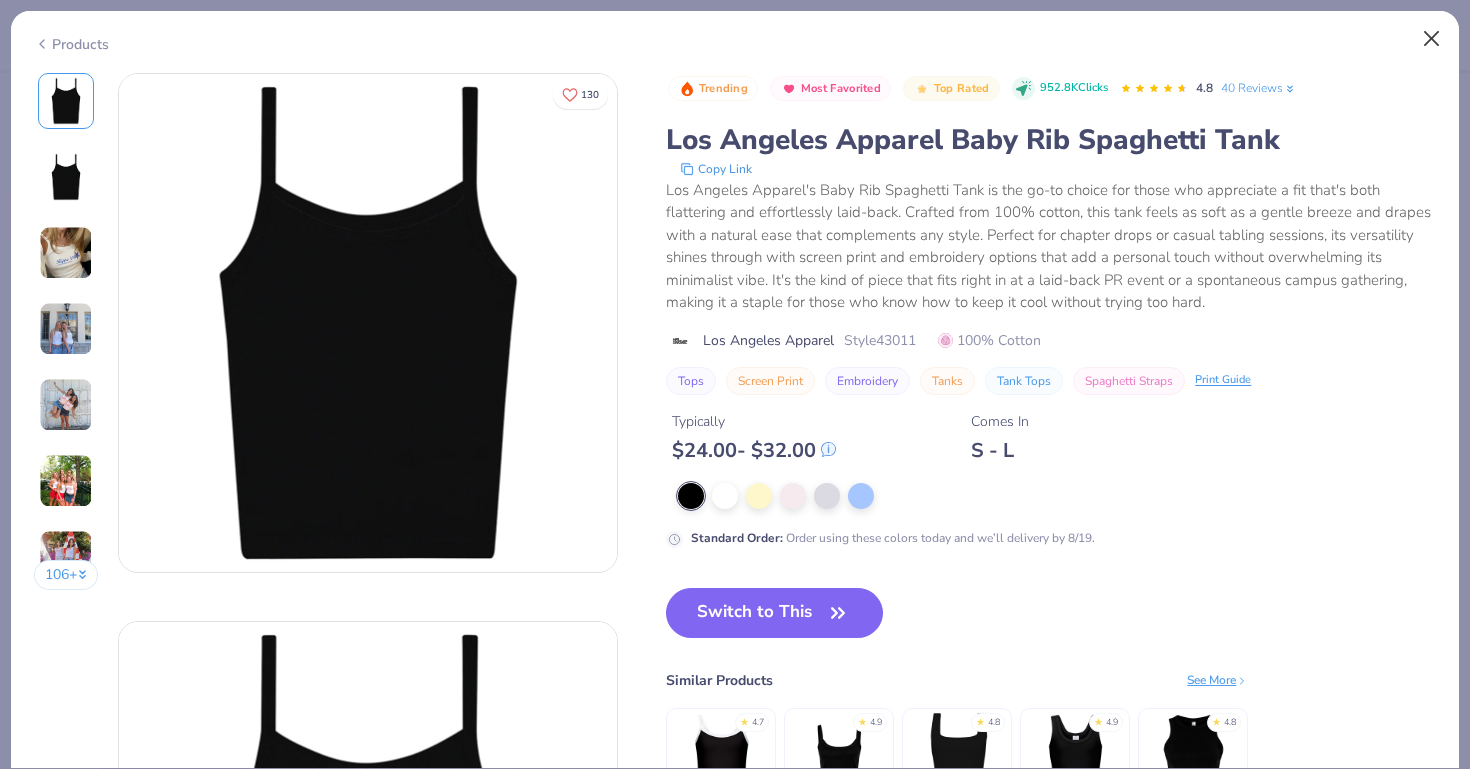 click at bounding box center [1432, 39] 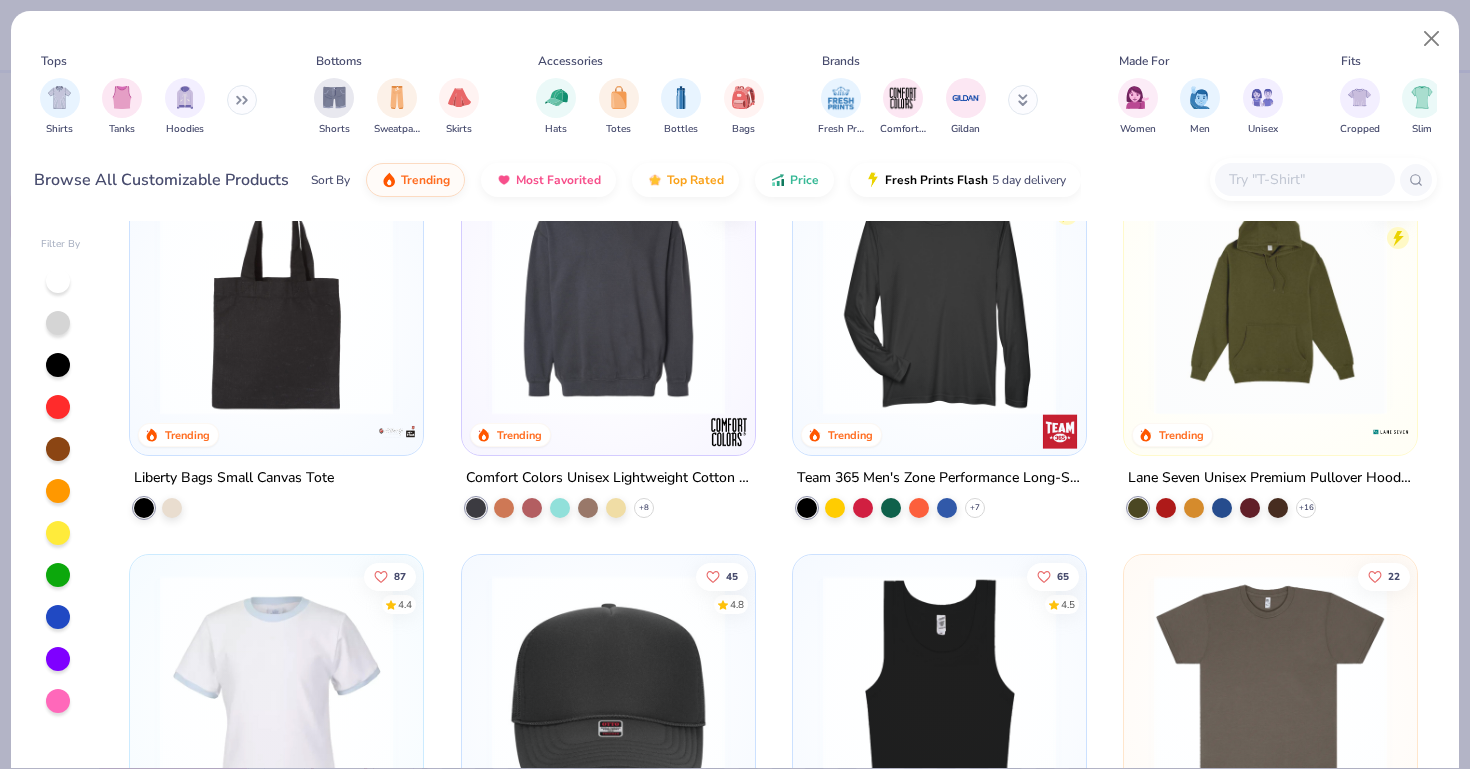 scroll, scrollTop: 5463, scrollLeft: 0, axis: vertical 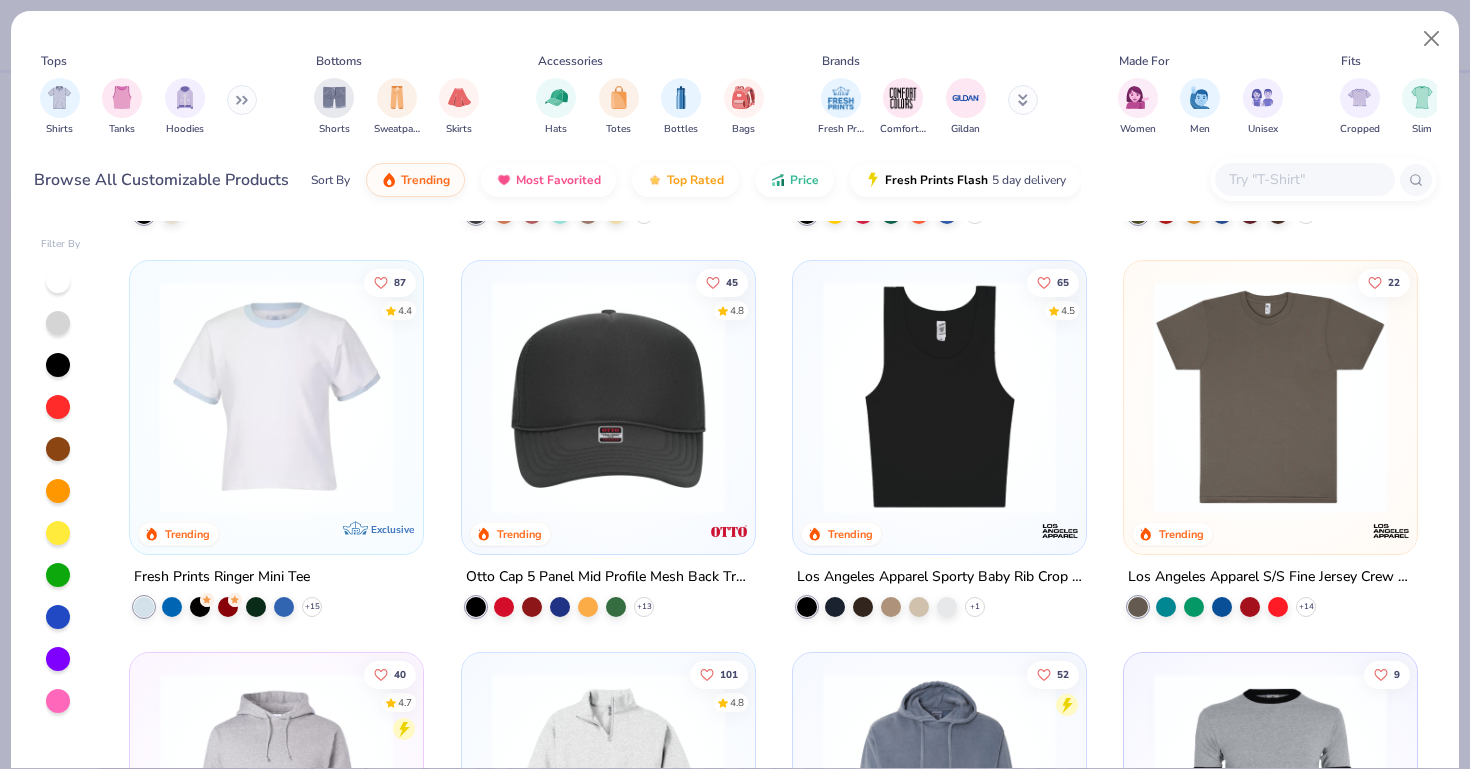 click at bounding box center (1304, 179) 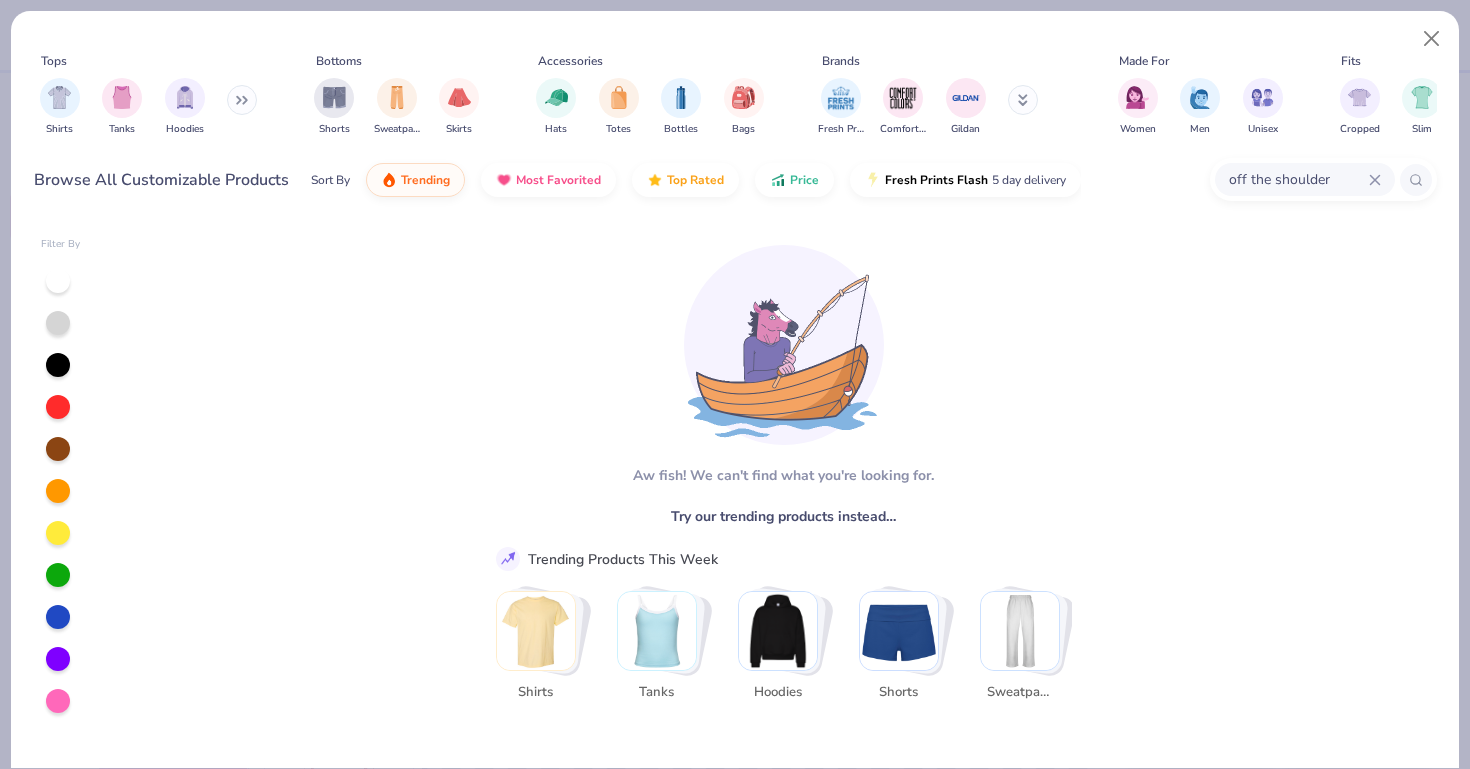 click on "off the shoulder" at bounding box center [1298, 179] 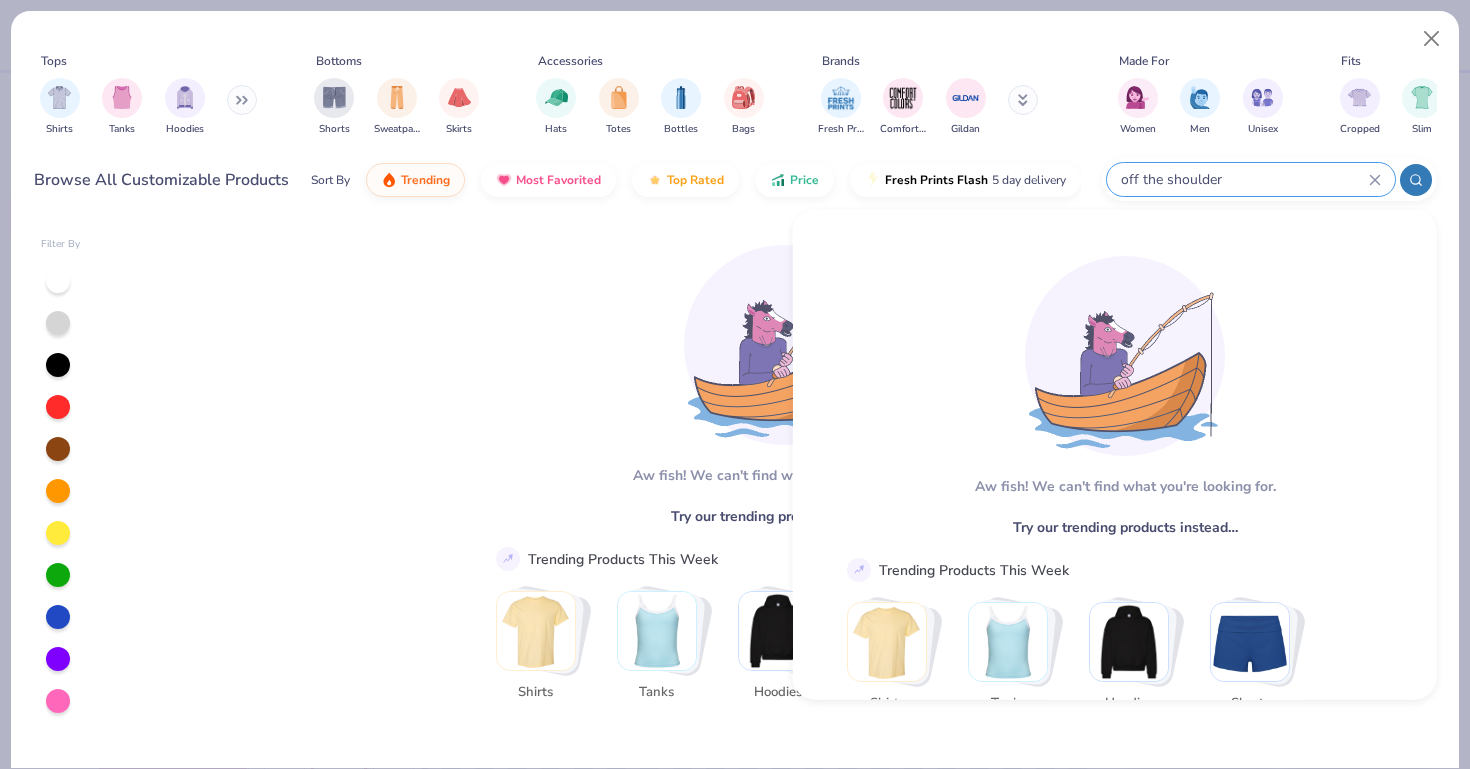 click on "off the shoulder" at bounding box center [1244, 179] 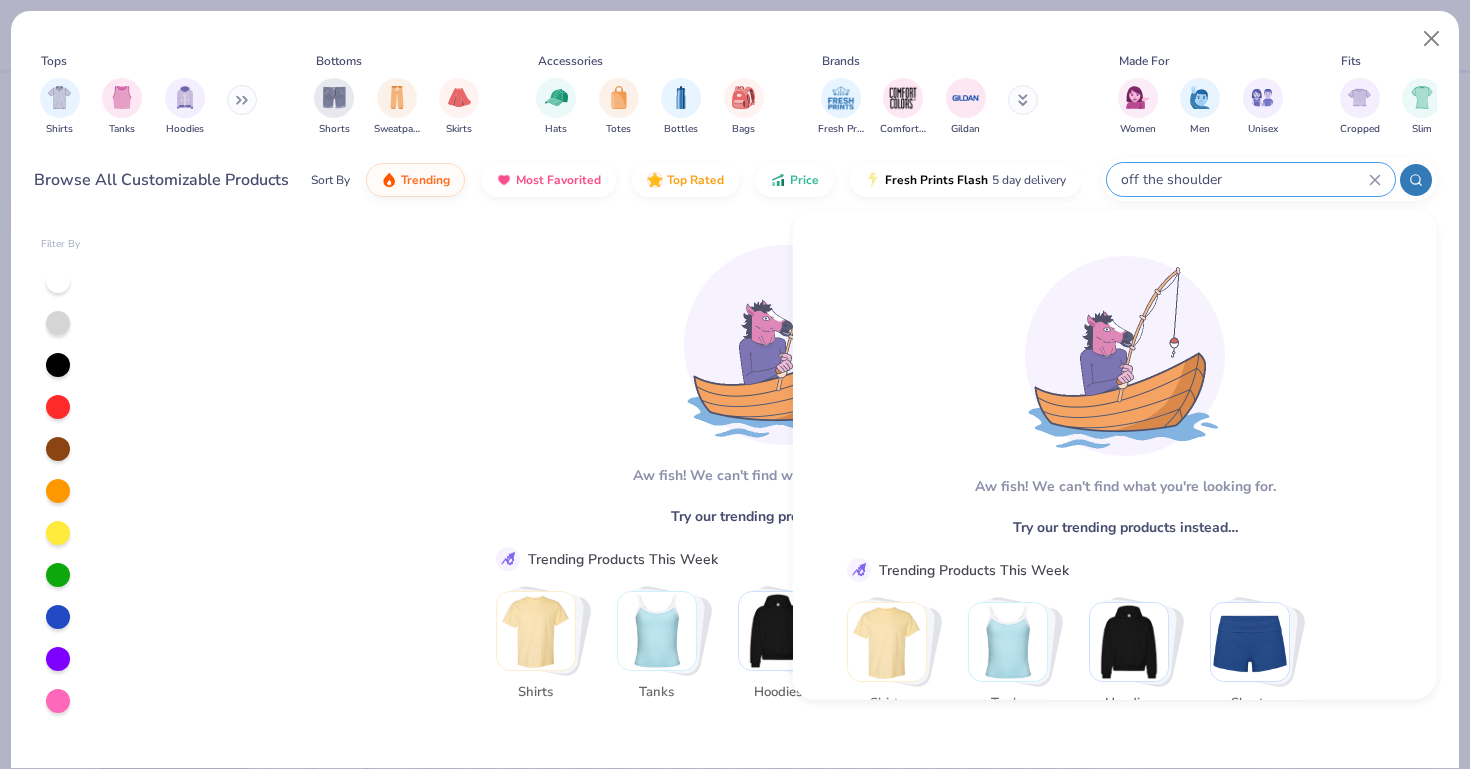 click on "off the shoulder" at bounding box center [1244, 179] 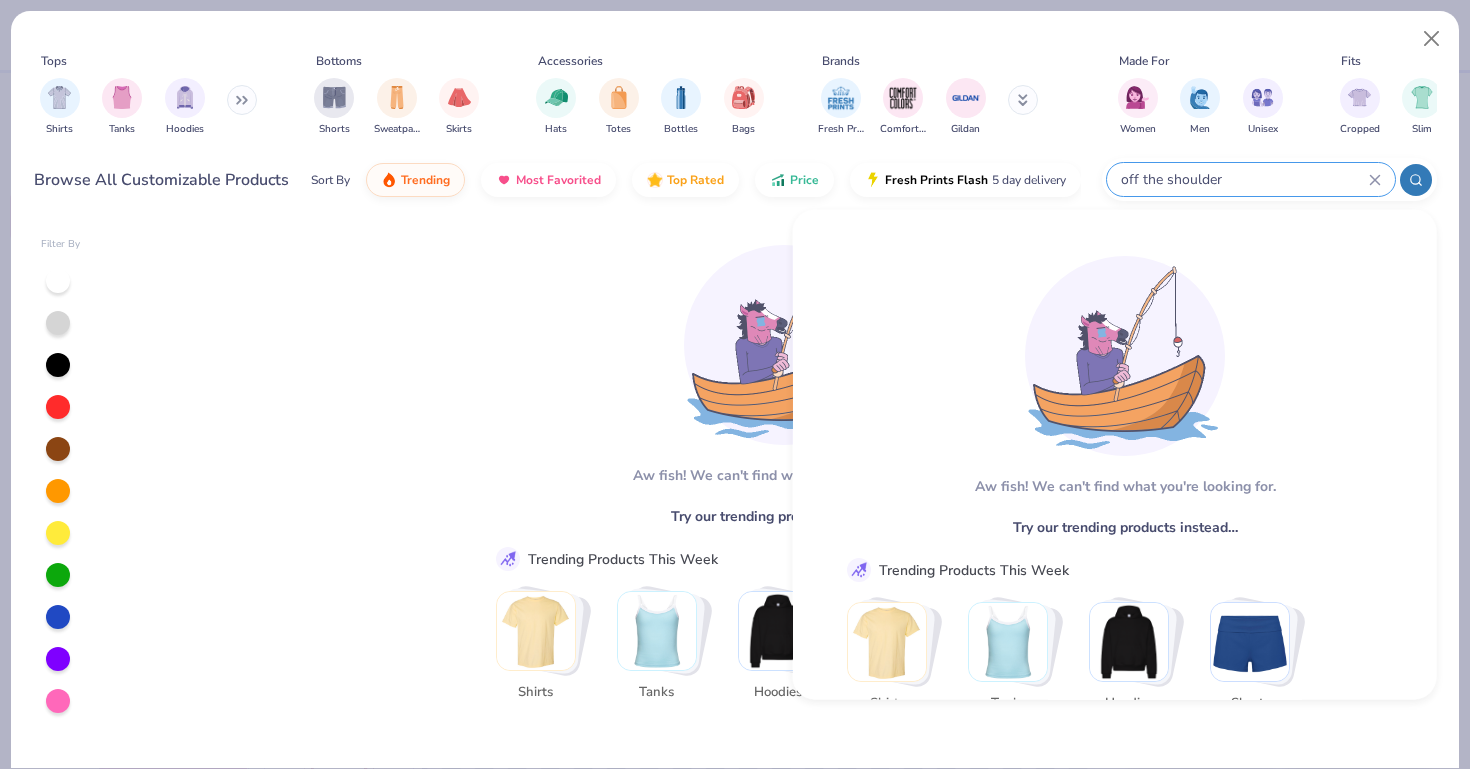 click on "off the shoulder" at bounding box center [1244, 179] 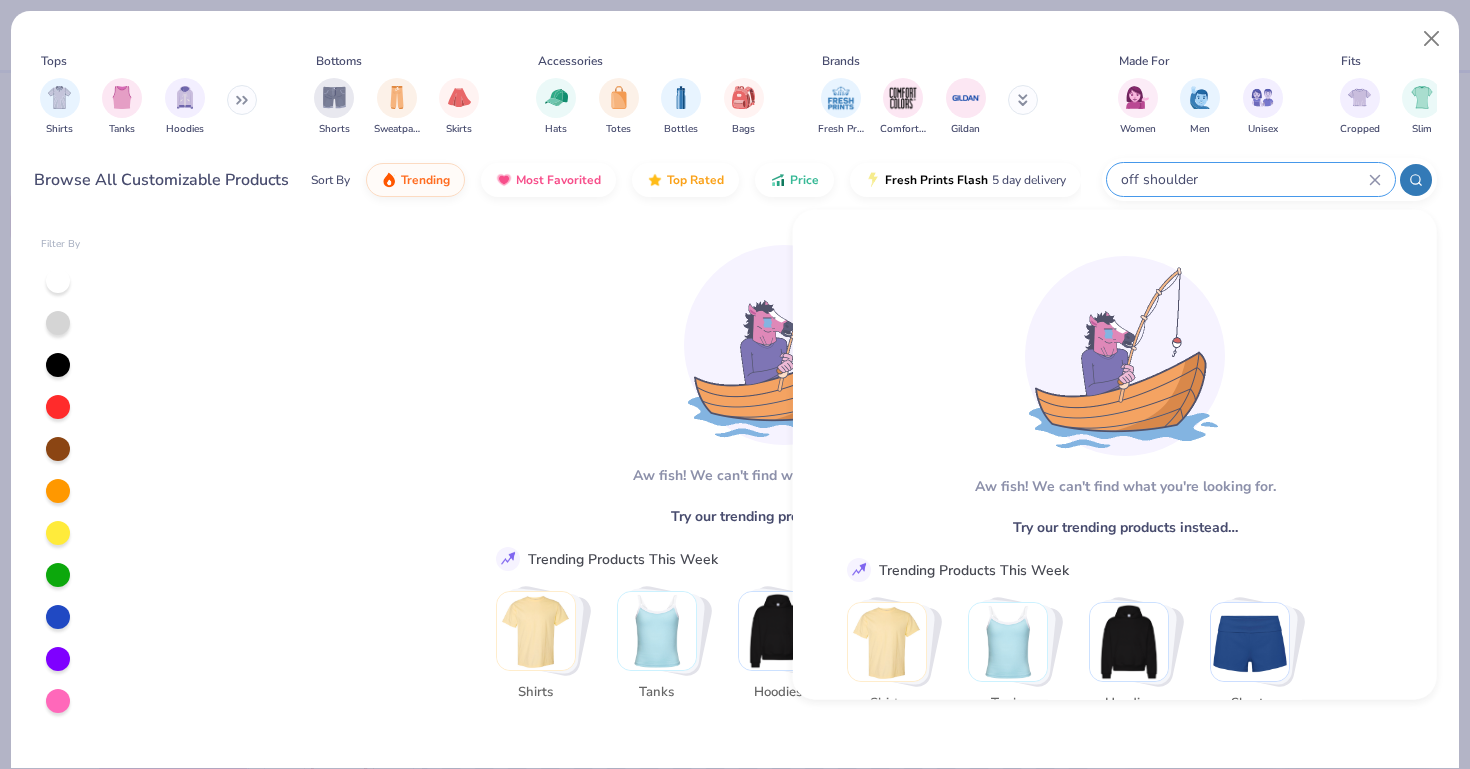 type on "off shoulder" 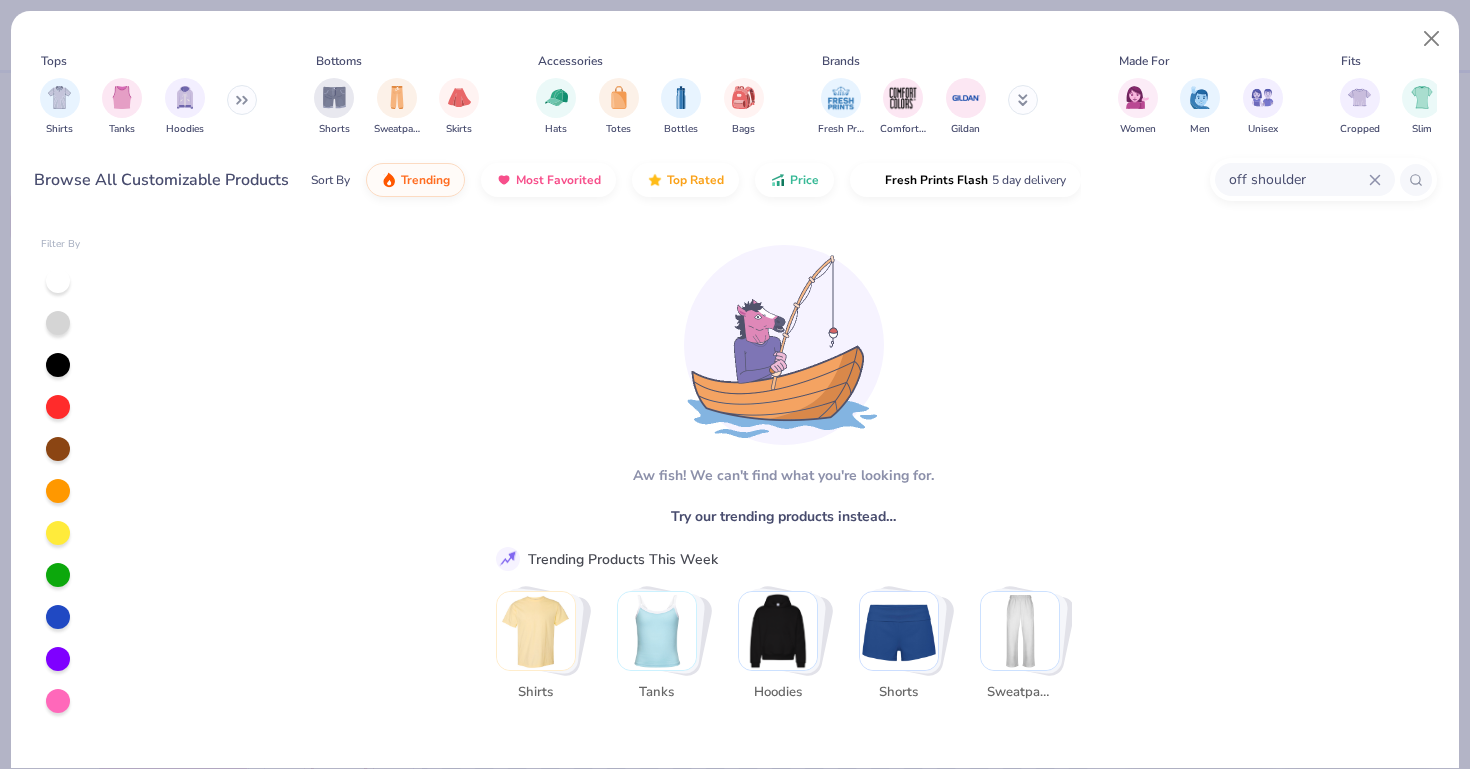 click on "off shoulder" at bounding box center [1305, 179] 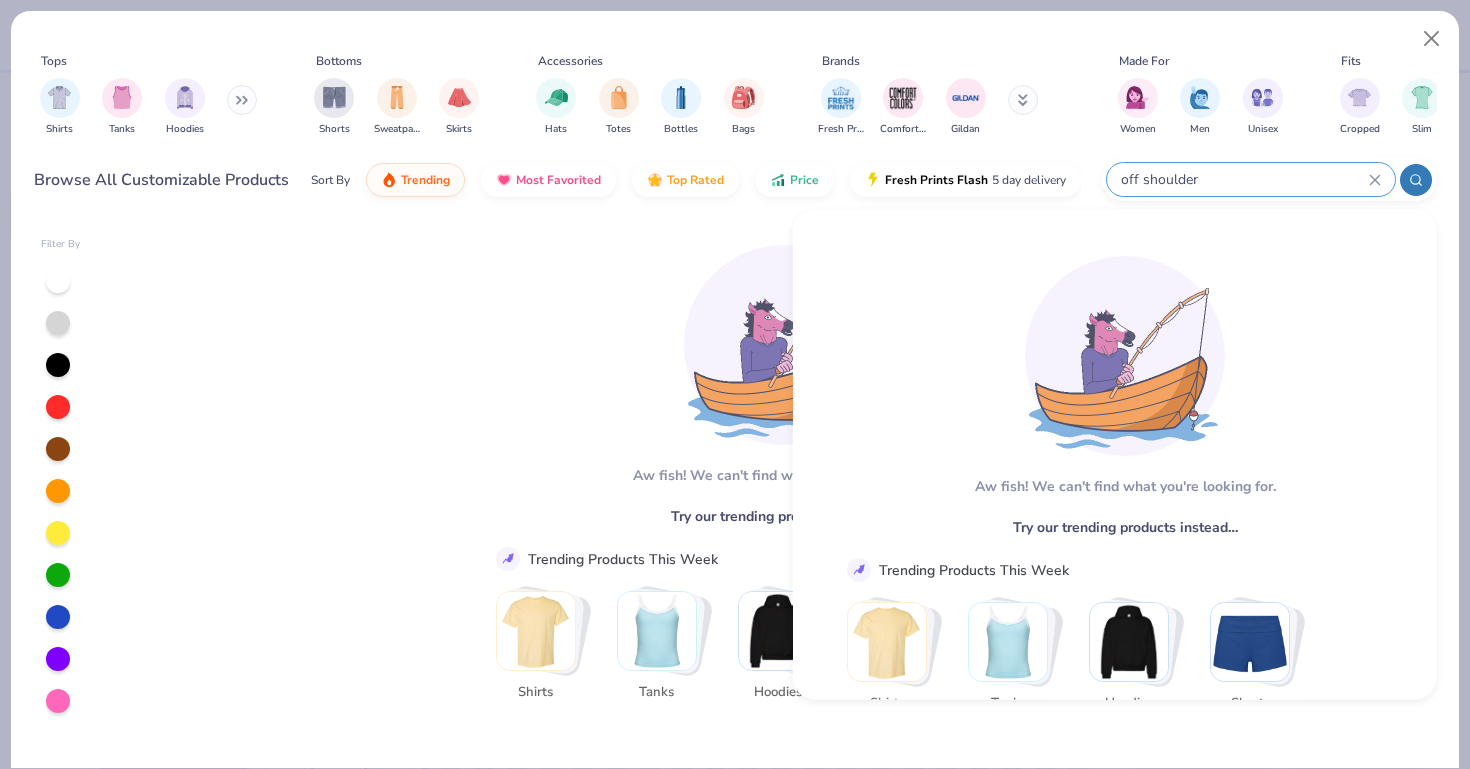 click on "off shoulder" at bounding box center (1251, 179) 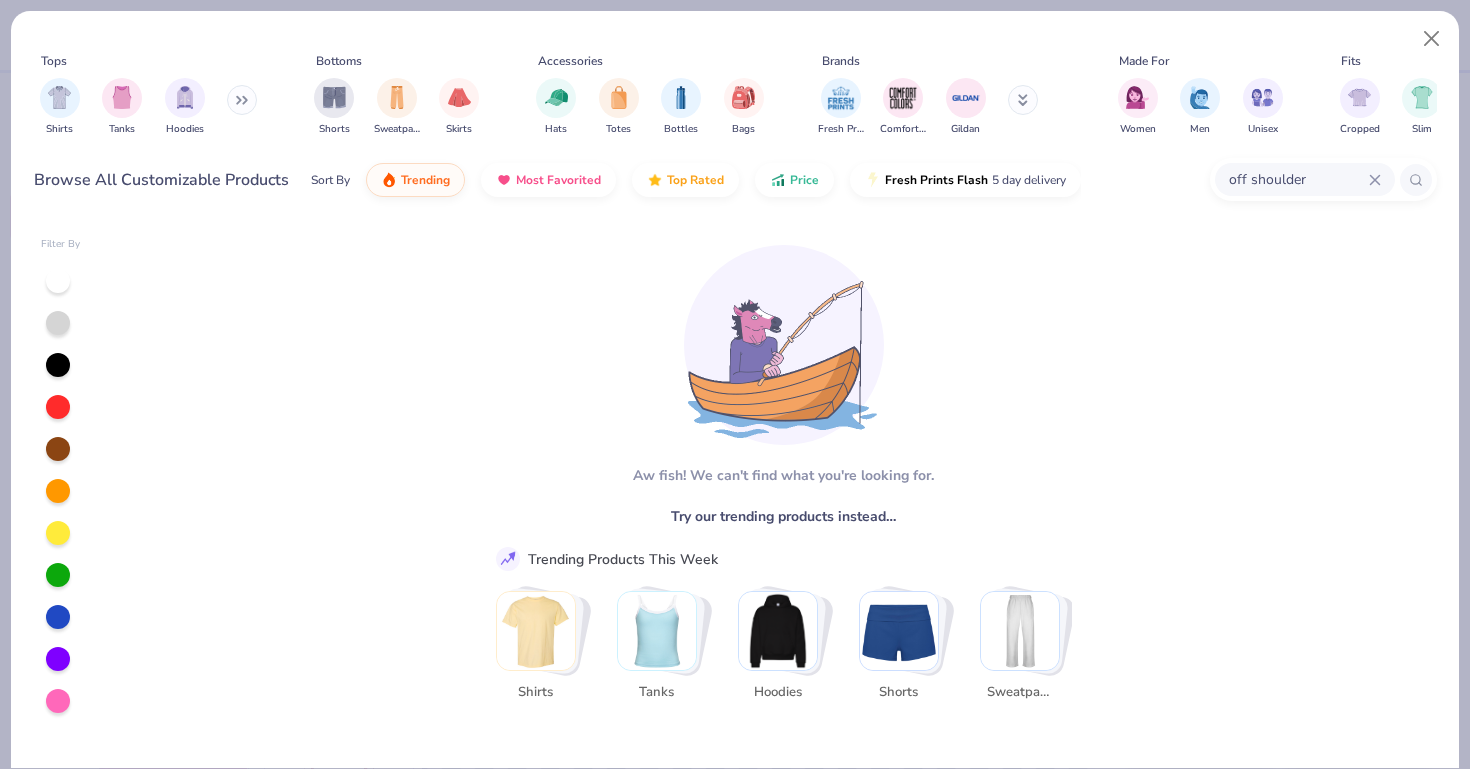 click 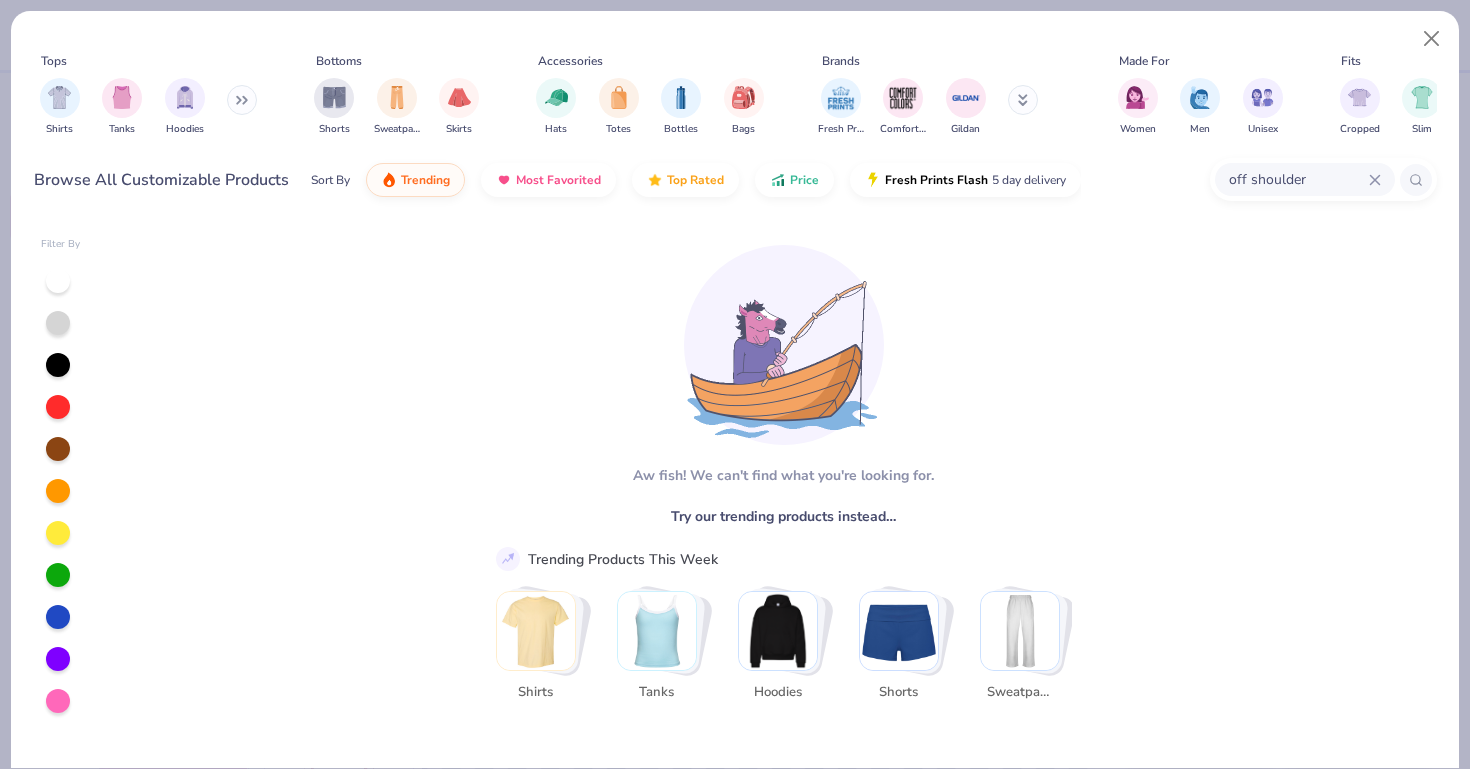 type 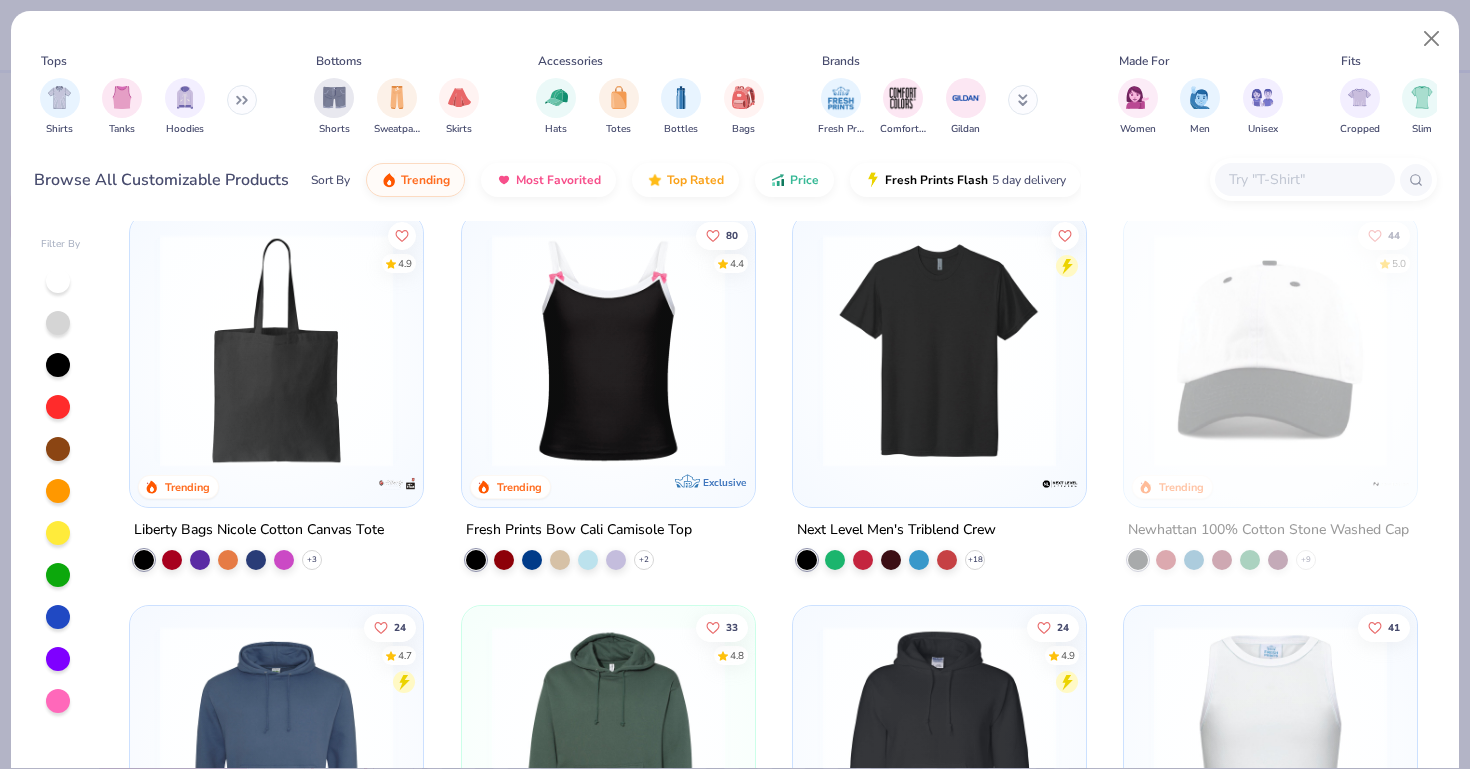 scroll, scrollTop: 7078, scrollLeft: 0, axis: vertical 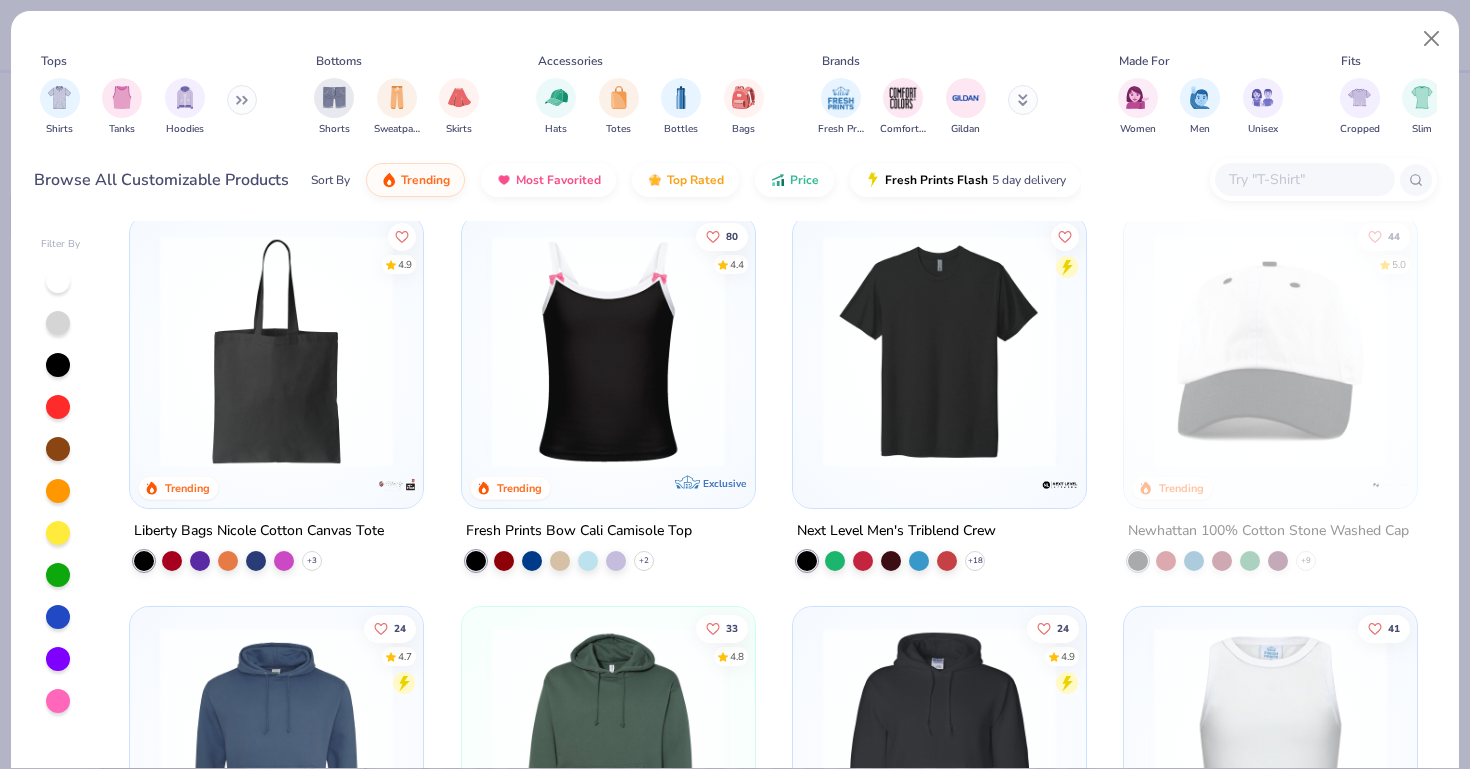 click at bounding box center (608, 350) 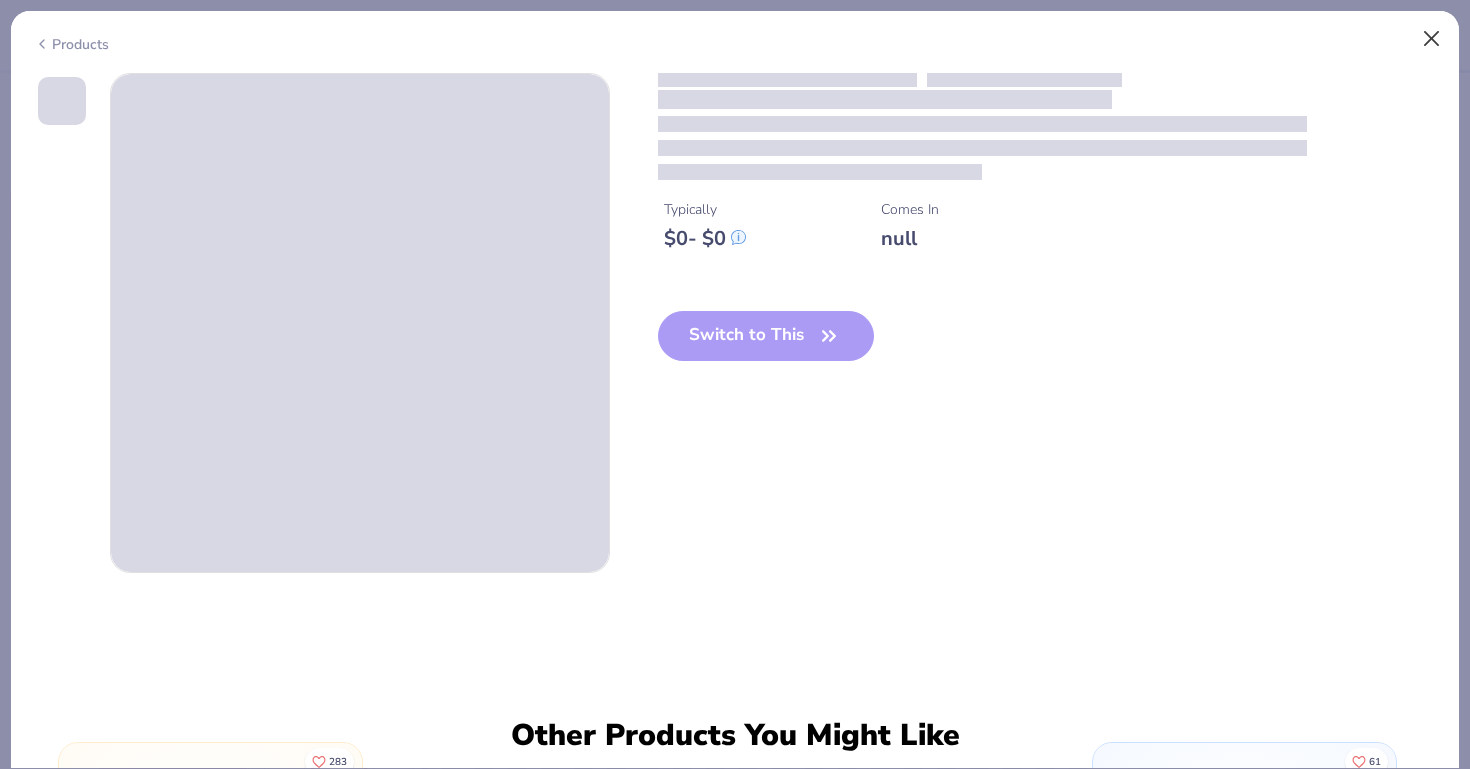 click at bounding box center (1432, 39) 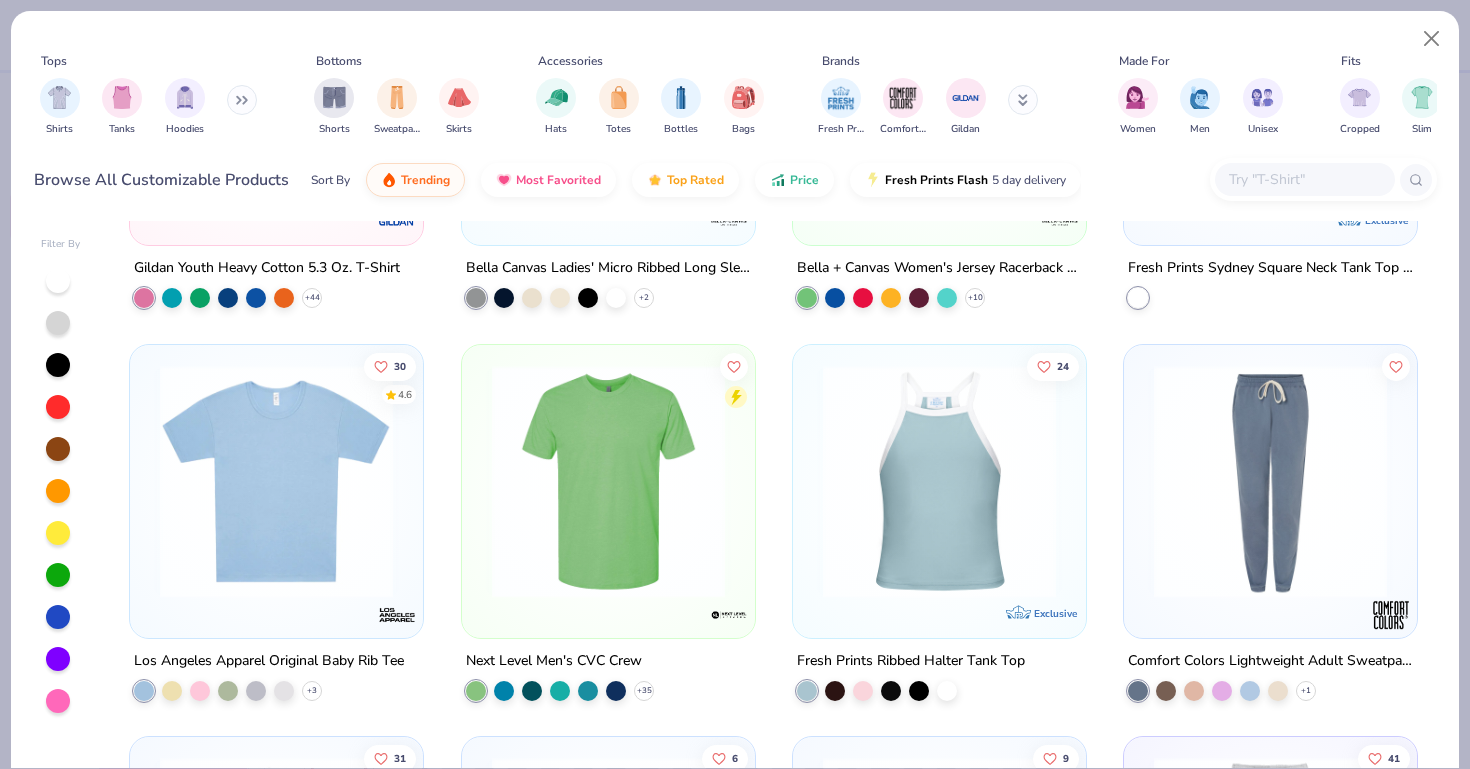 scroll, scrollTop: 8316, scrollLeft: 0, axis: vertical 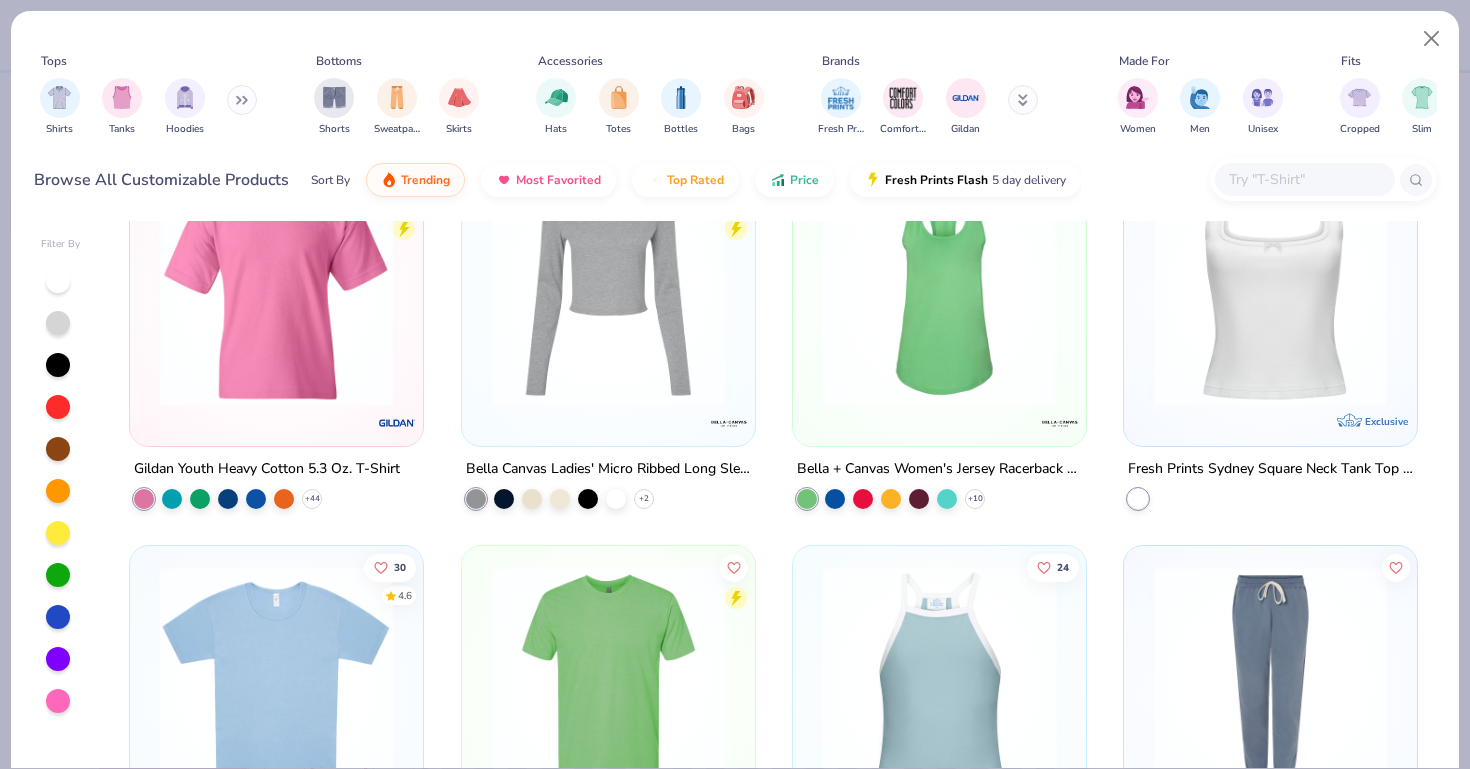 click at bounding box center [1270, 289] 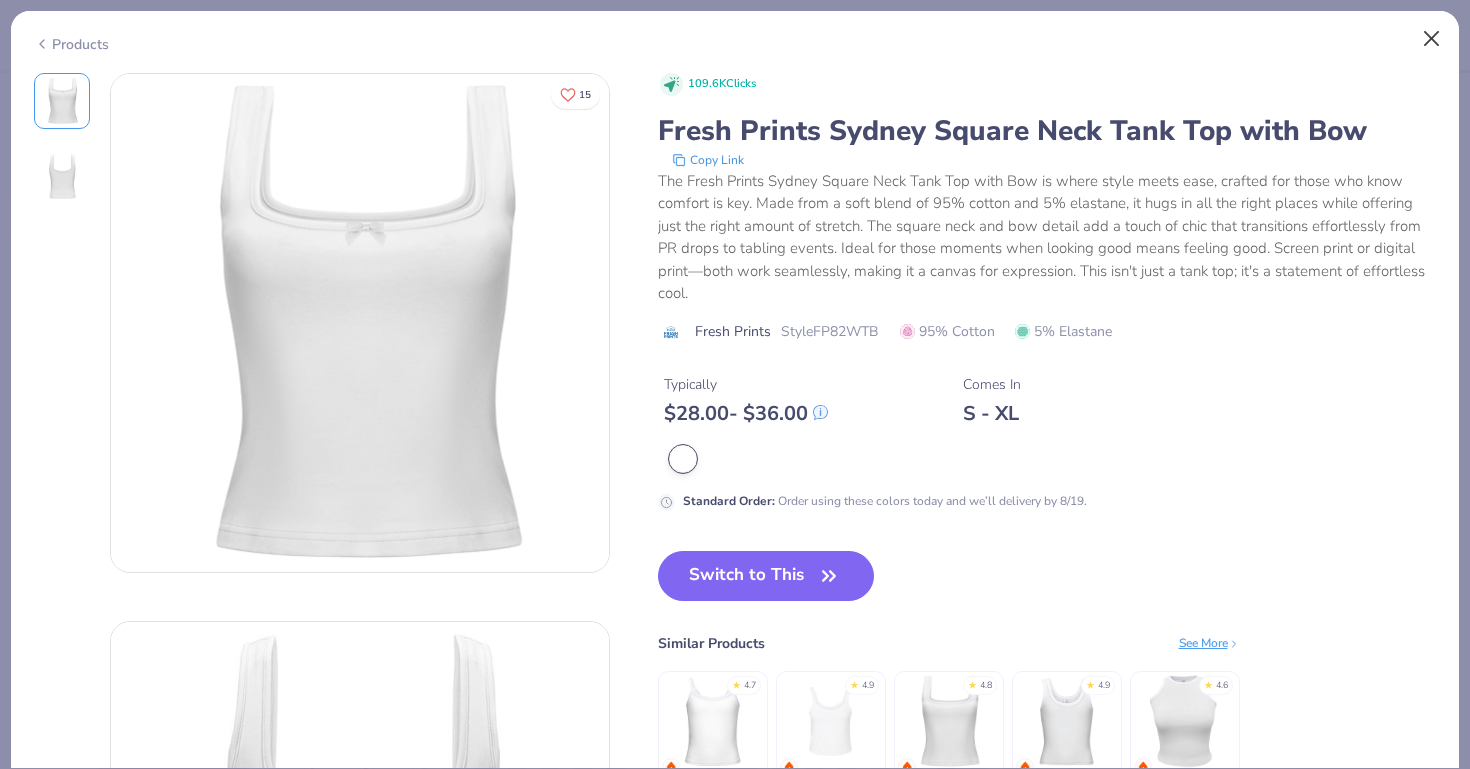 click at bounding box center [1432, 39] 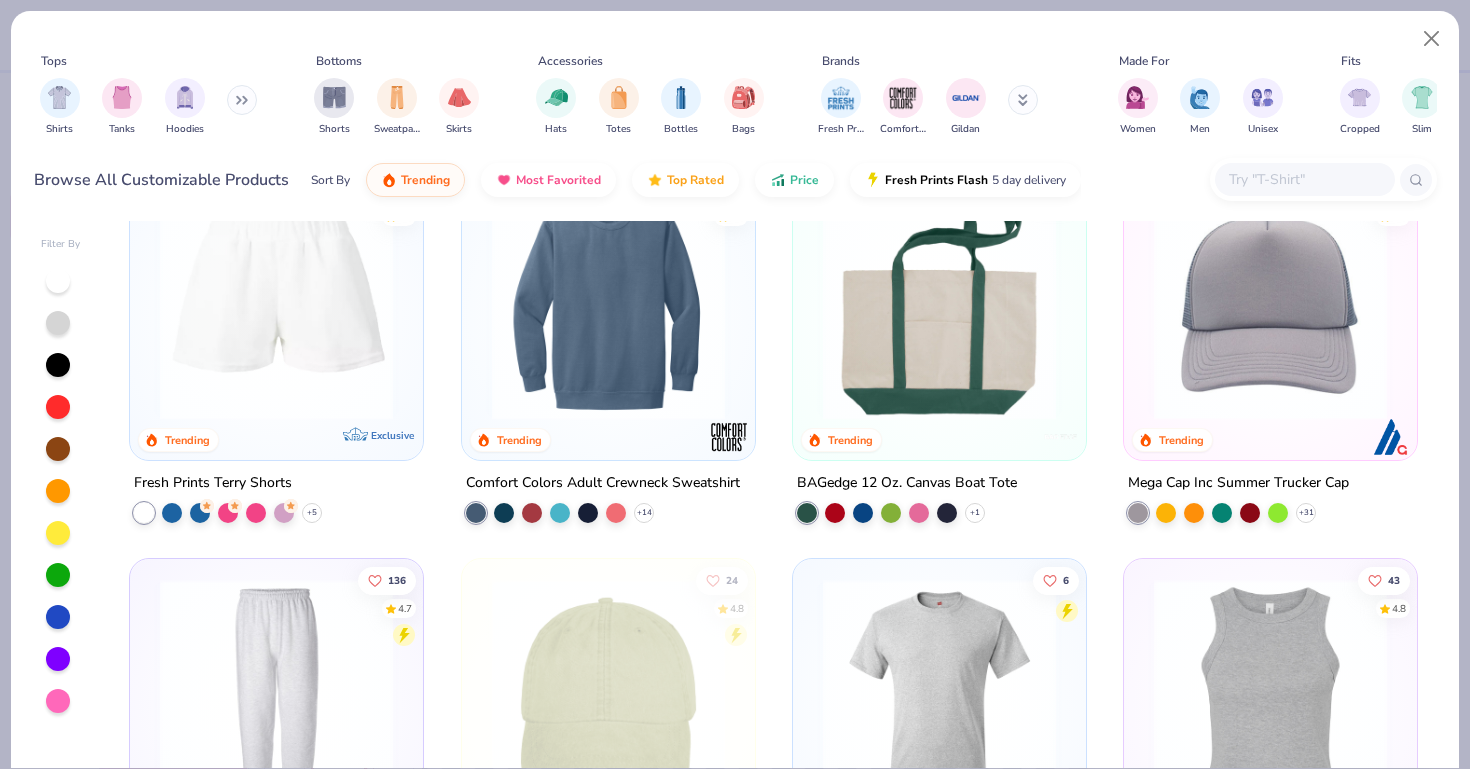 scroll, scrollTop: 789, scrollLeft: 0, axis: vertical 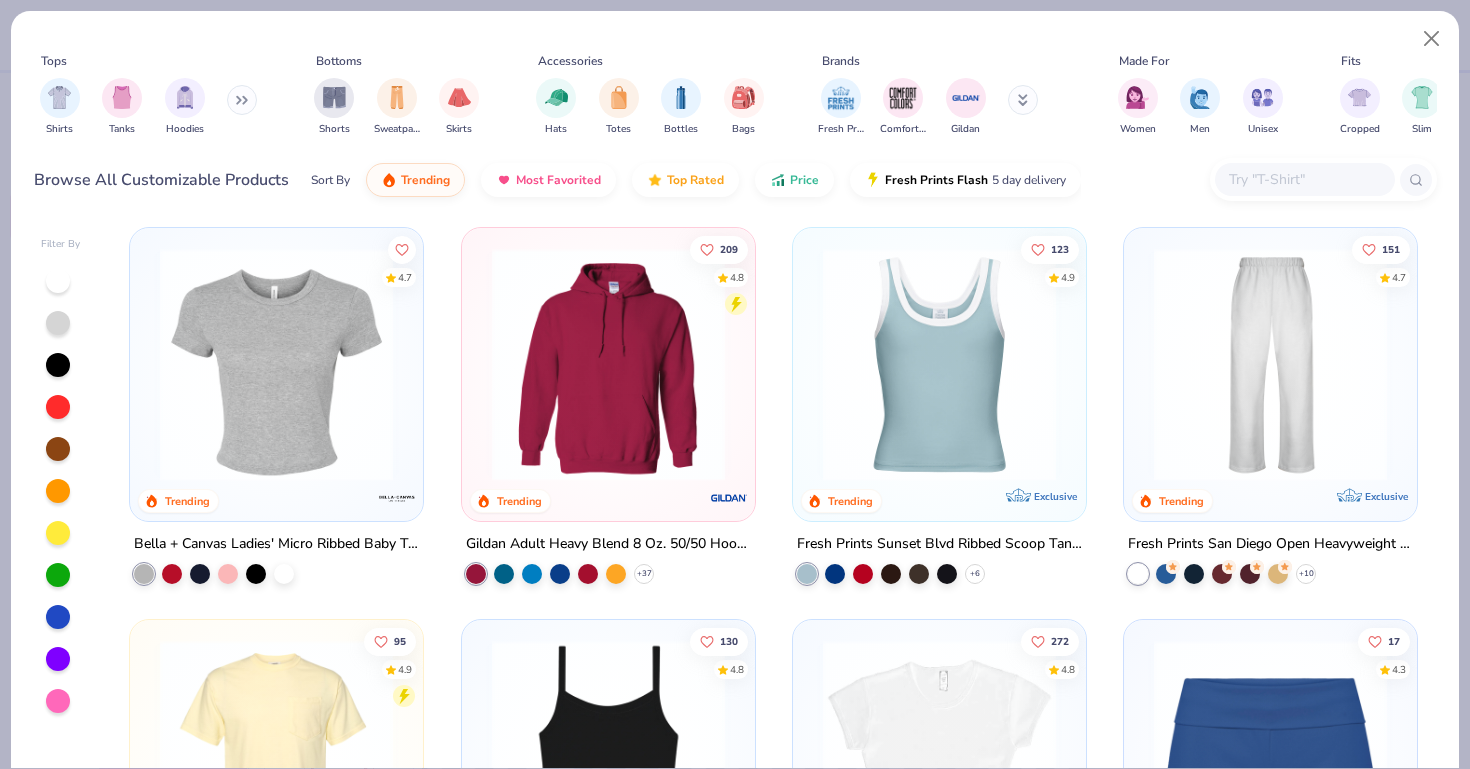 click at bounding box center [58, 281] 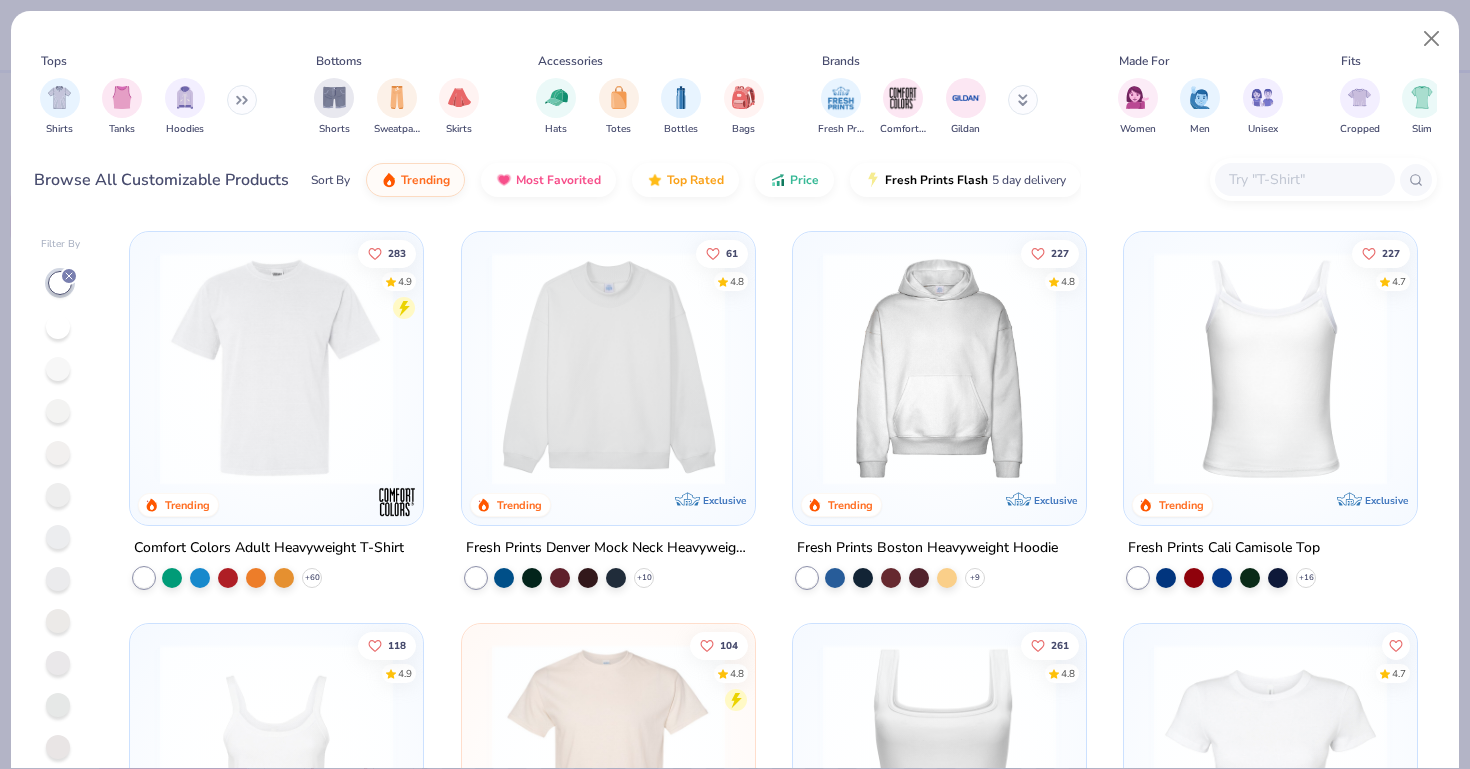 click at bounding box center [1270, 368] 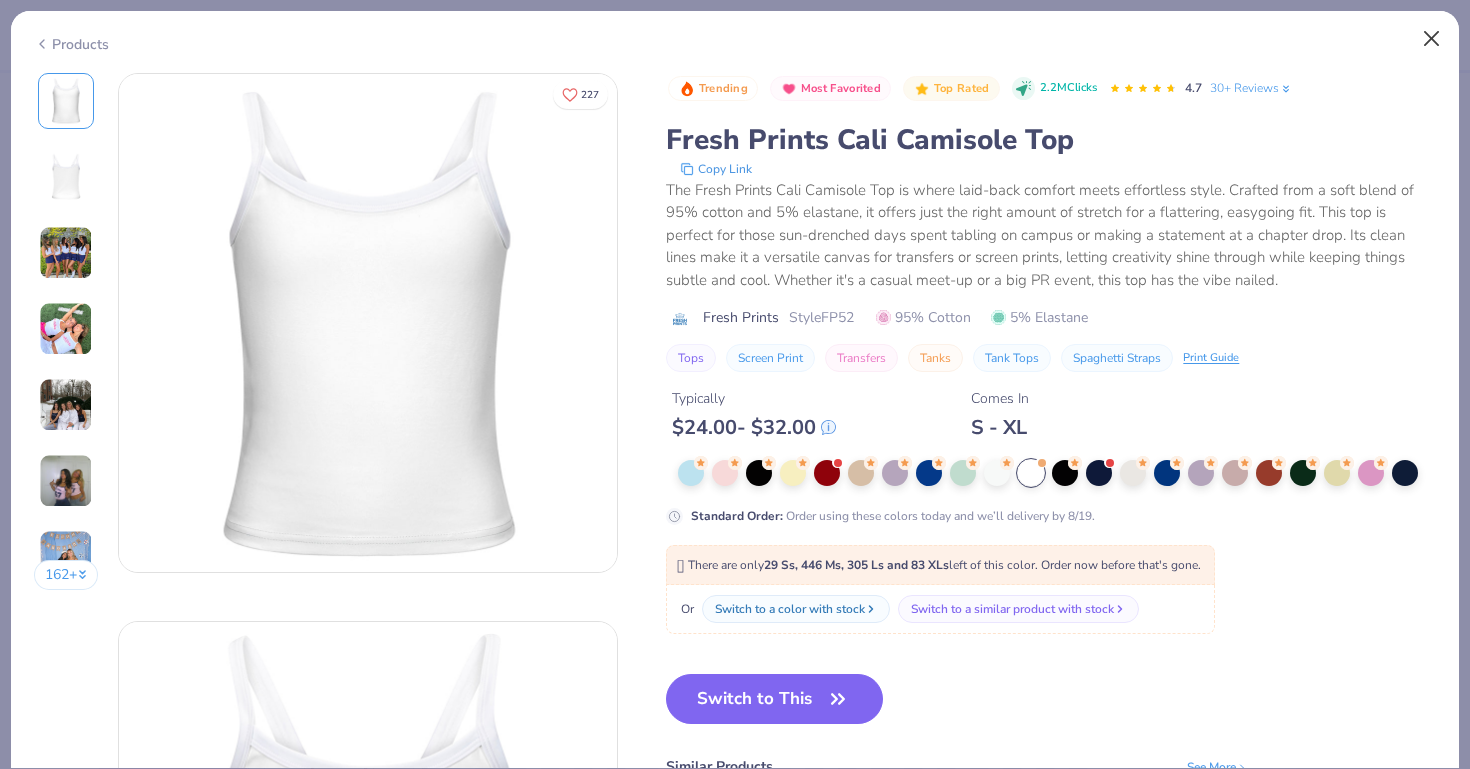 click at bounding box center (1432, 39) 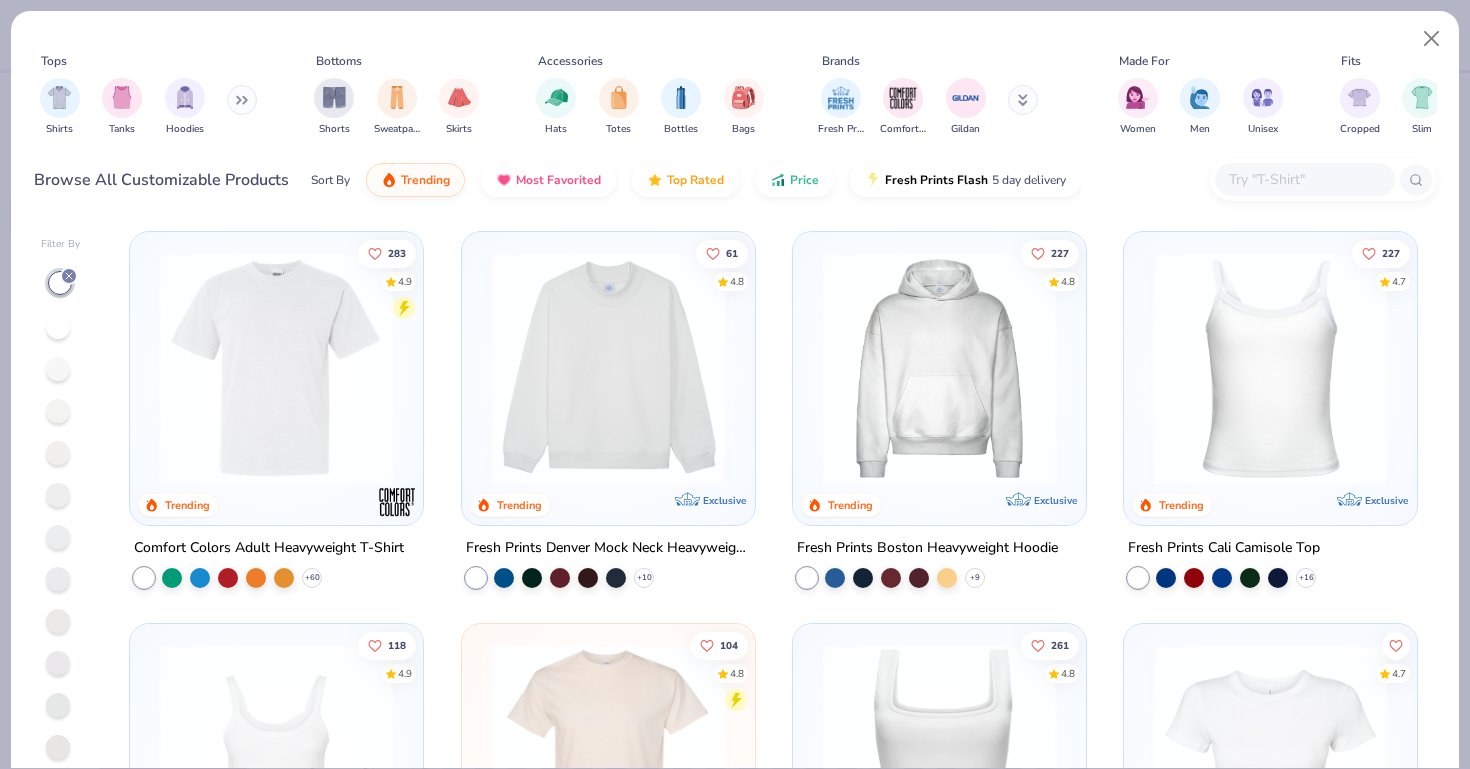 scroll, scrollTop: 265, scrollLeft: 0, axis: vertical 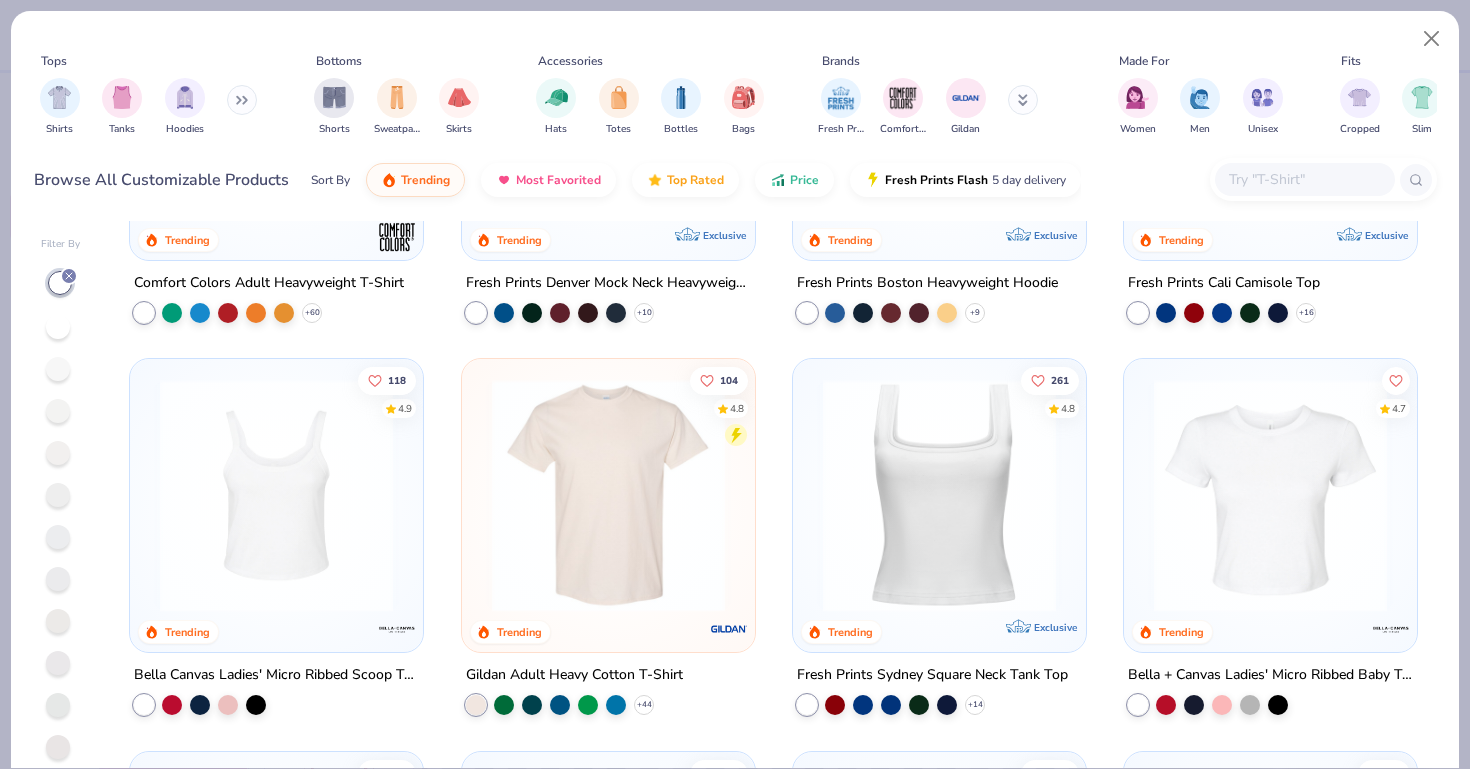 click at bounding box center (276, 495) 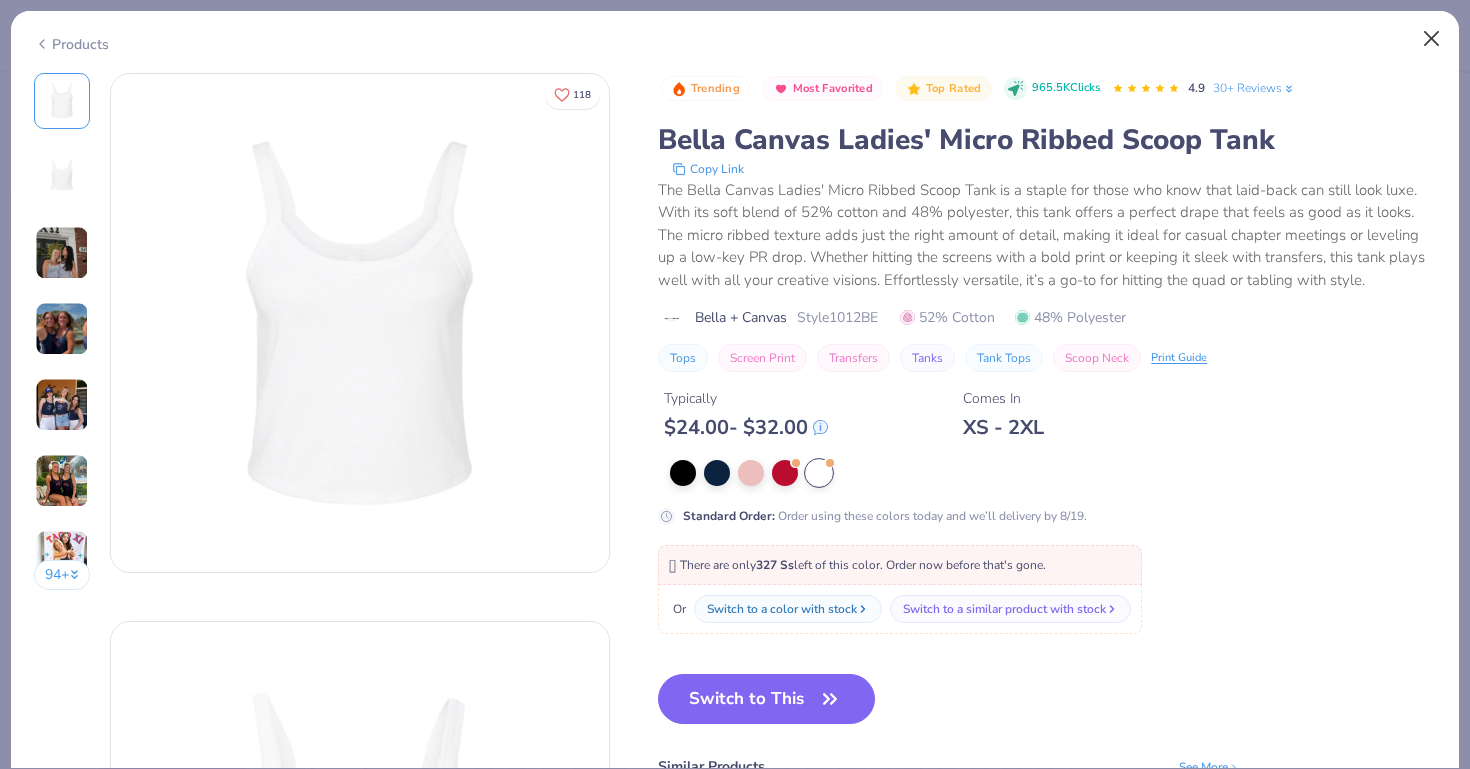 click at bounding box center [1432, 39] 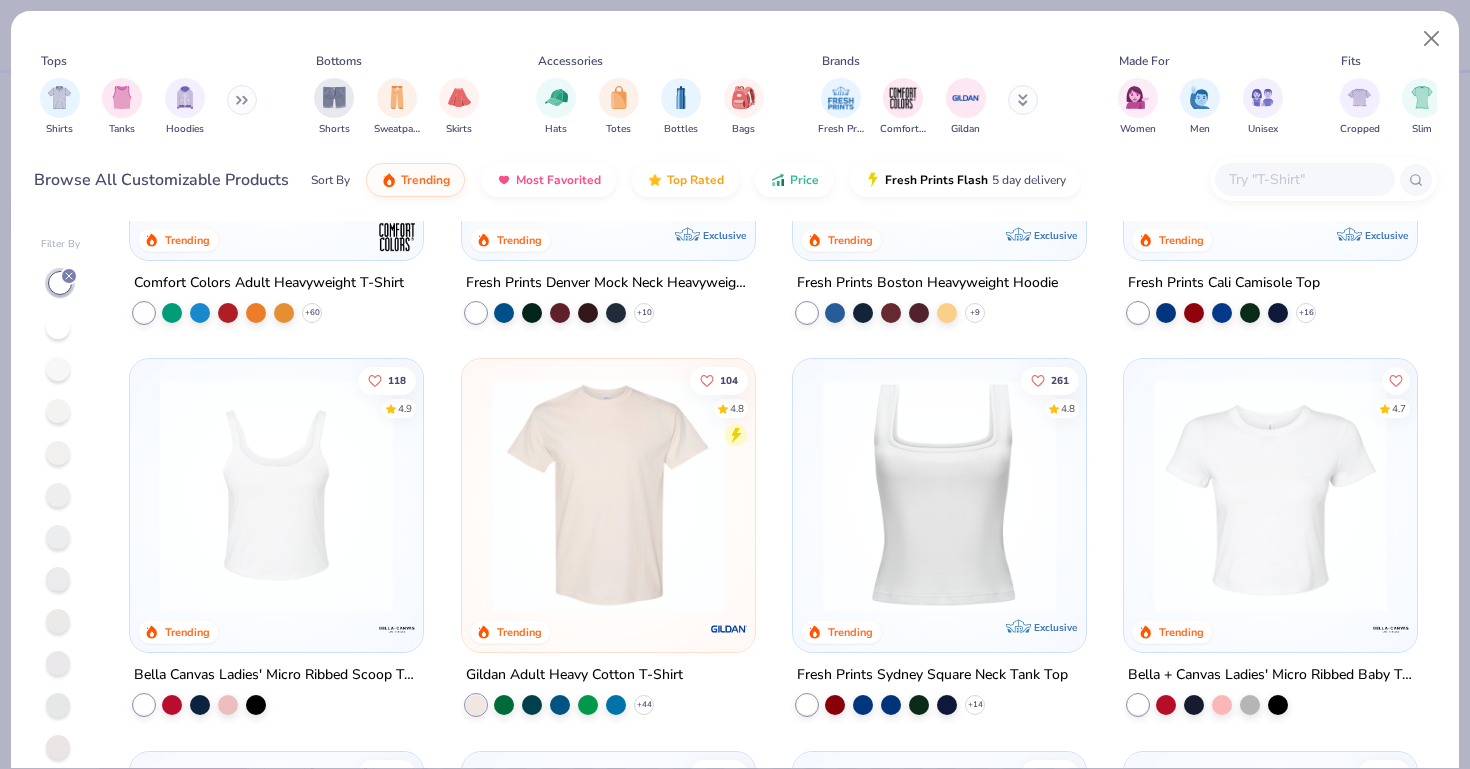 click at bounding box center (939, 495) 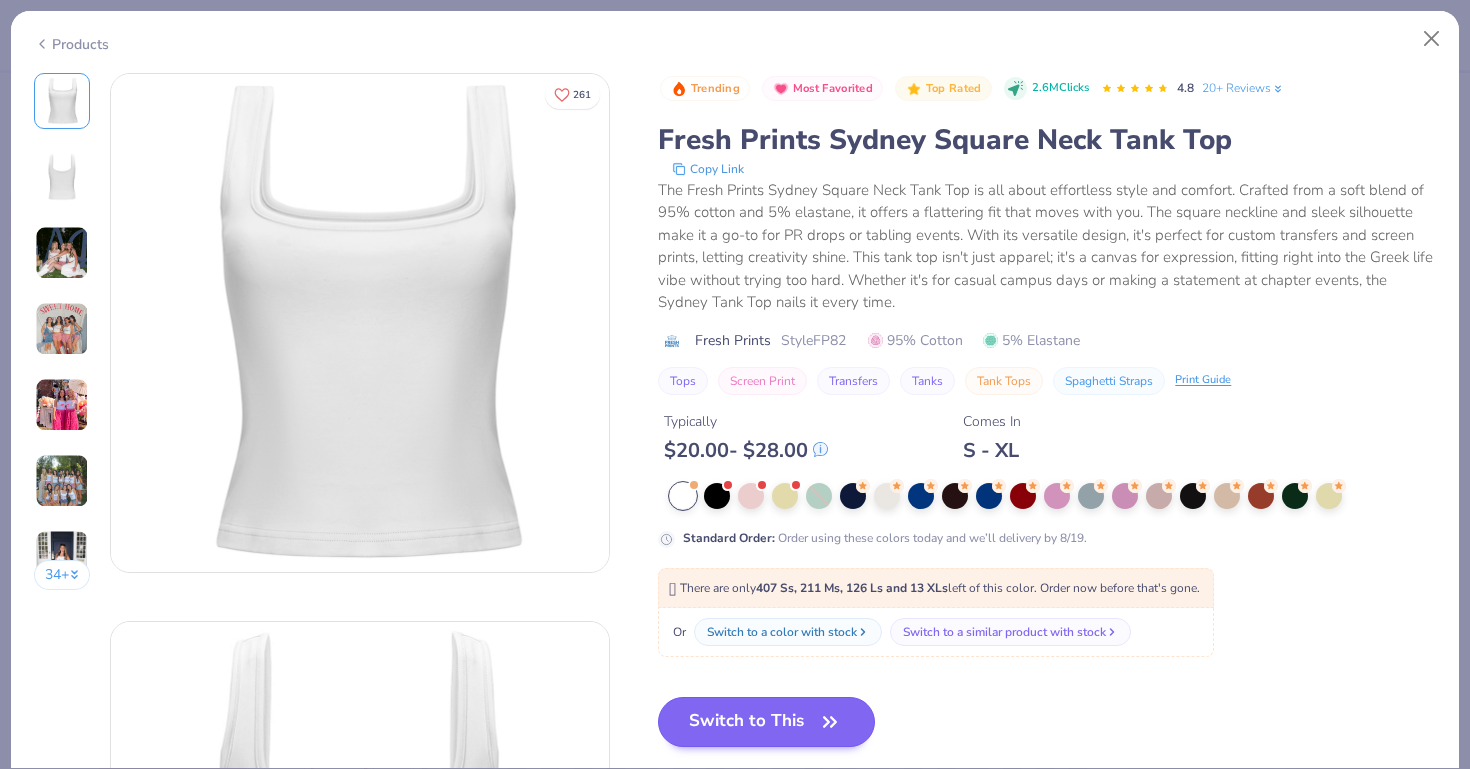 click on "Switch to This" at bounding box center [766, 722] 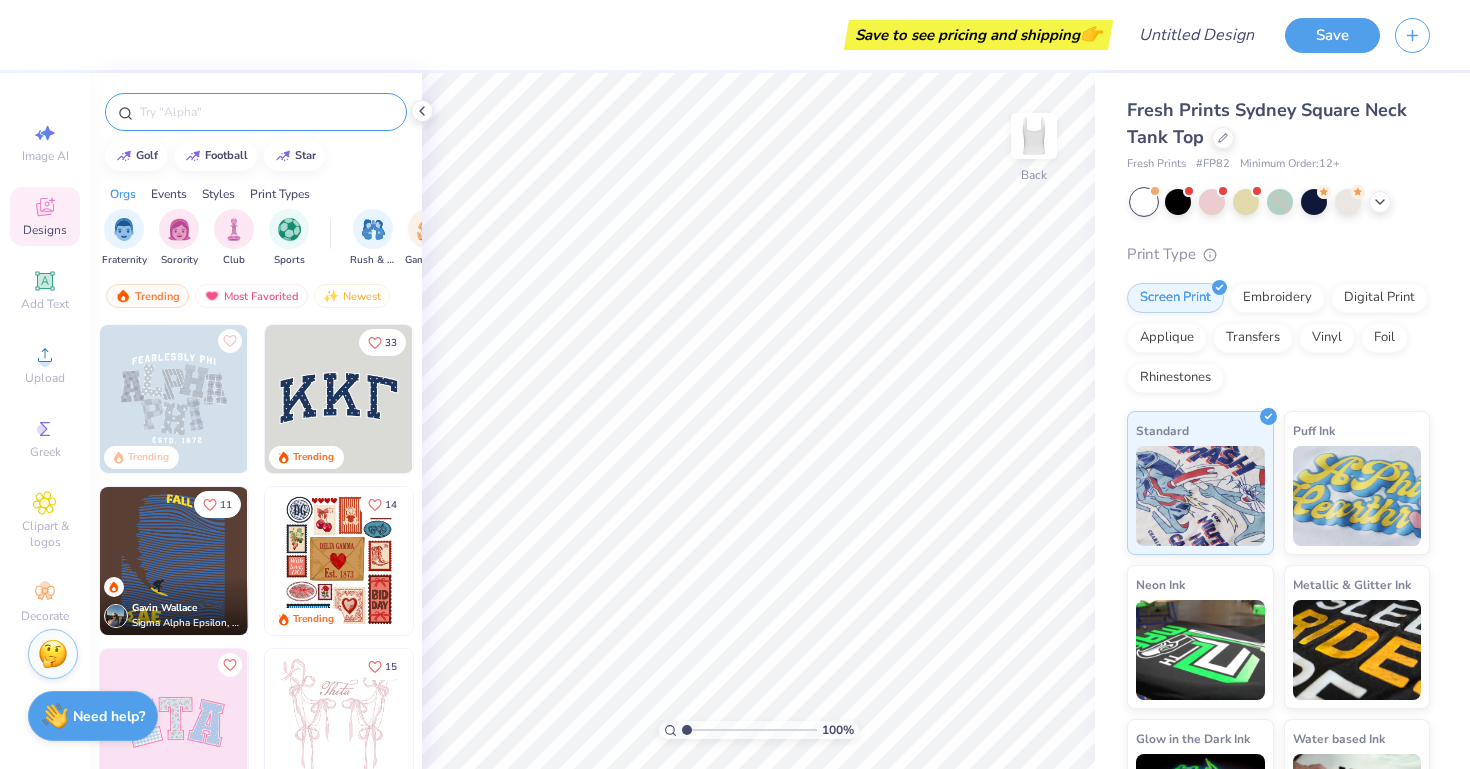 click at bounding box center [266, 112] 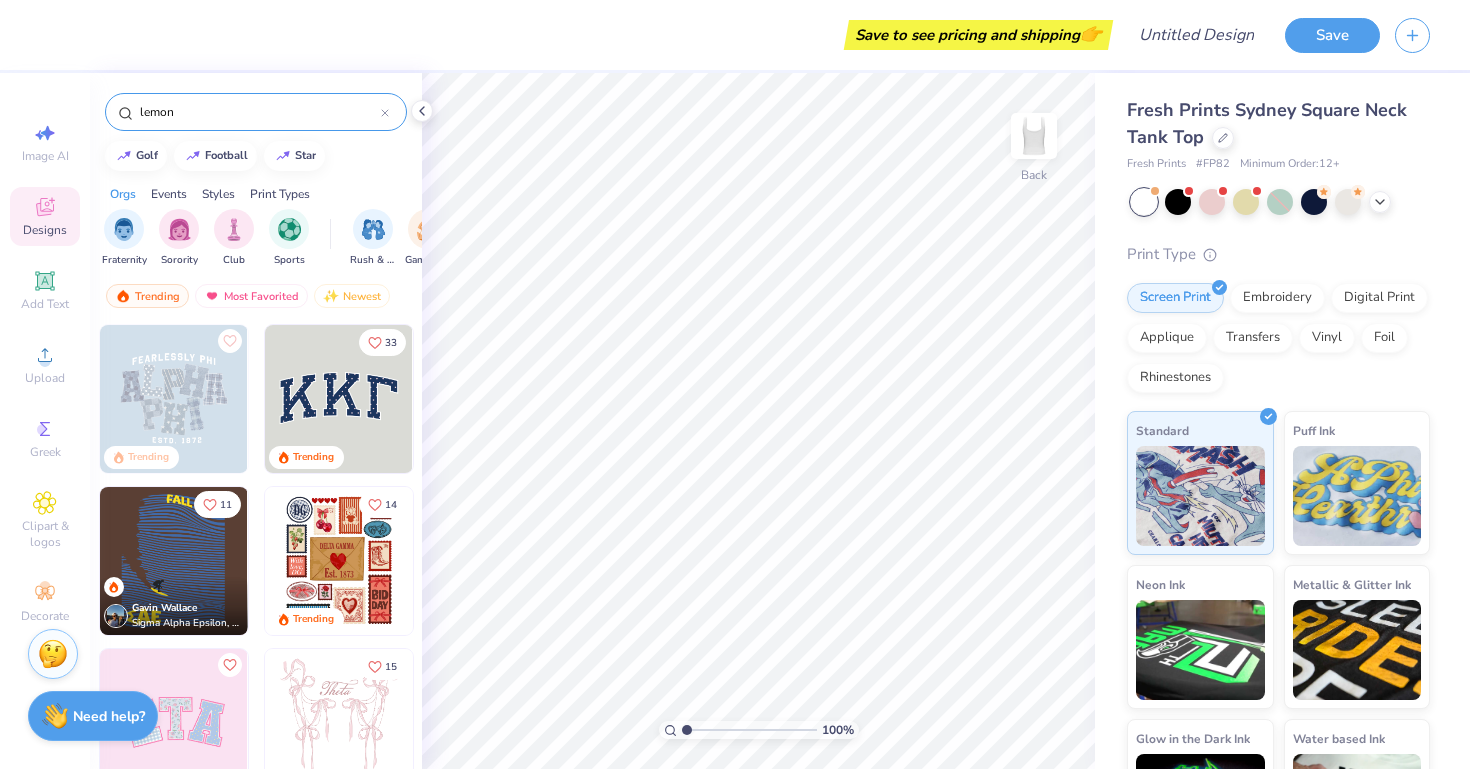type on "lemon" 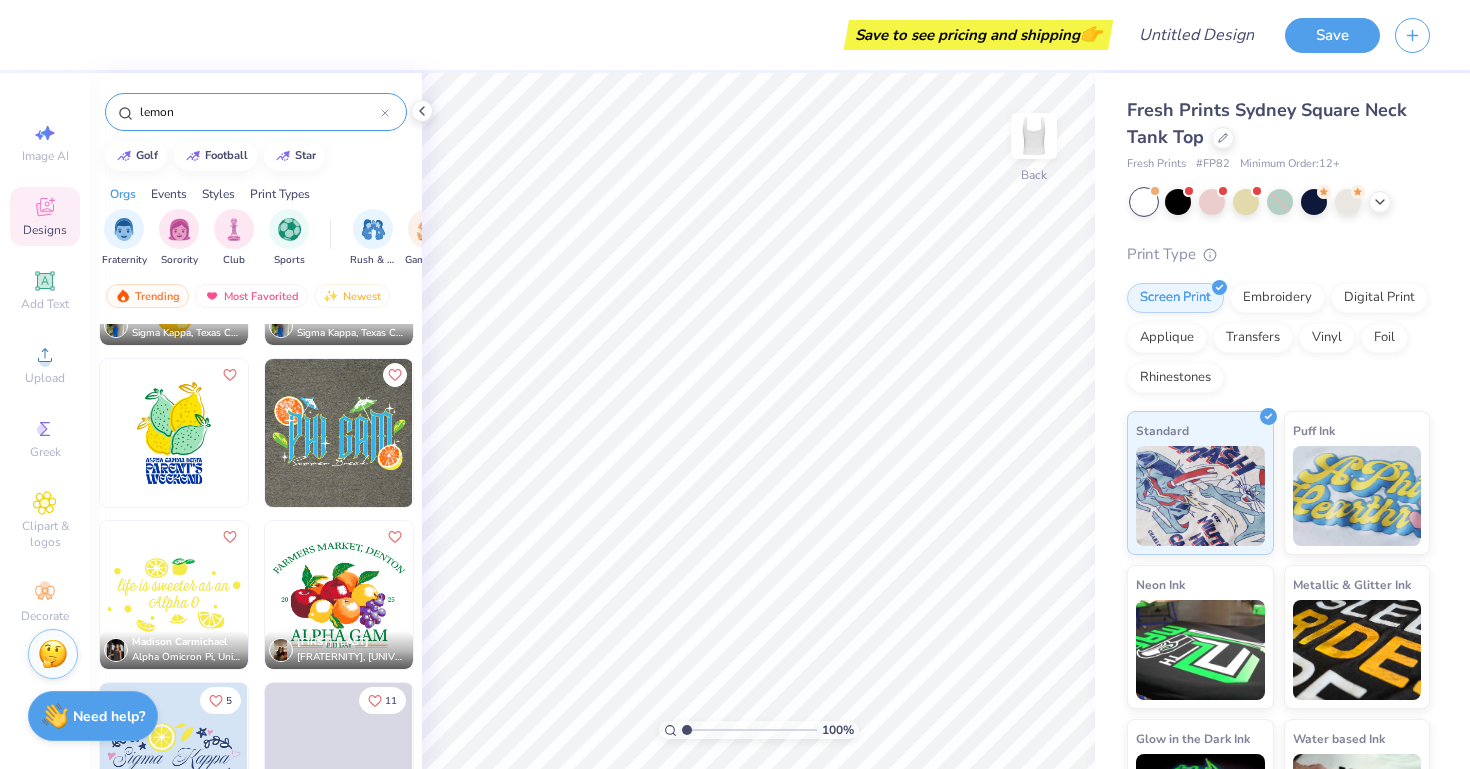 scroll, scrollTop: 4016, scrollLeft: 0, axis: vertical 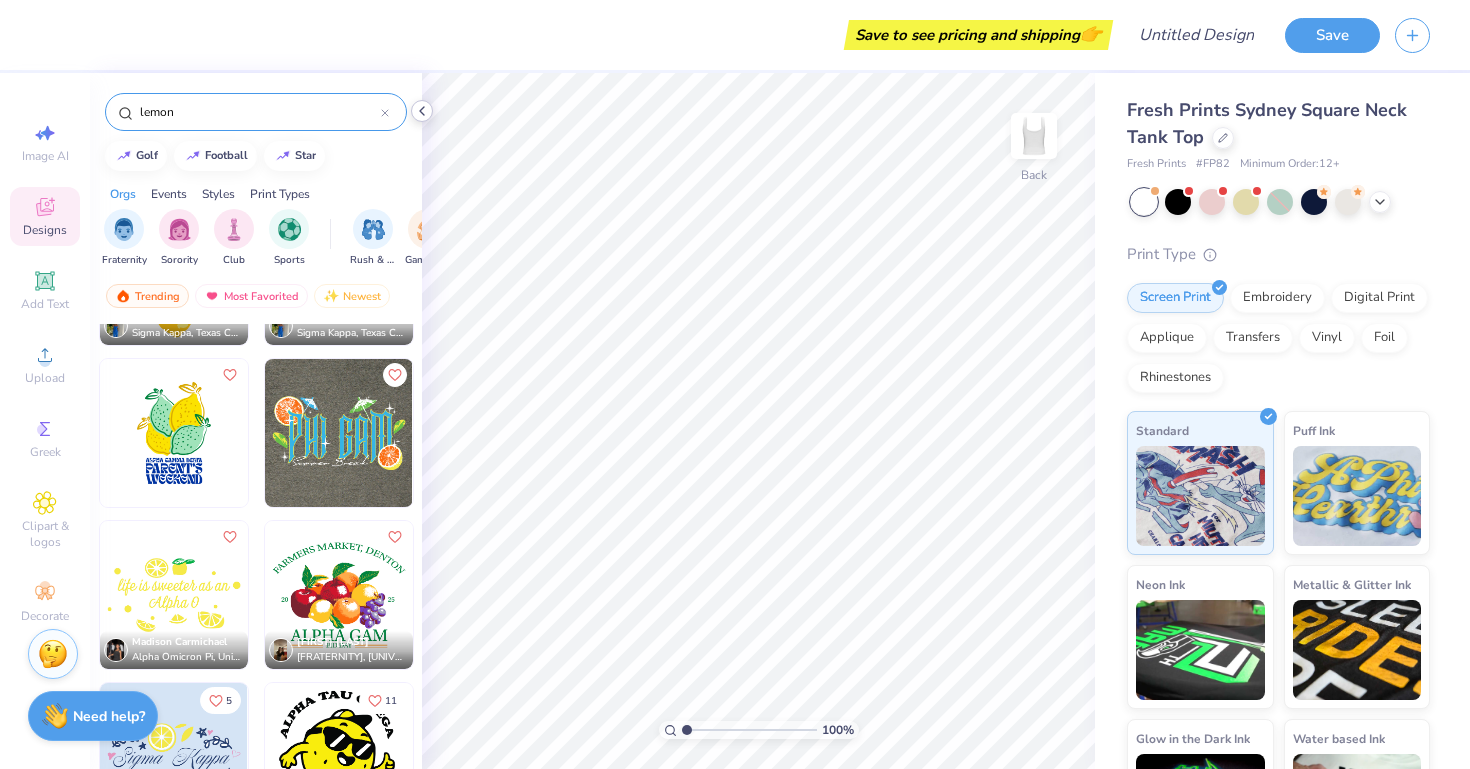 click 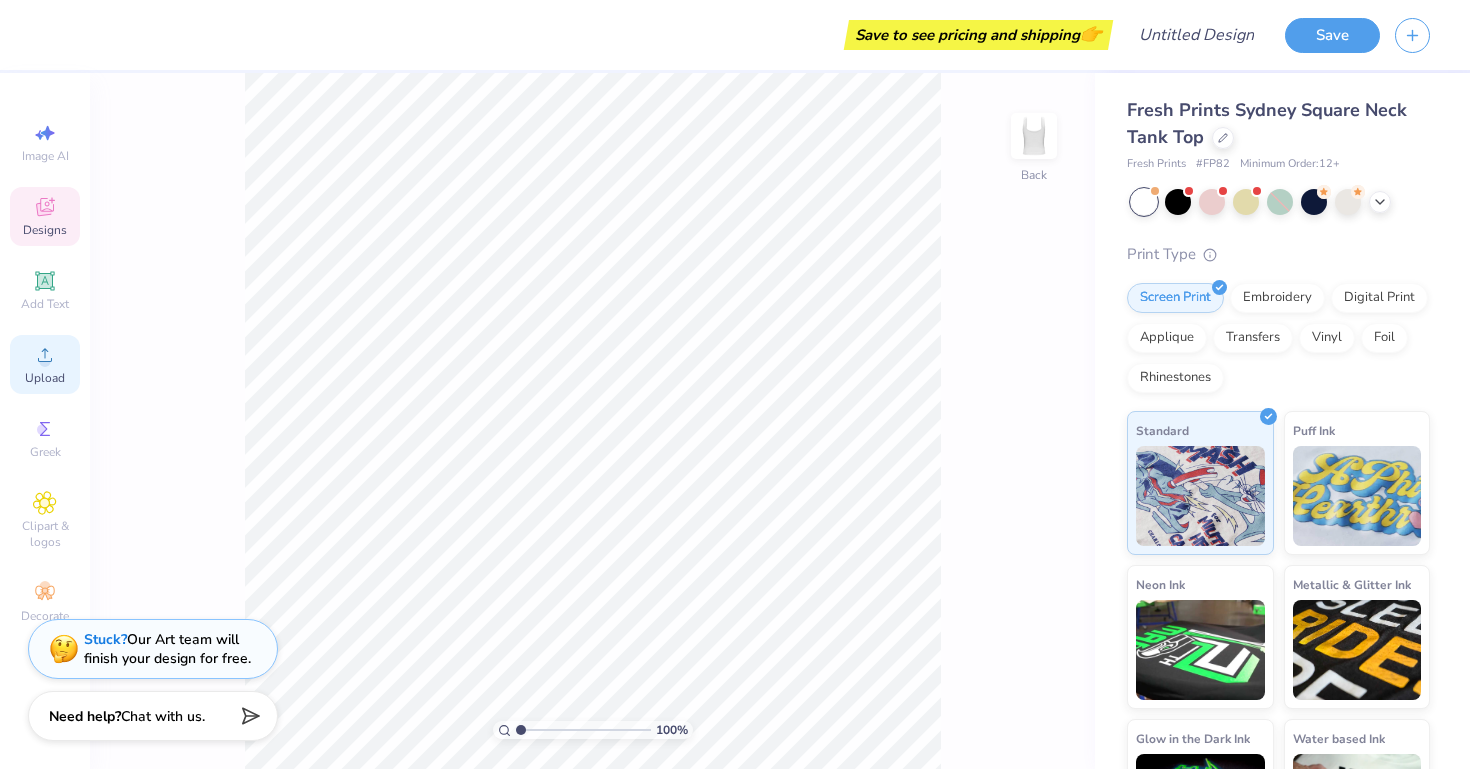 click 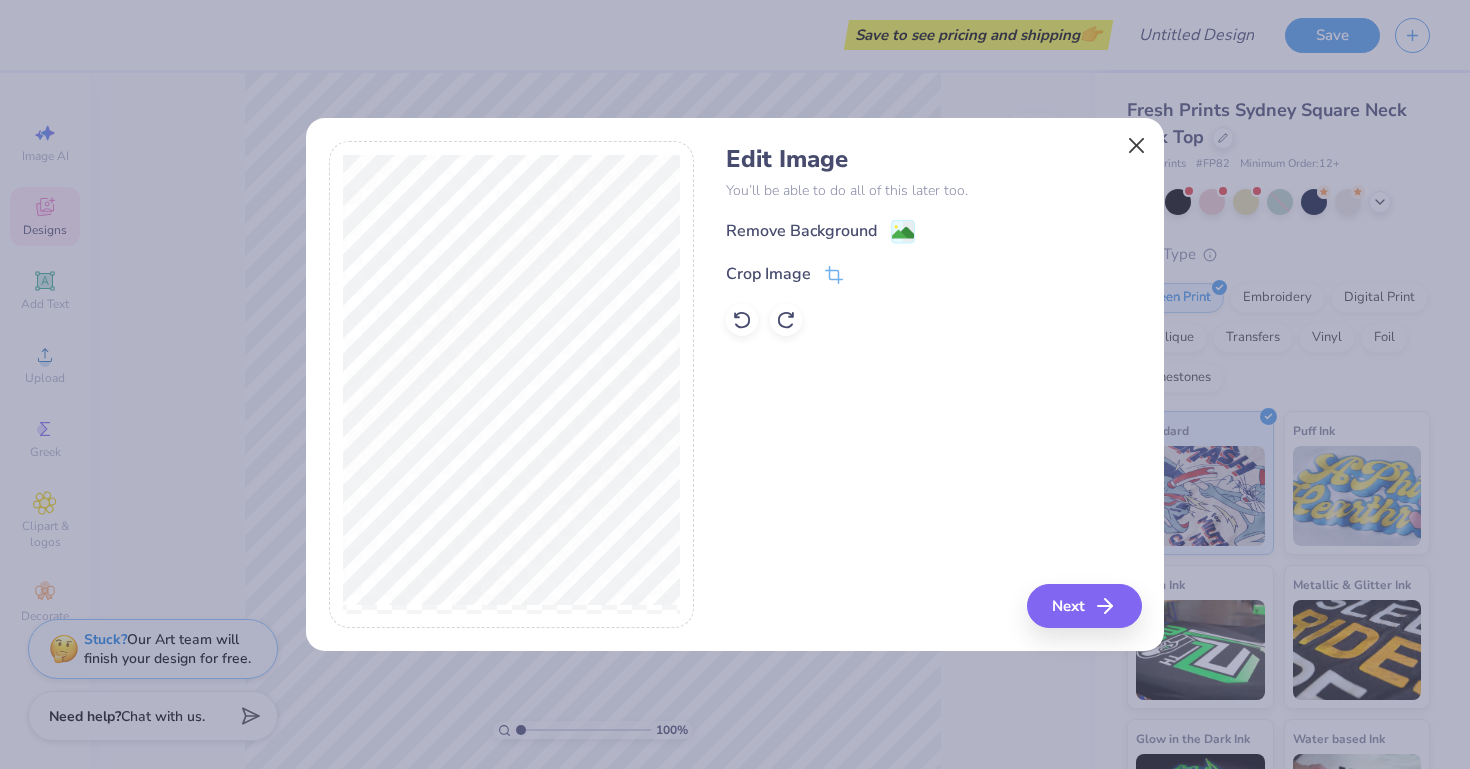 click at bounding box center [1137, 146] 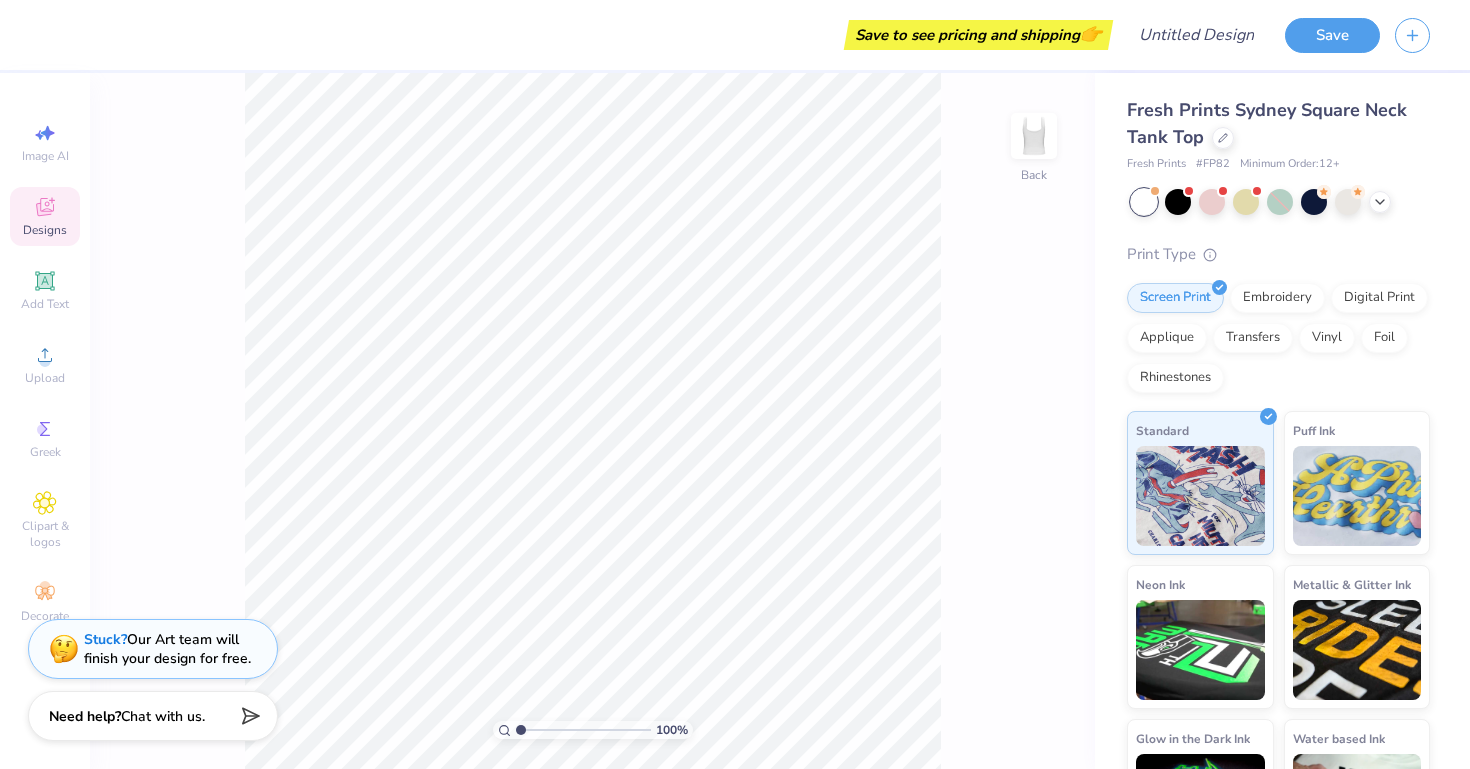 click on "Designs" at bounding box center [45, 216] 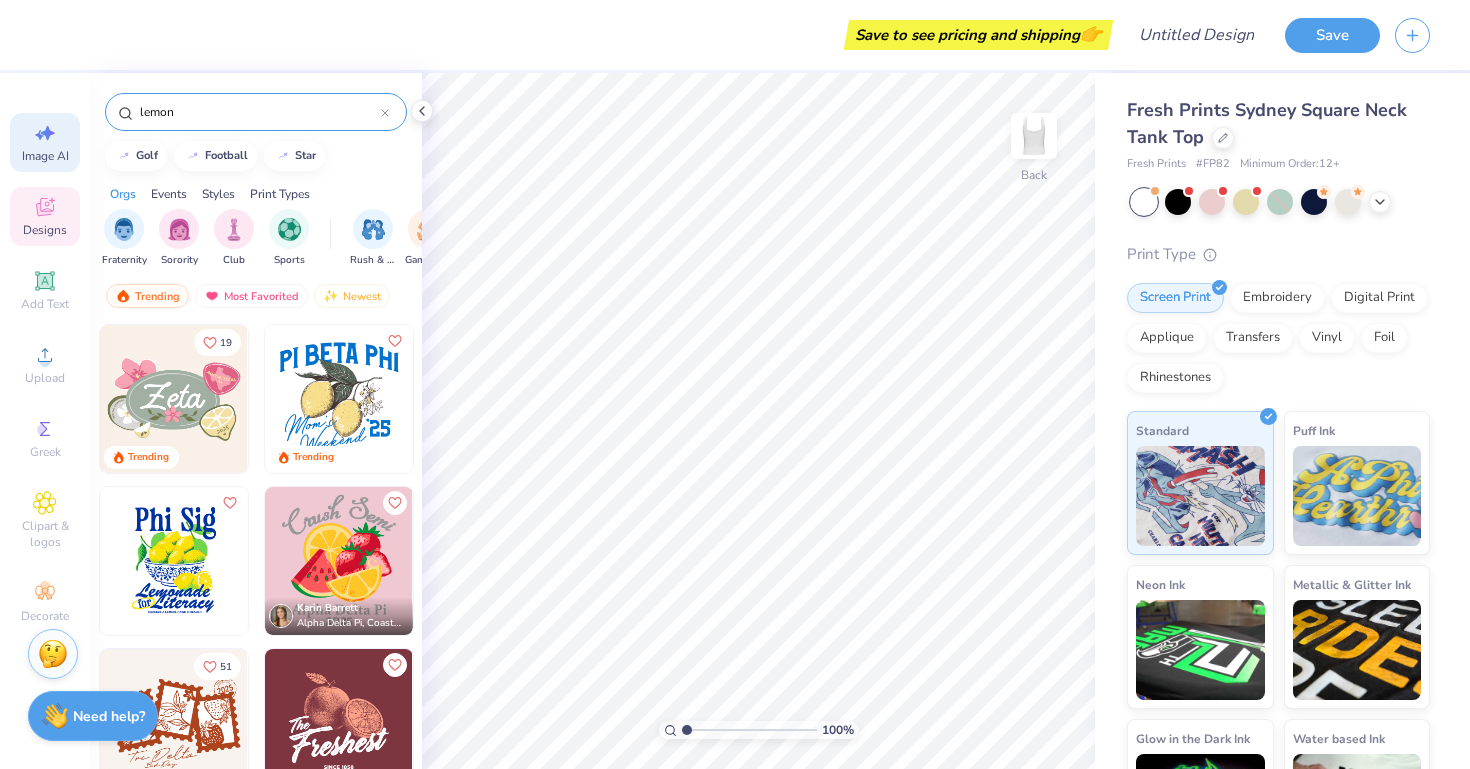 click on "Image AI" at bounding box center (45, 156) 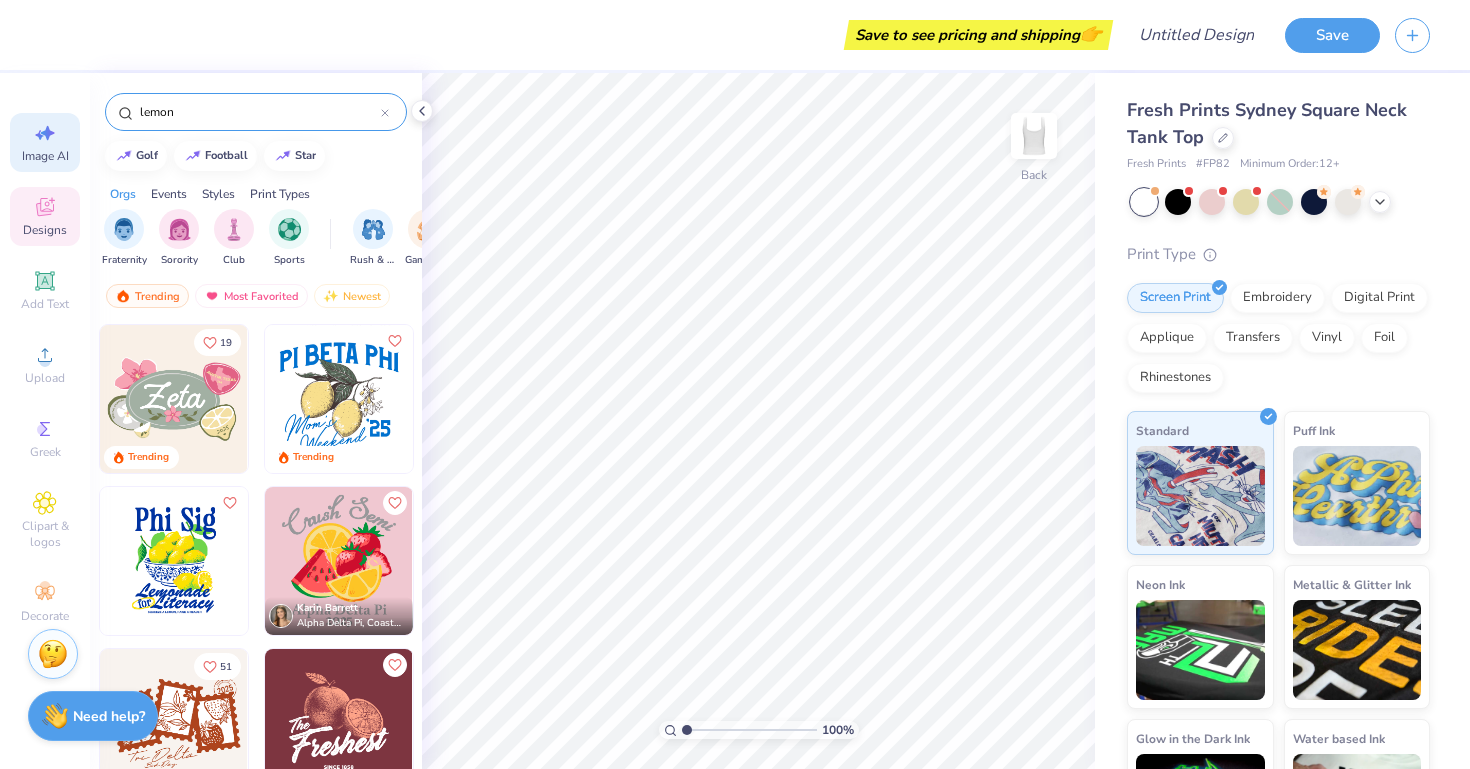 select on "4" 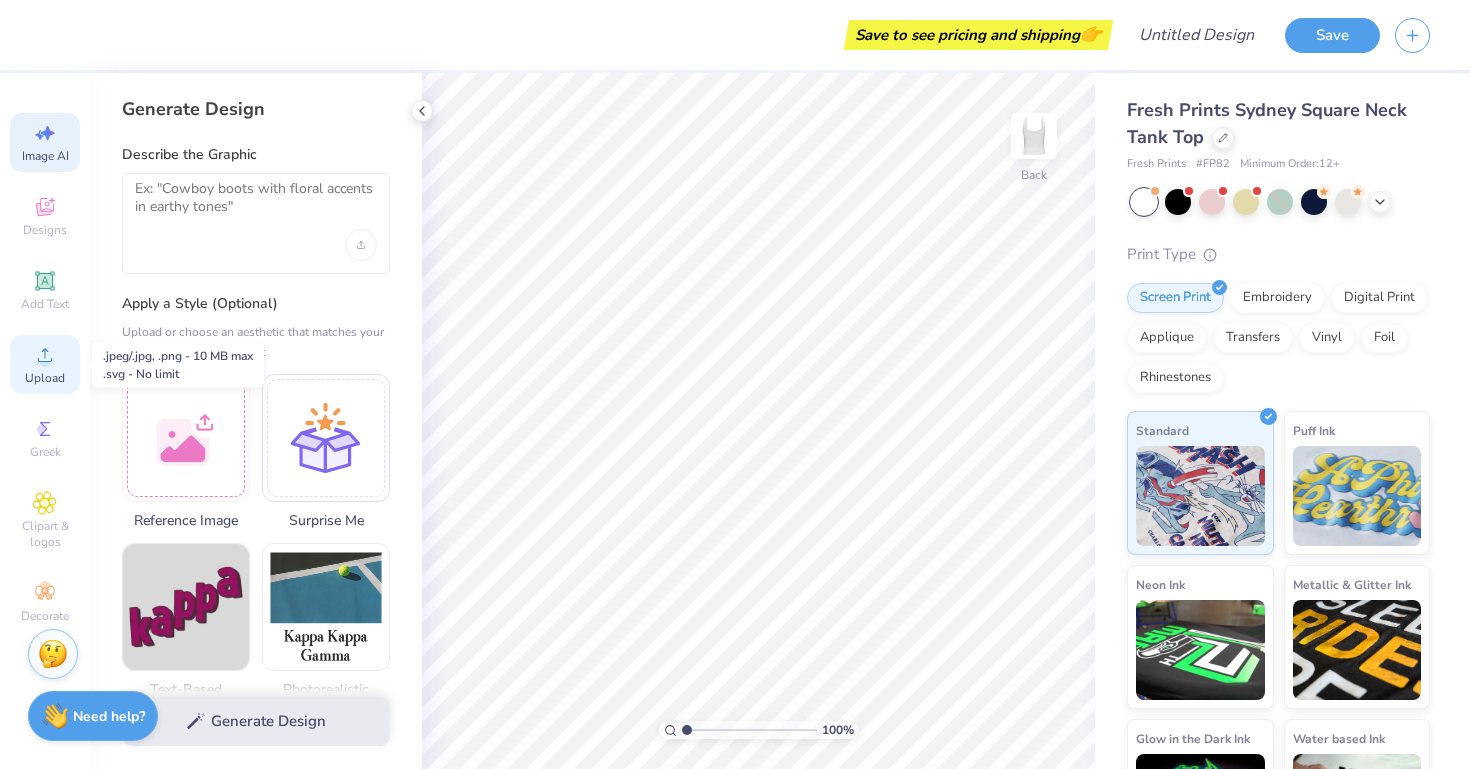 click 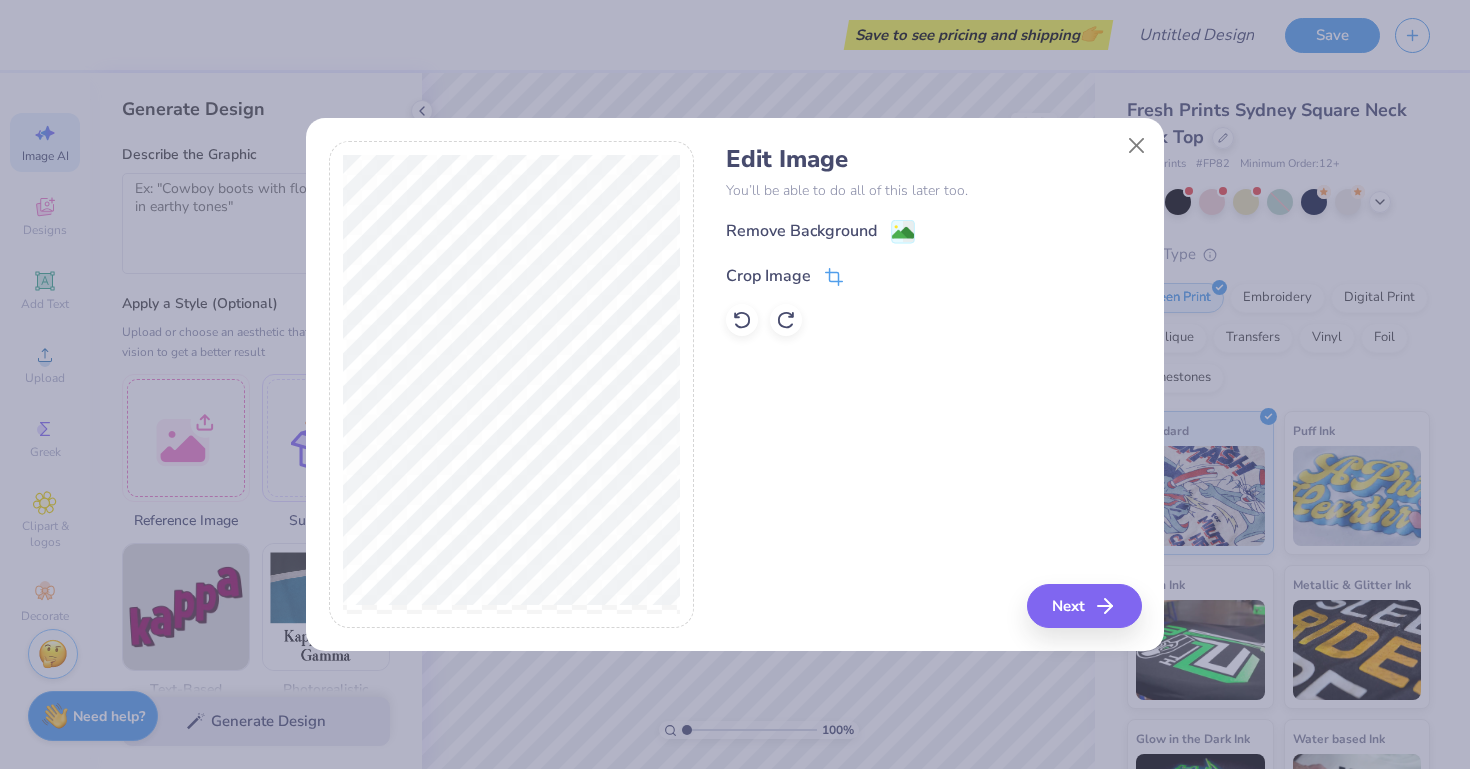 click 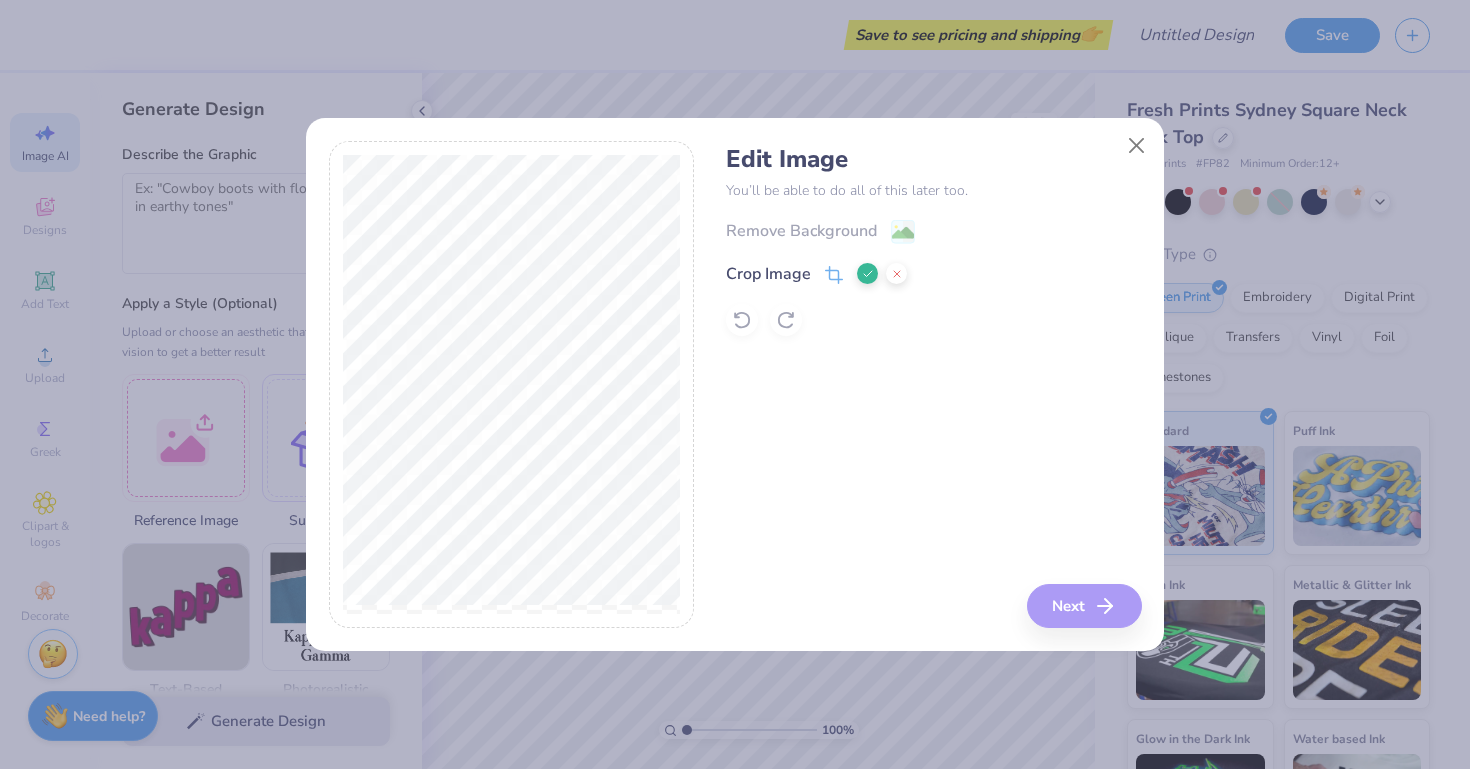 click on "Remove Background Crop Image" at bounding box center (933, 277) 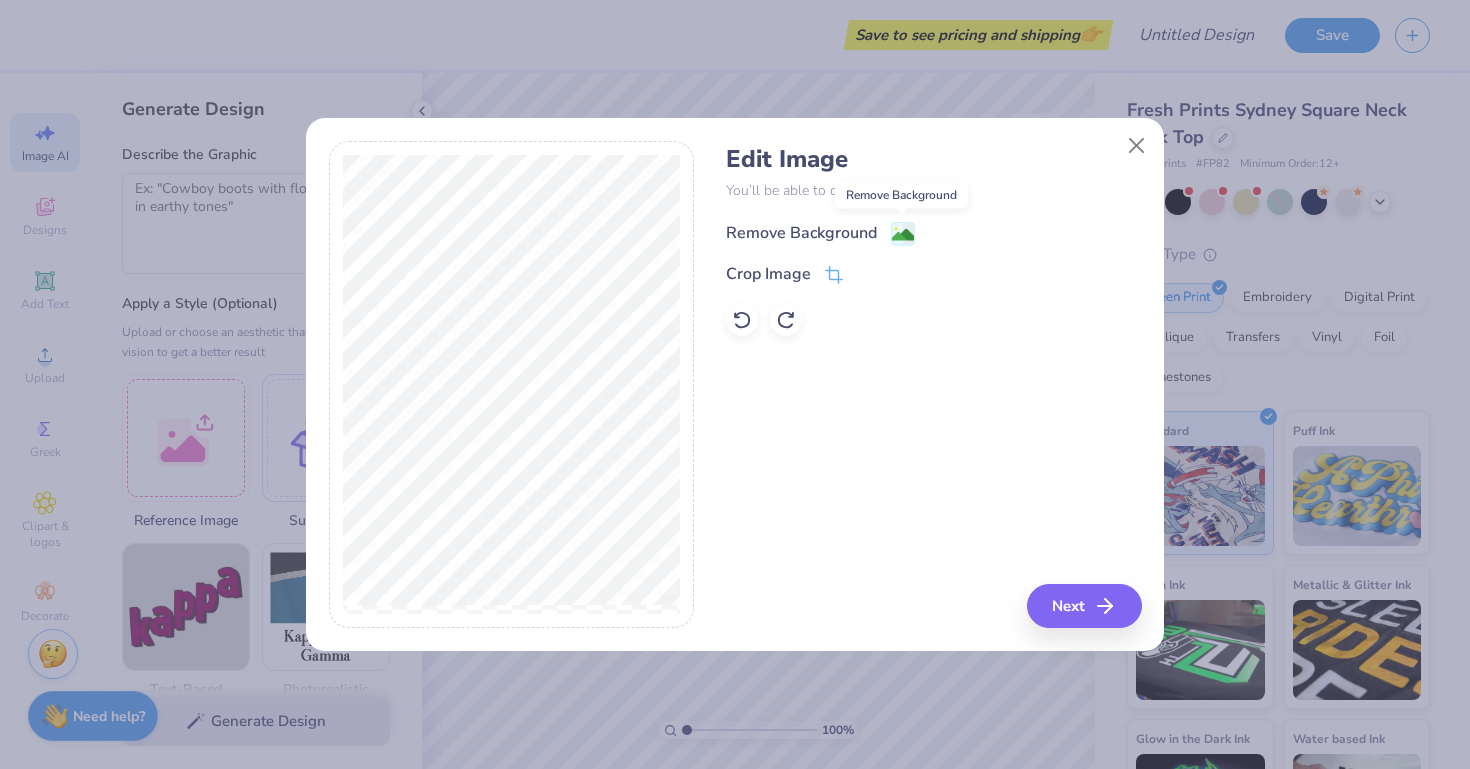 click 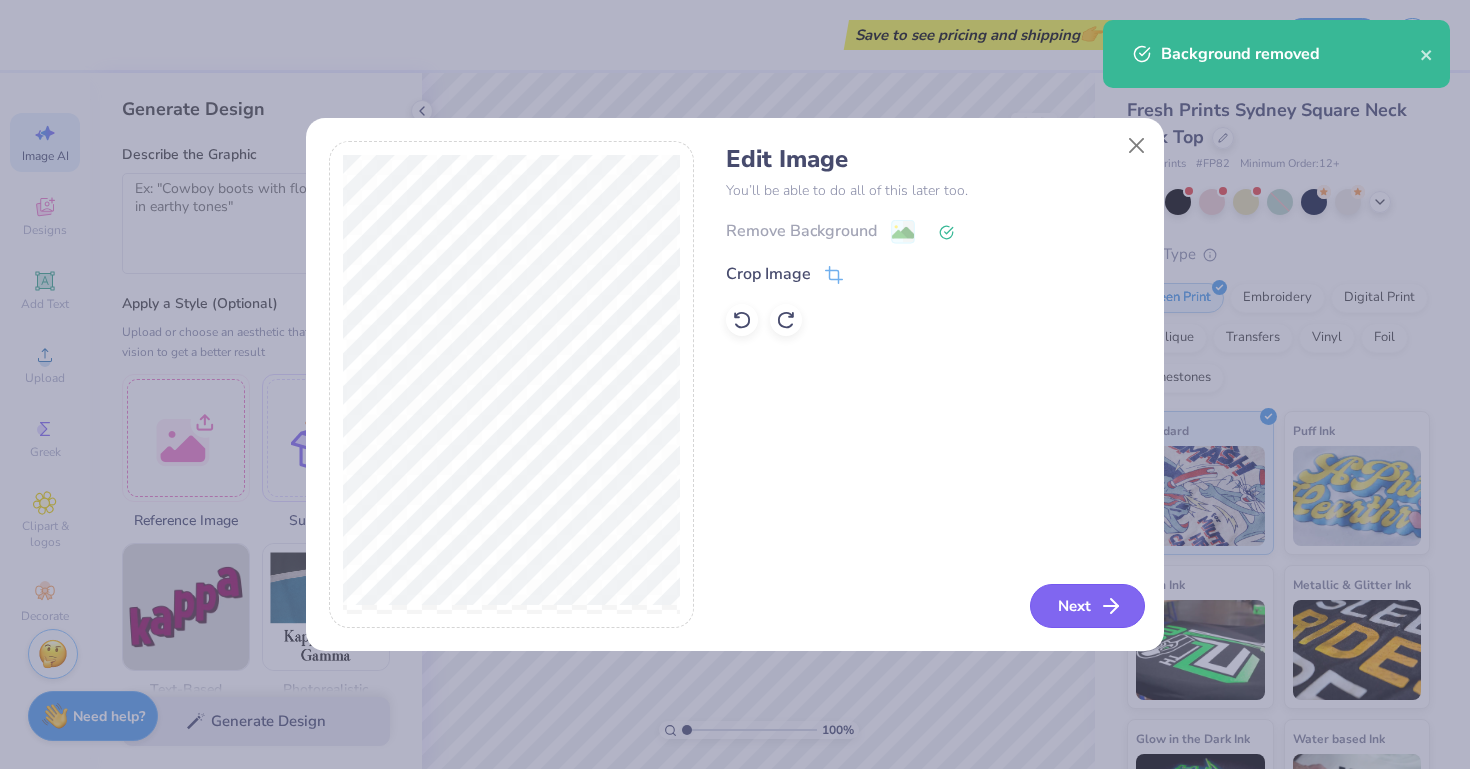 click on "Next" at bounding box center [1087, 606] 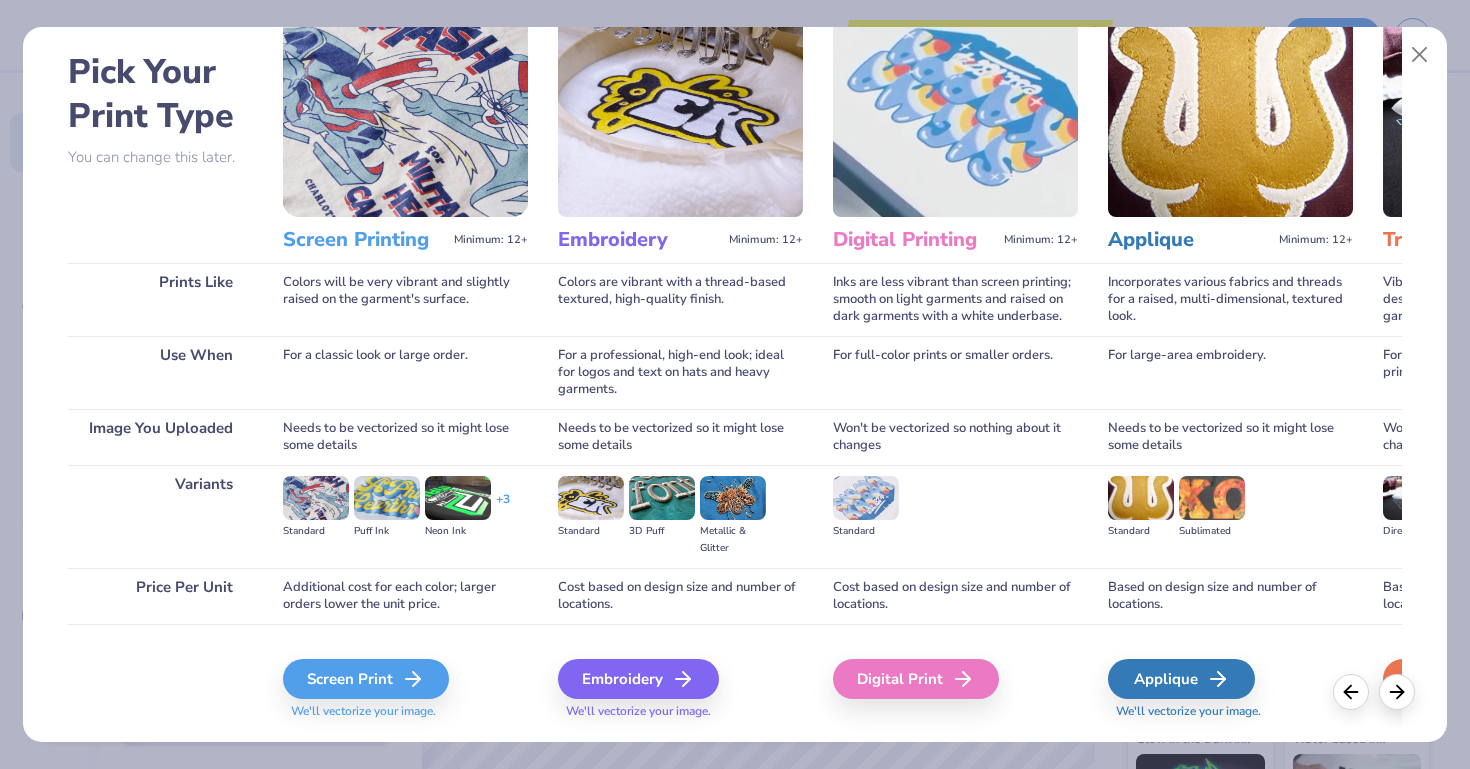 scroll, scrollTop: 96, scrollLeft: 0, axis: vertical 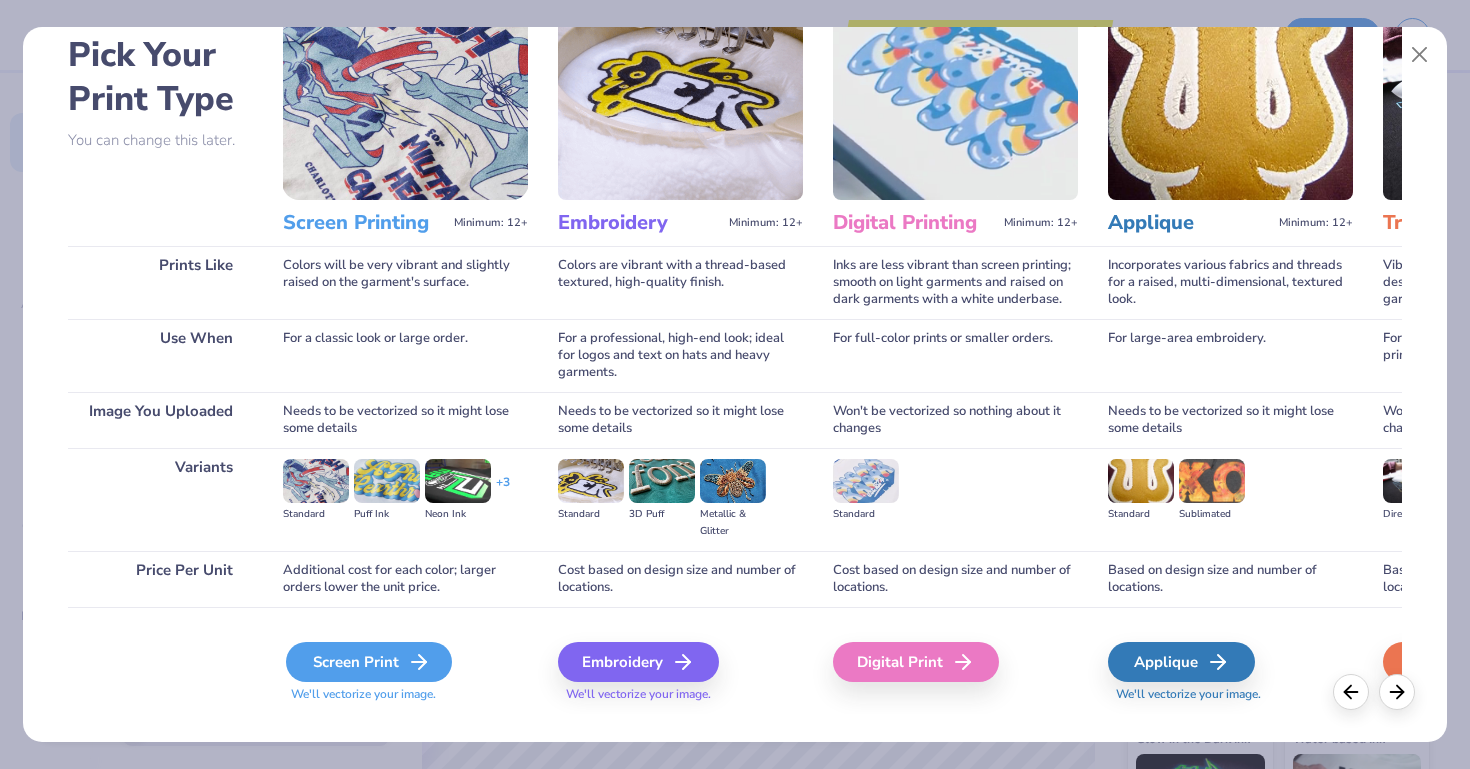 click on "Screen Print" at bounding box center [369, 662] 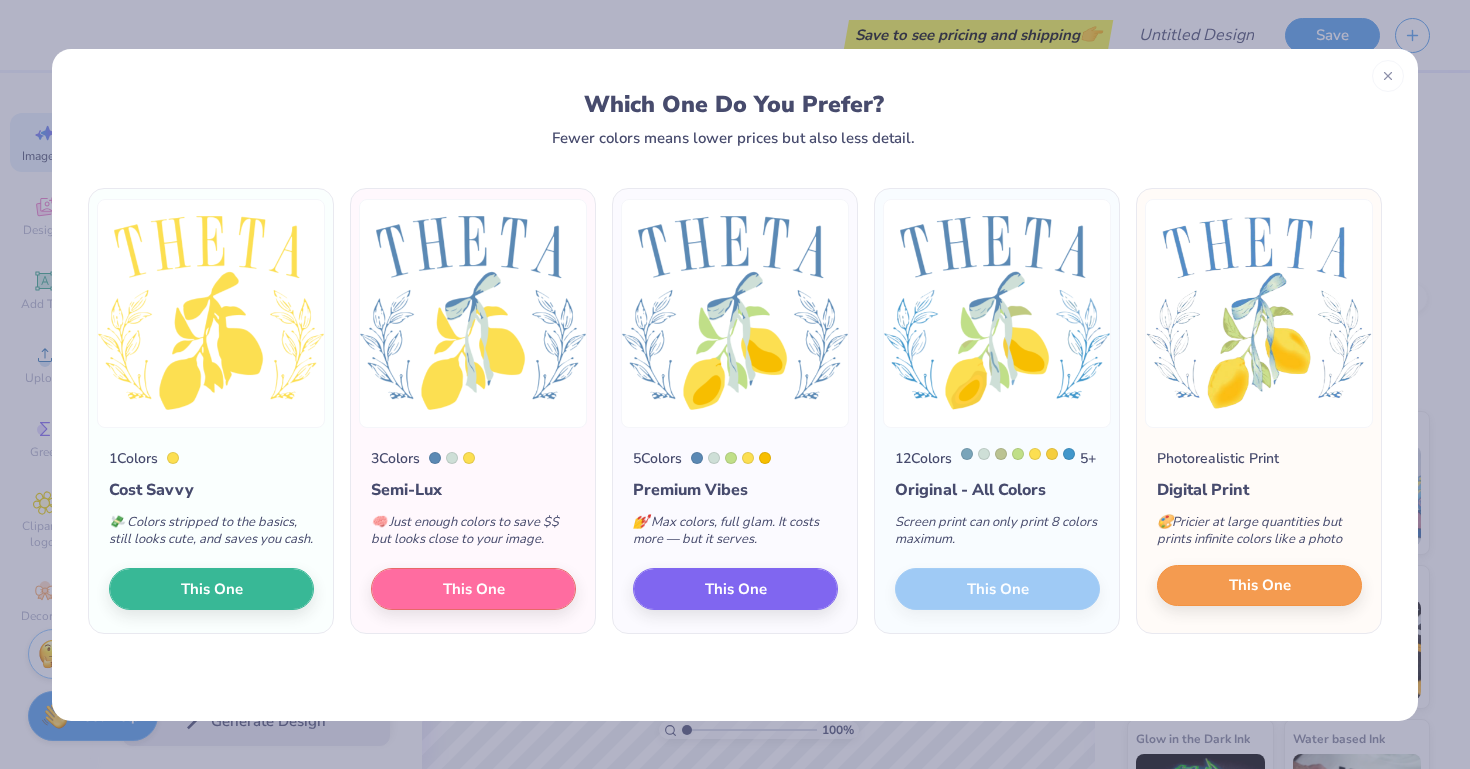click on "This One" at bounding box center [1260, 585] 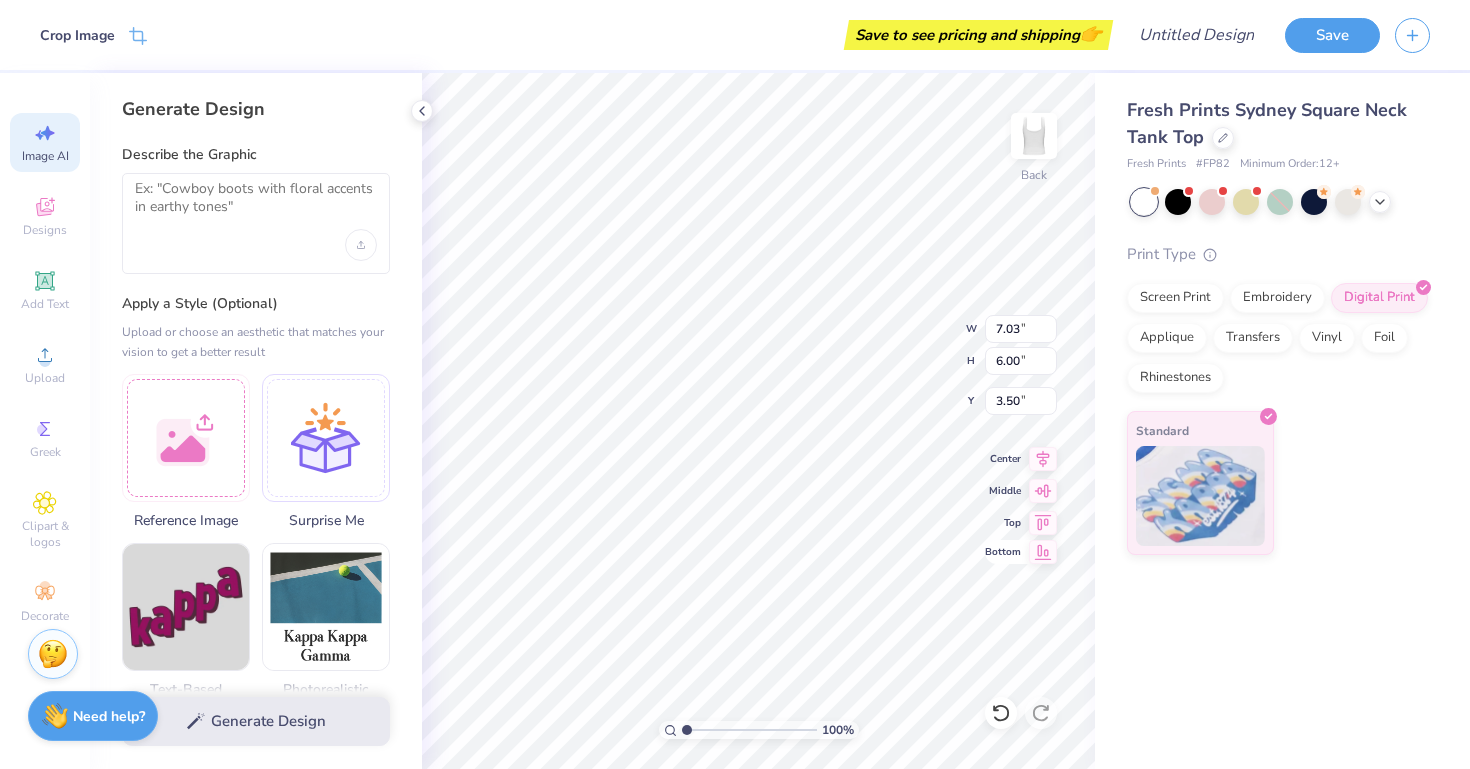 type on "1.52" 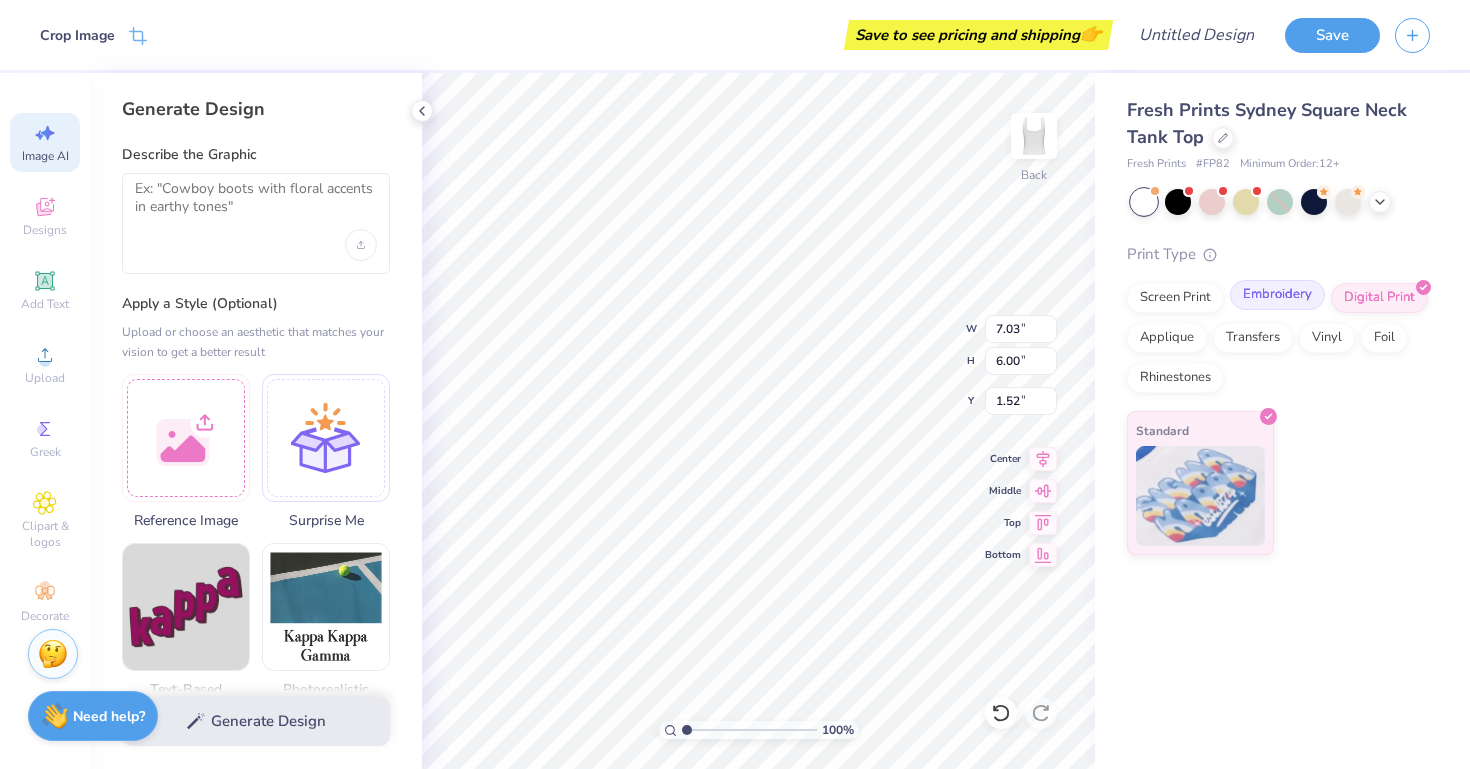 click on "Embroidery" at bounding box center [1277, 295] 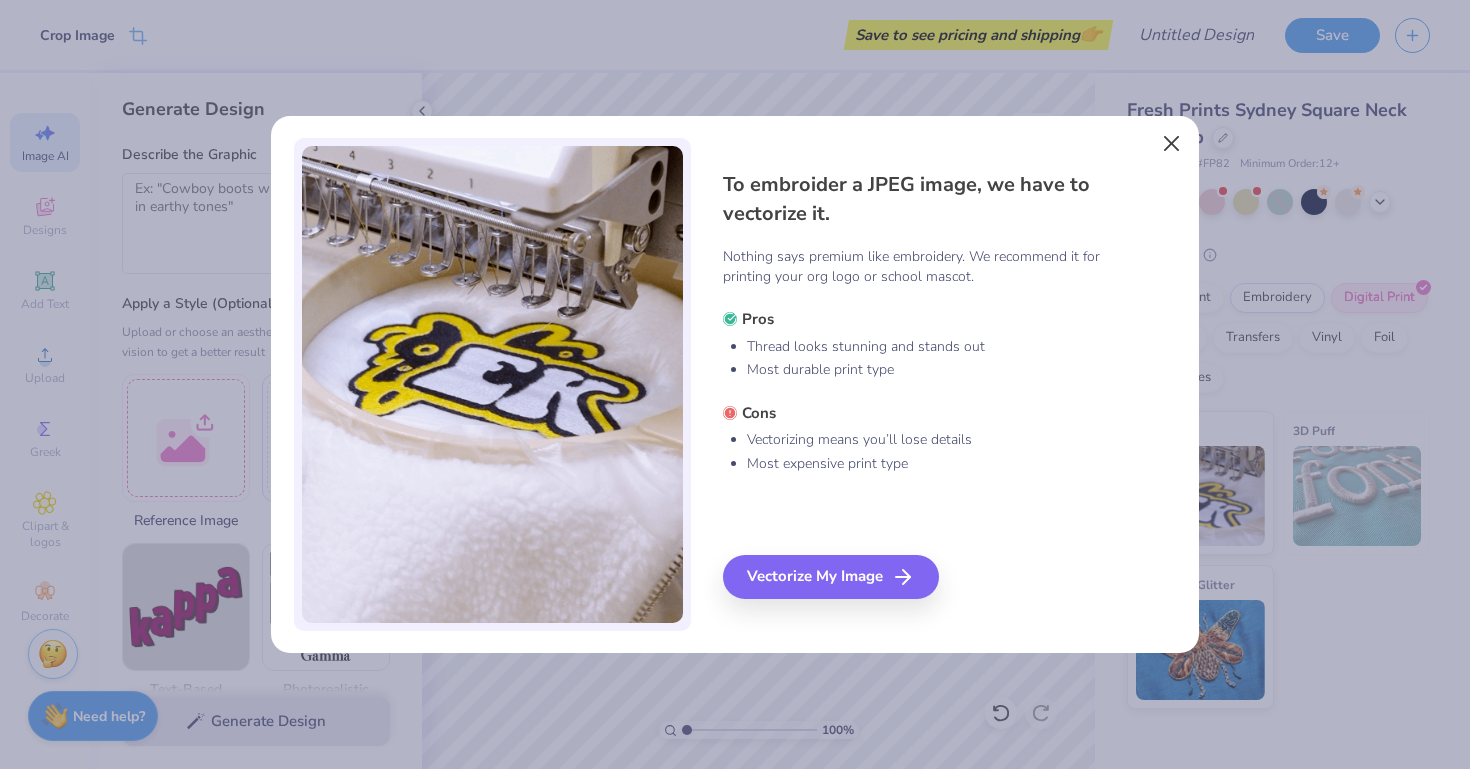 click at bounding box center [1172, 143] 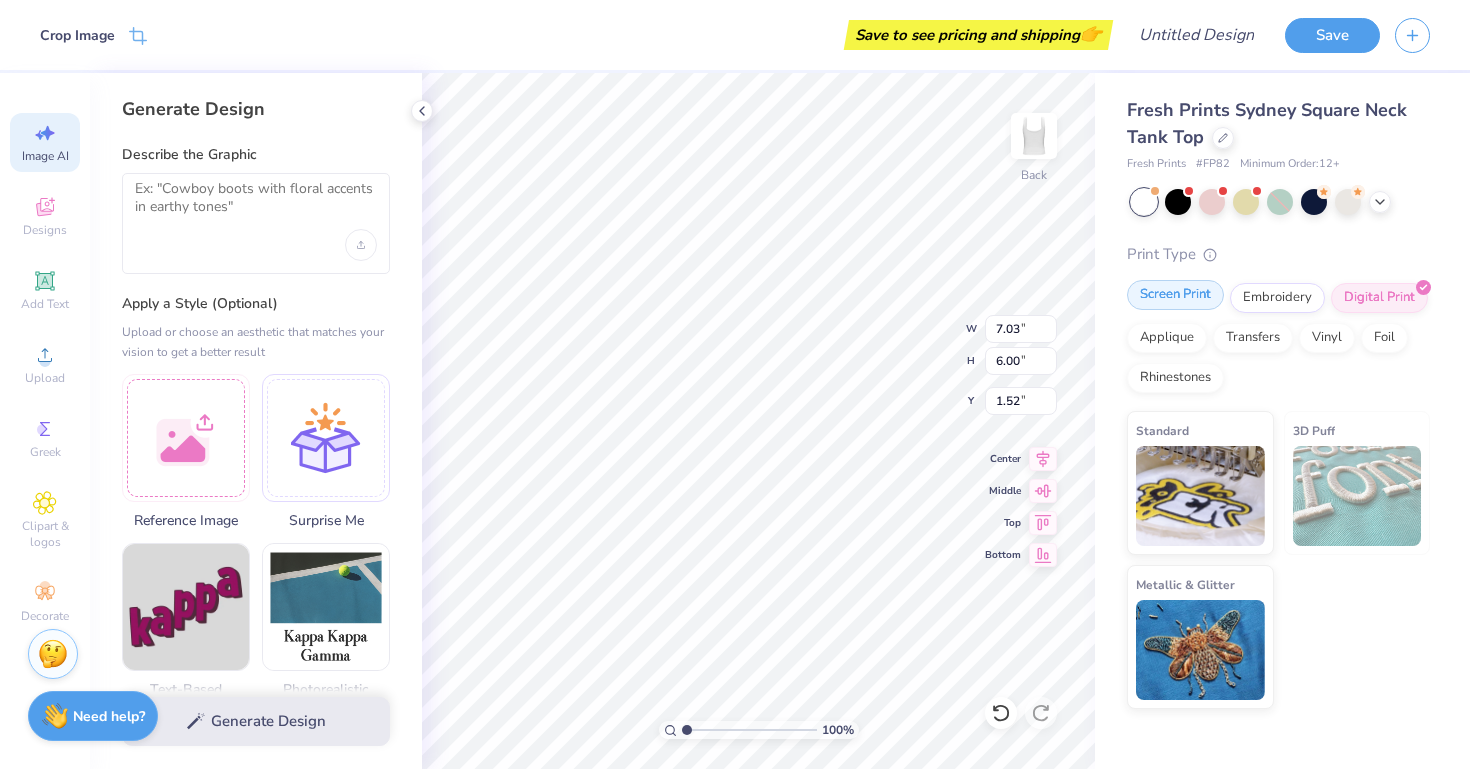 click on "Screen Print Embroidery Digital Print Applique Transfers Vinyl Foil Rhinestones" at bounding box center (1278, 338) 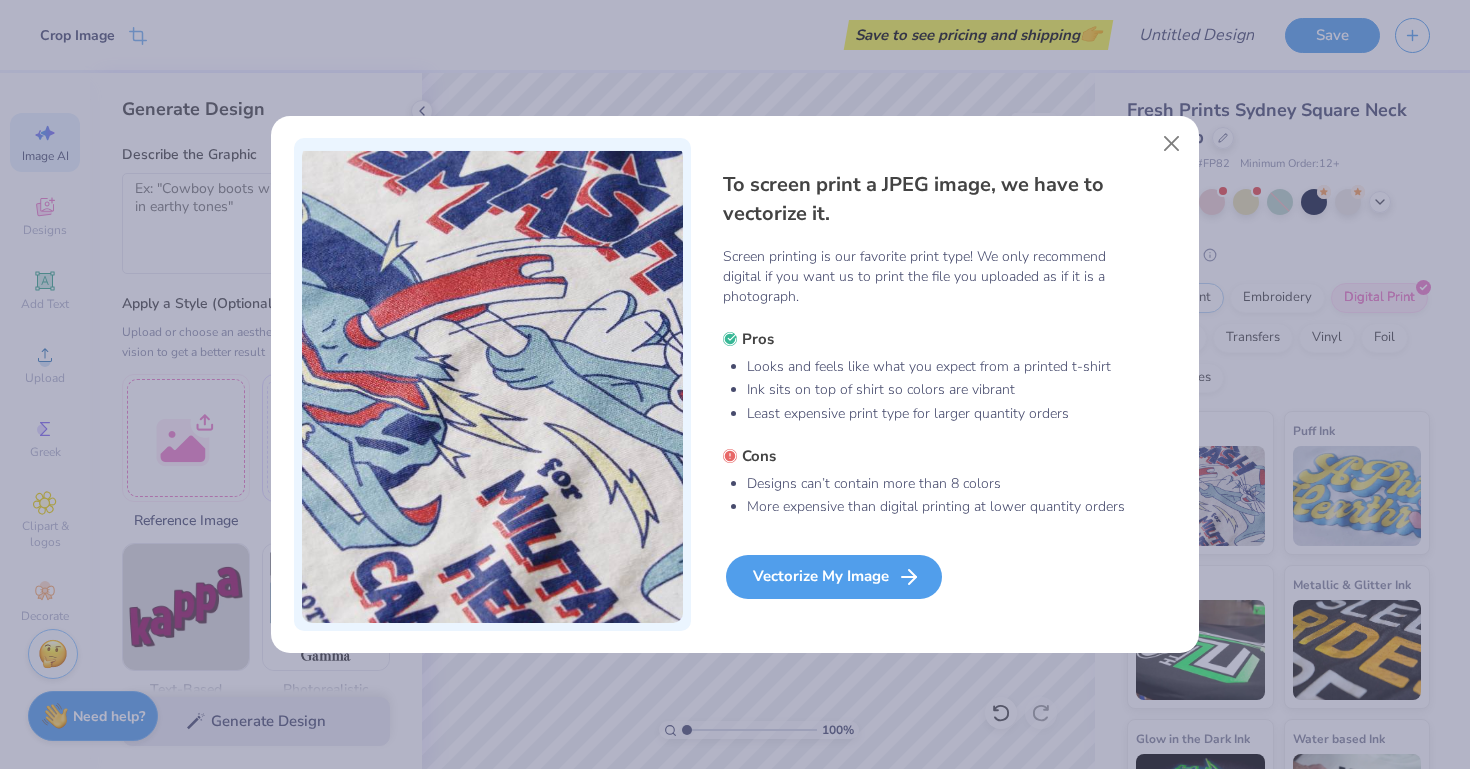 click on "Vectorize My Image" at bounding box center (834, 577) 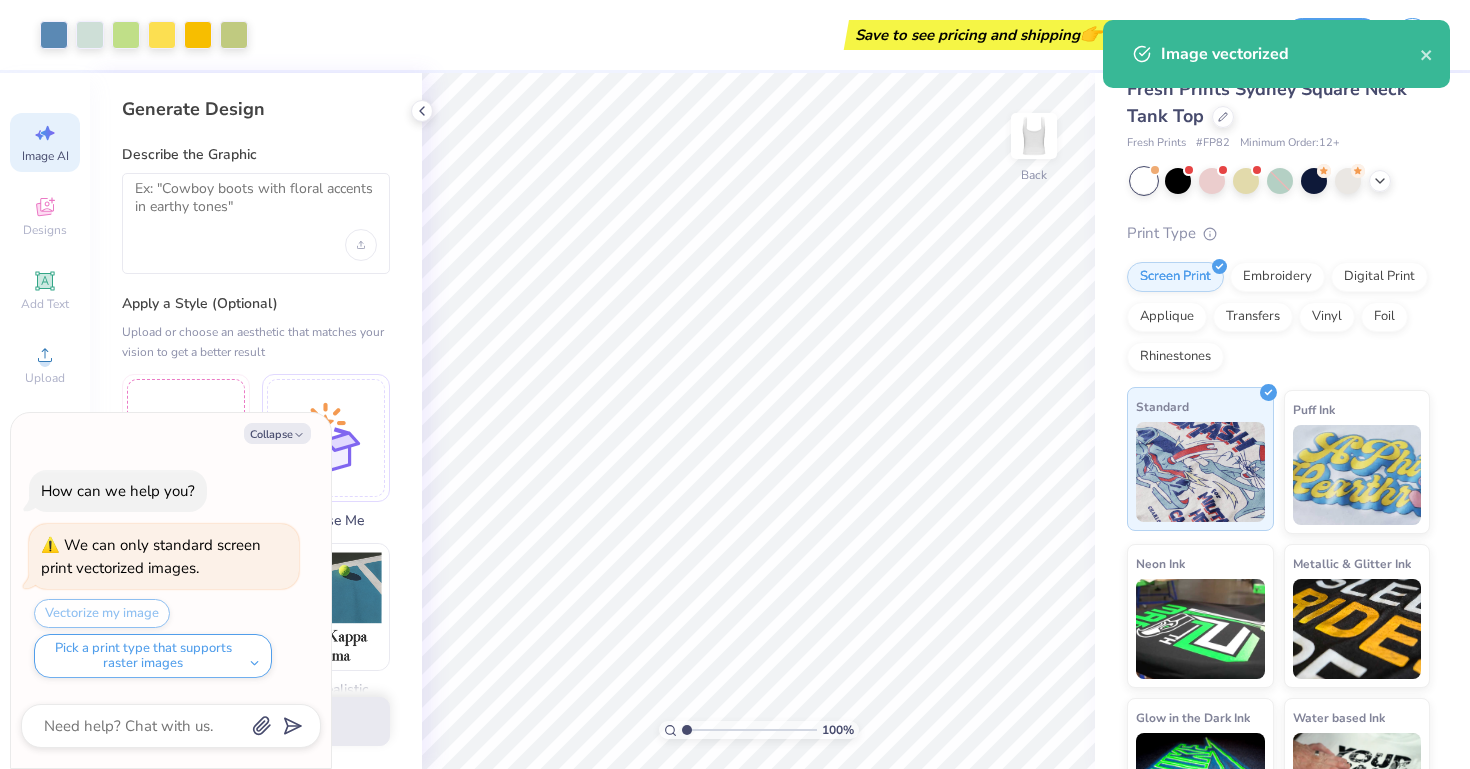 scroll, scrollTop: 30, scrollLeft: 0, axis: vertical 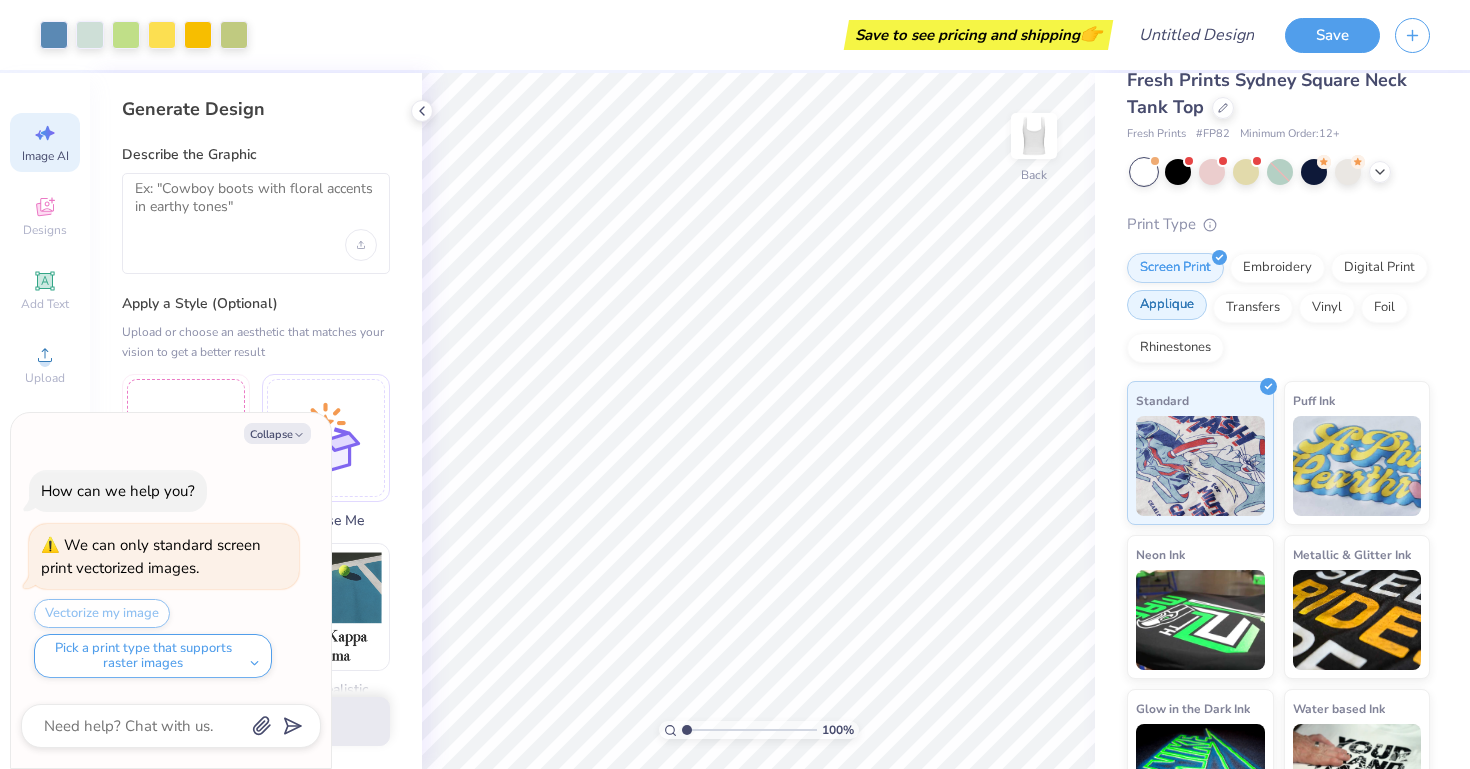 click on "Applique" at bounding box center [1167, 305] 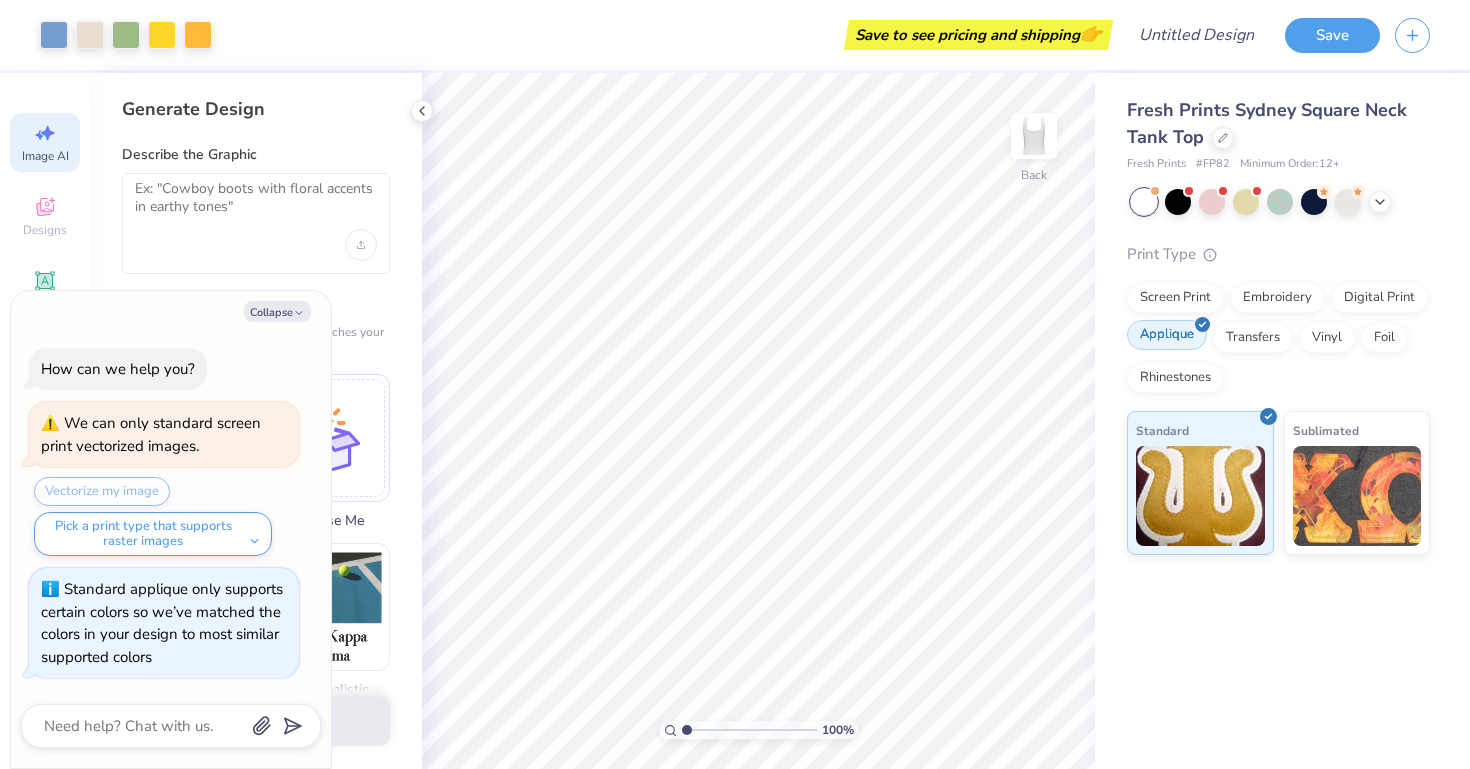 scroll, scrollTop: 0, scrollLeft: 0, axis: both 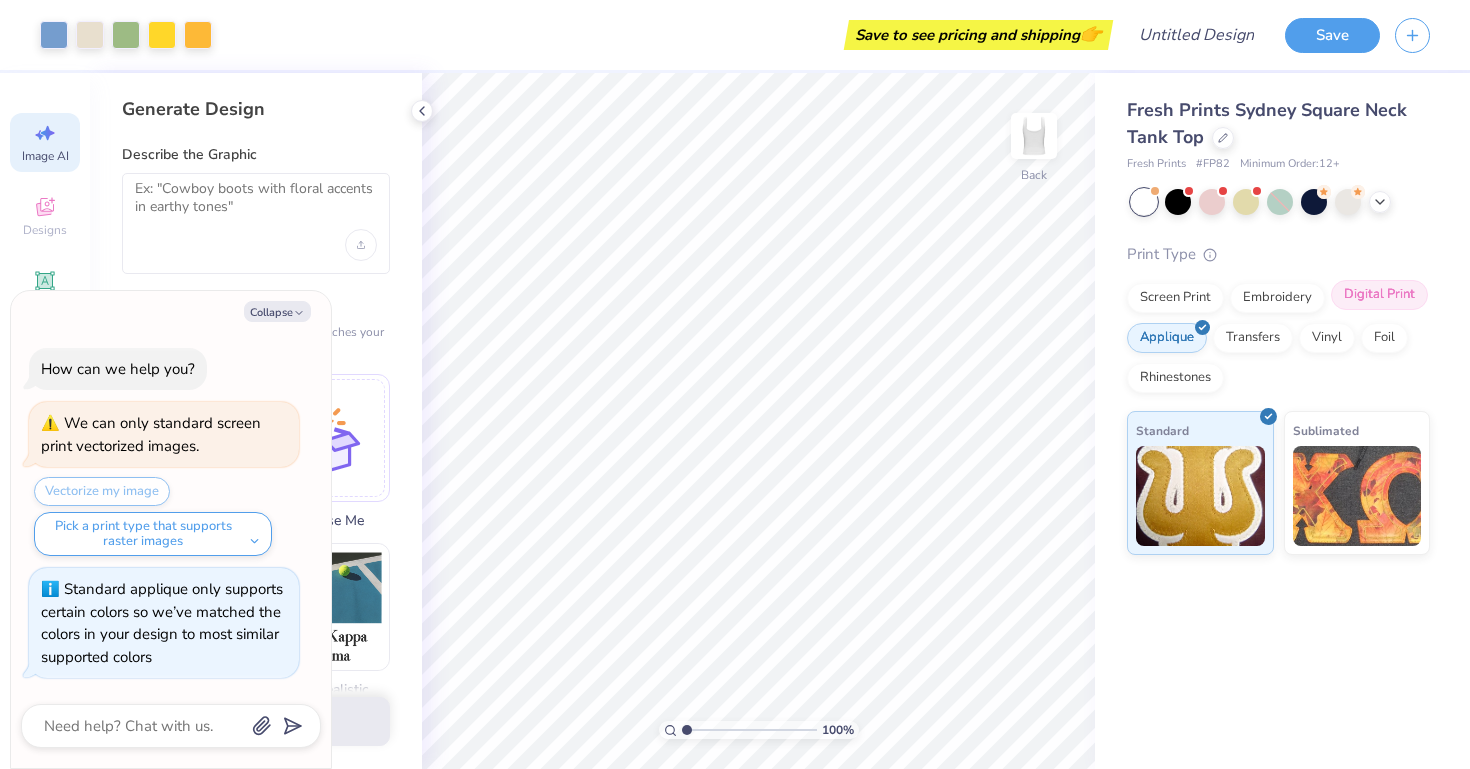click on "Digital Print" at bounding box center [1379, 295] 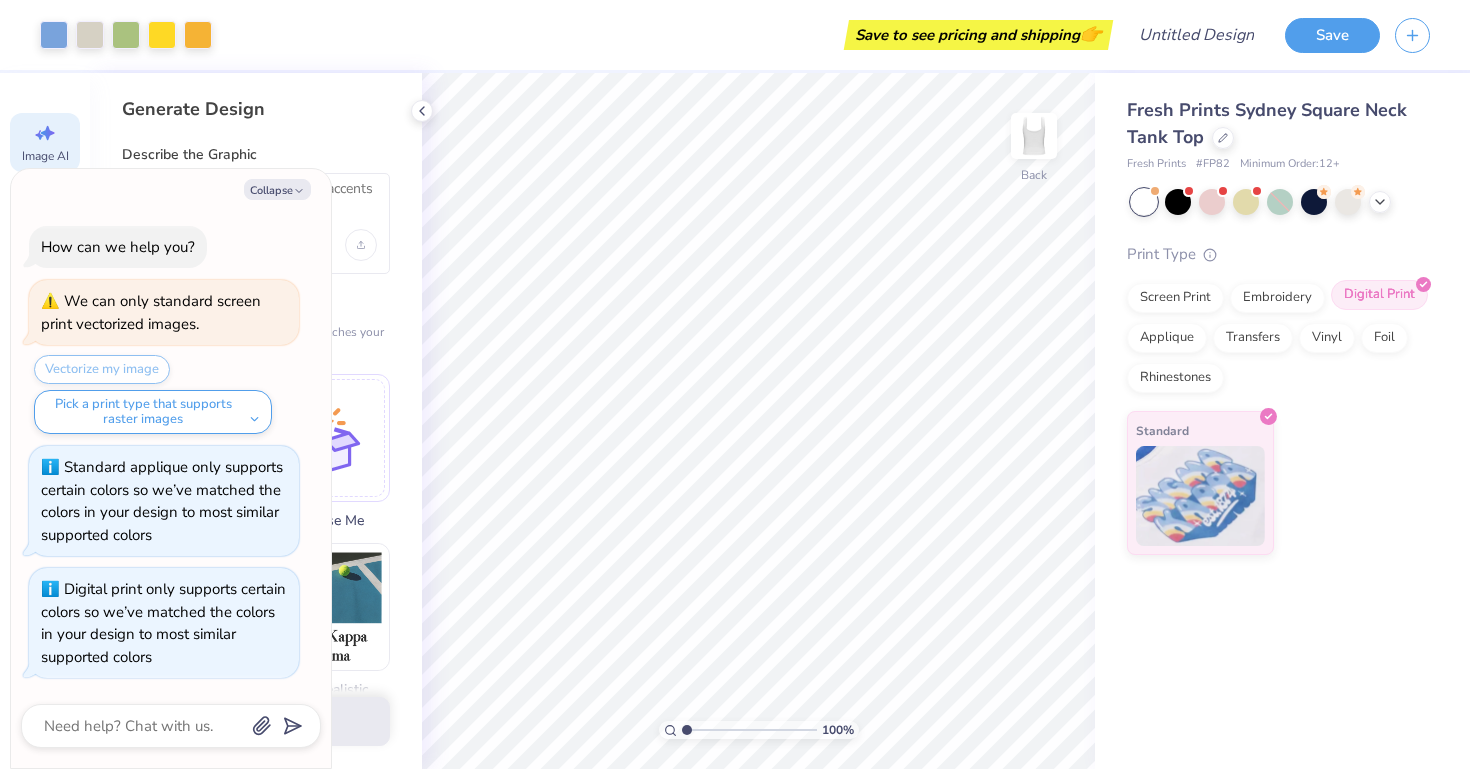 click on "Digital Print" at bounding box center (1379, 295) 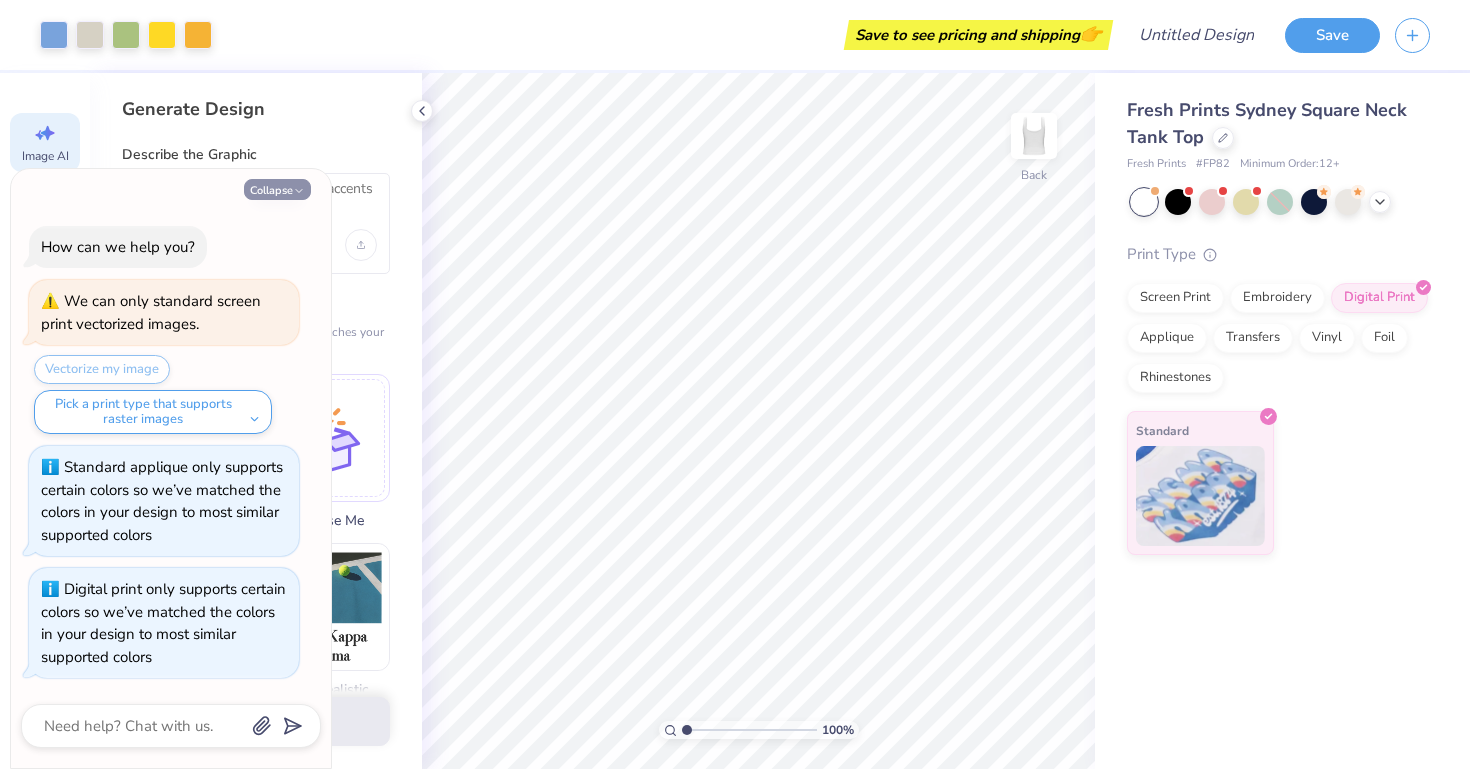 click on "Collapse" at bounding box center (277, 189) 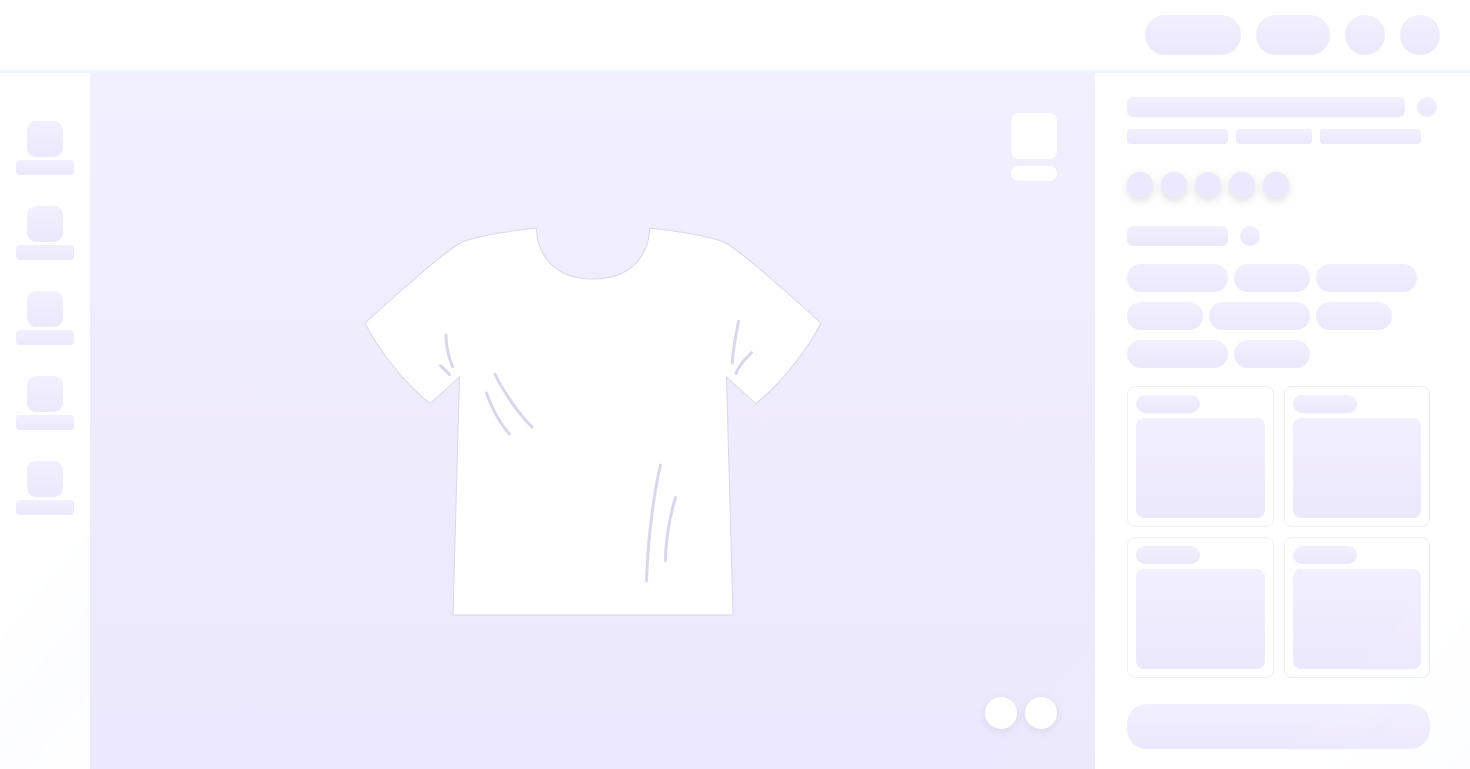 scroll, scrollTop: 0, scrollLeft: 0, axis: both 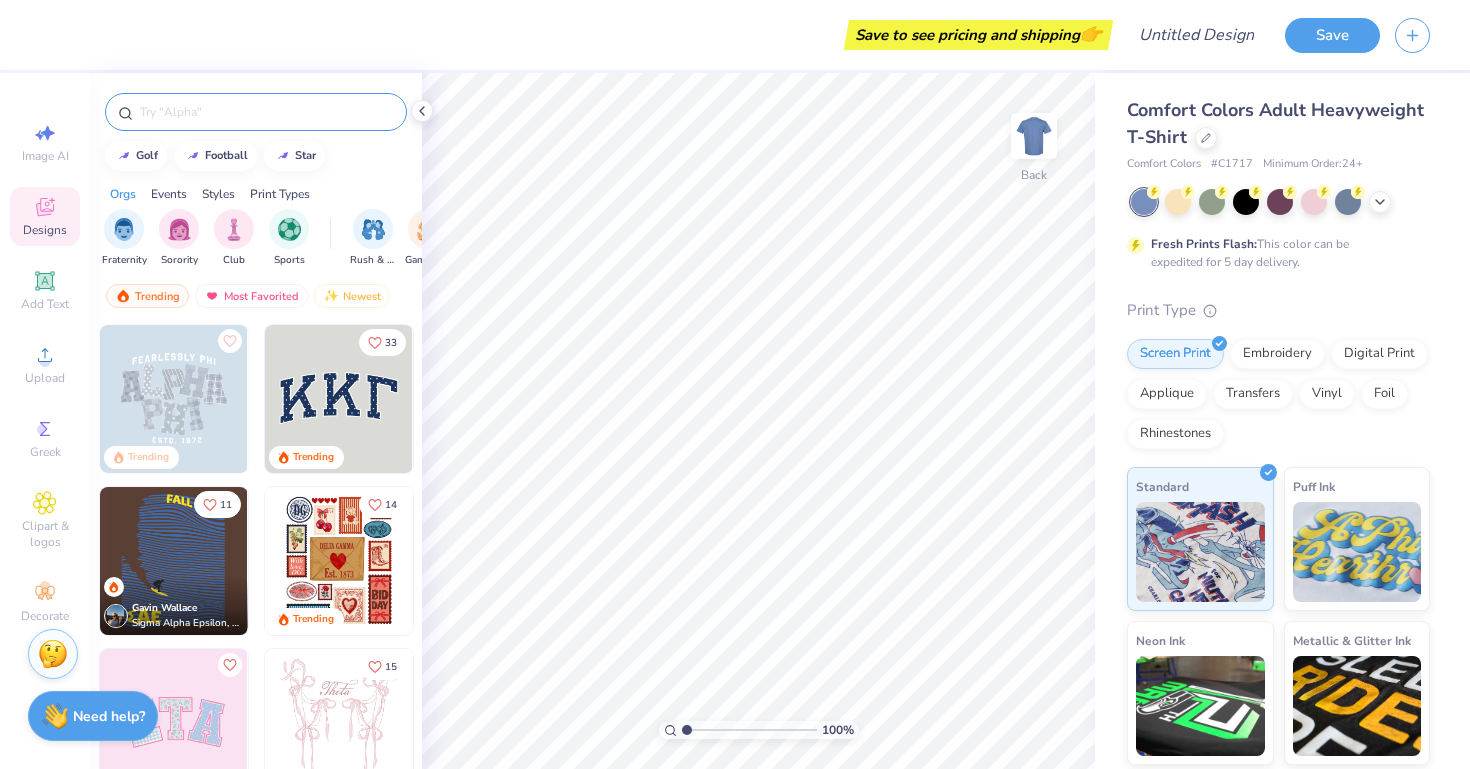 click at bounding box center [266, 112] 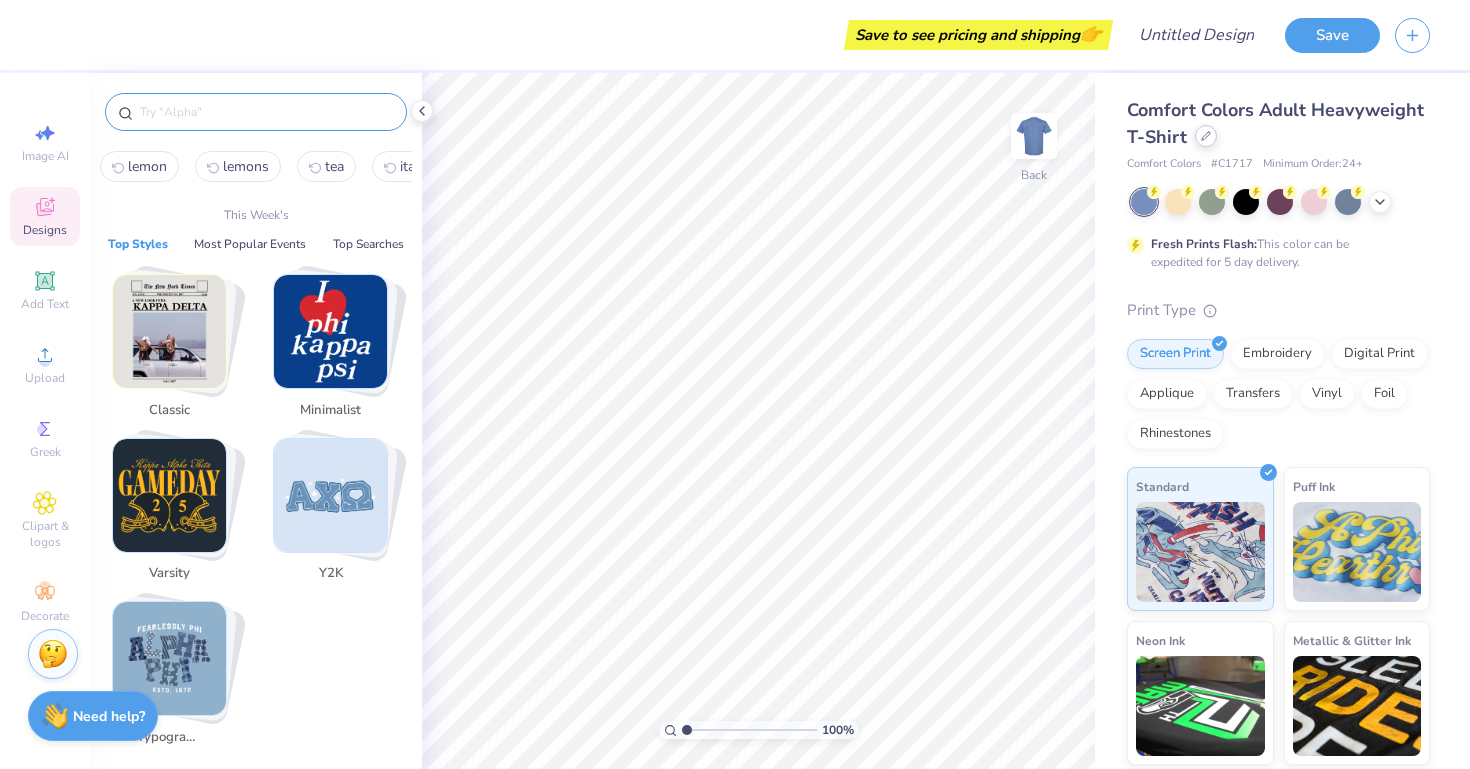 click 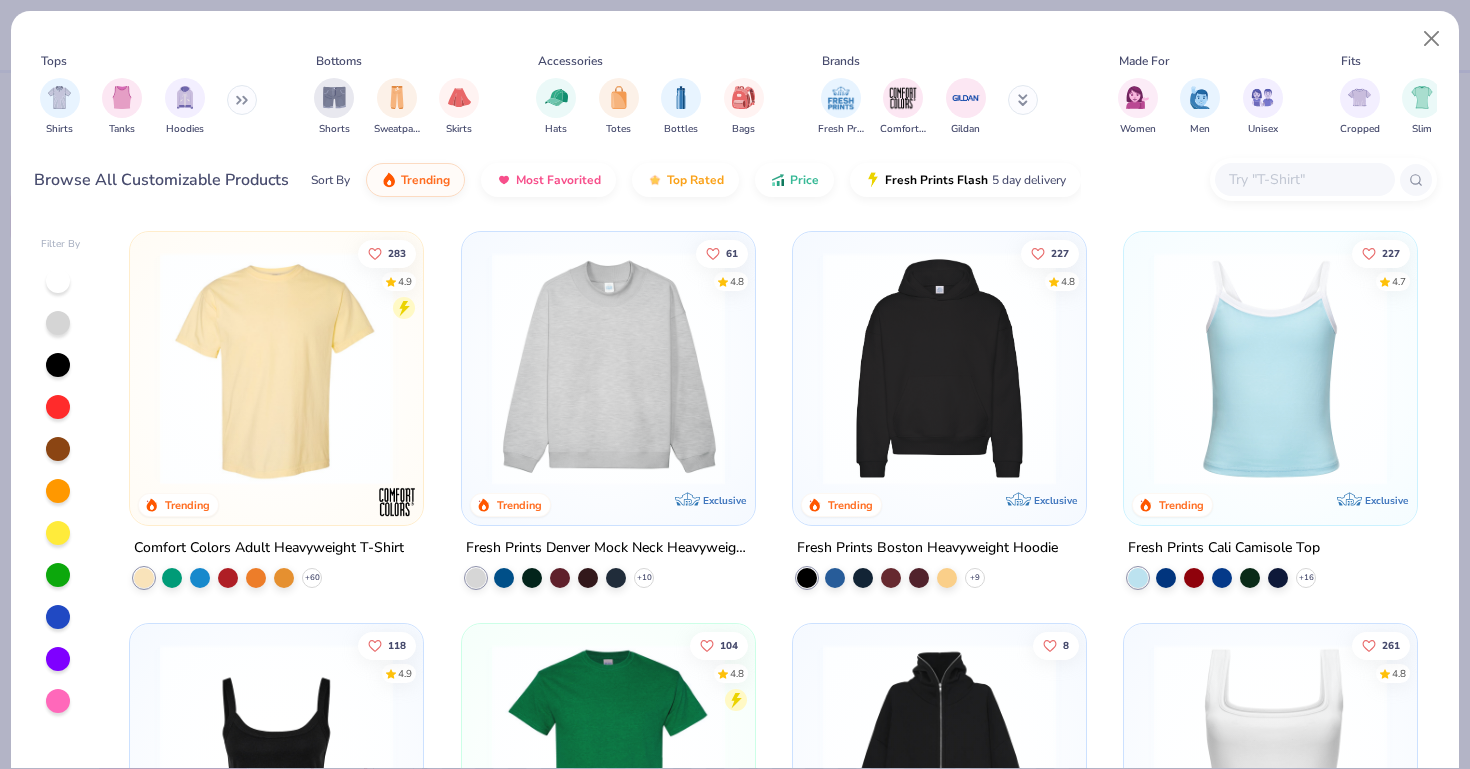 click at bounding box center (1304, 179) 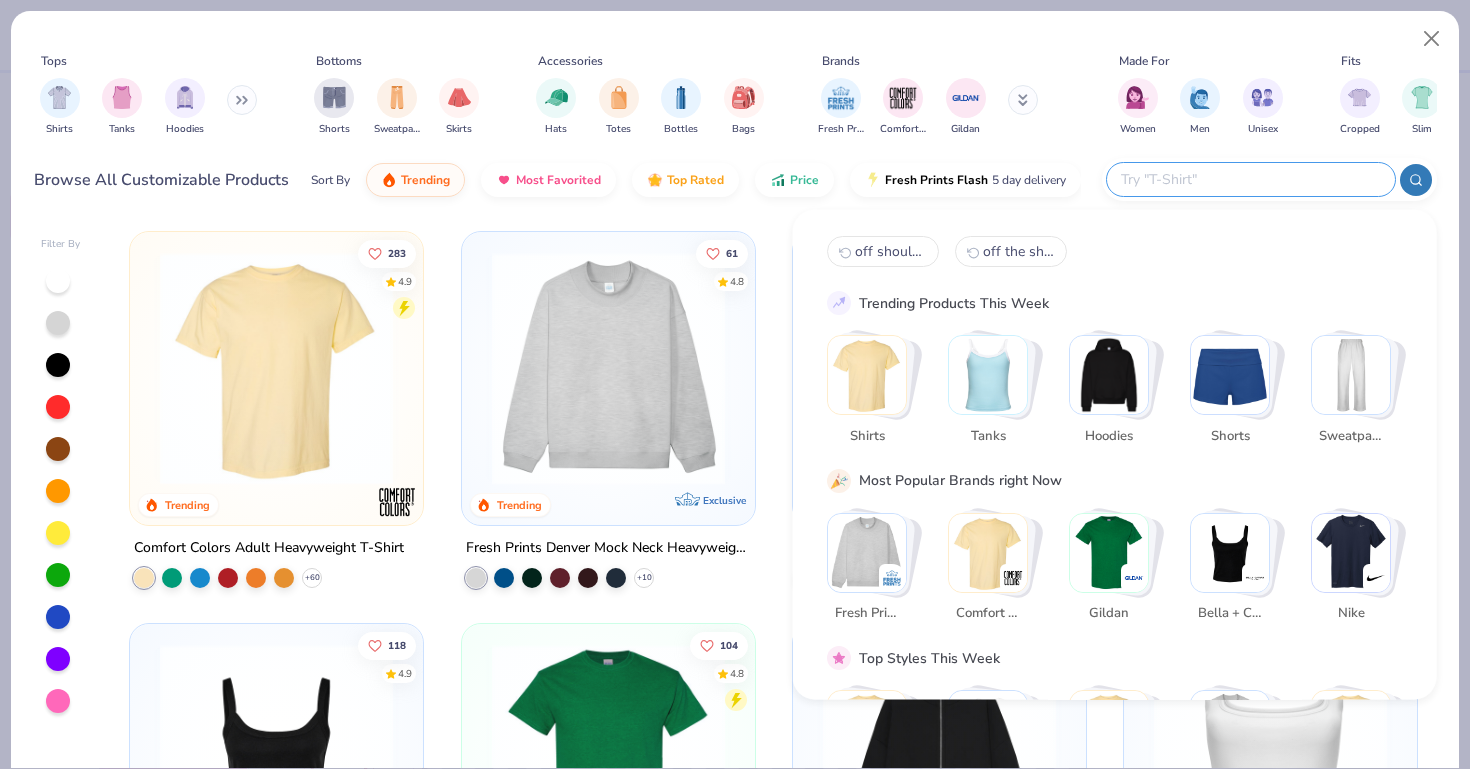 click at bounding box center [58, 281] 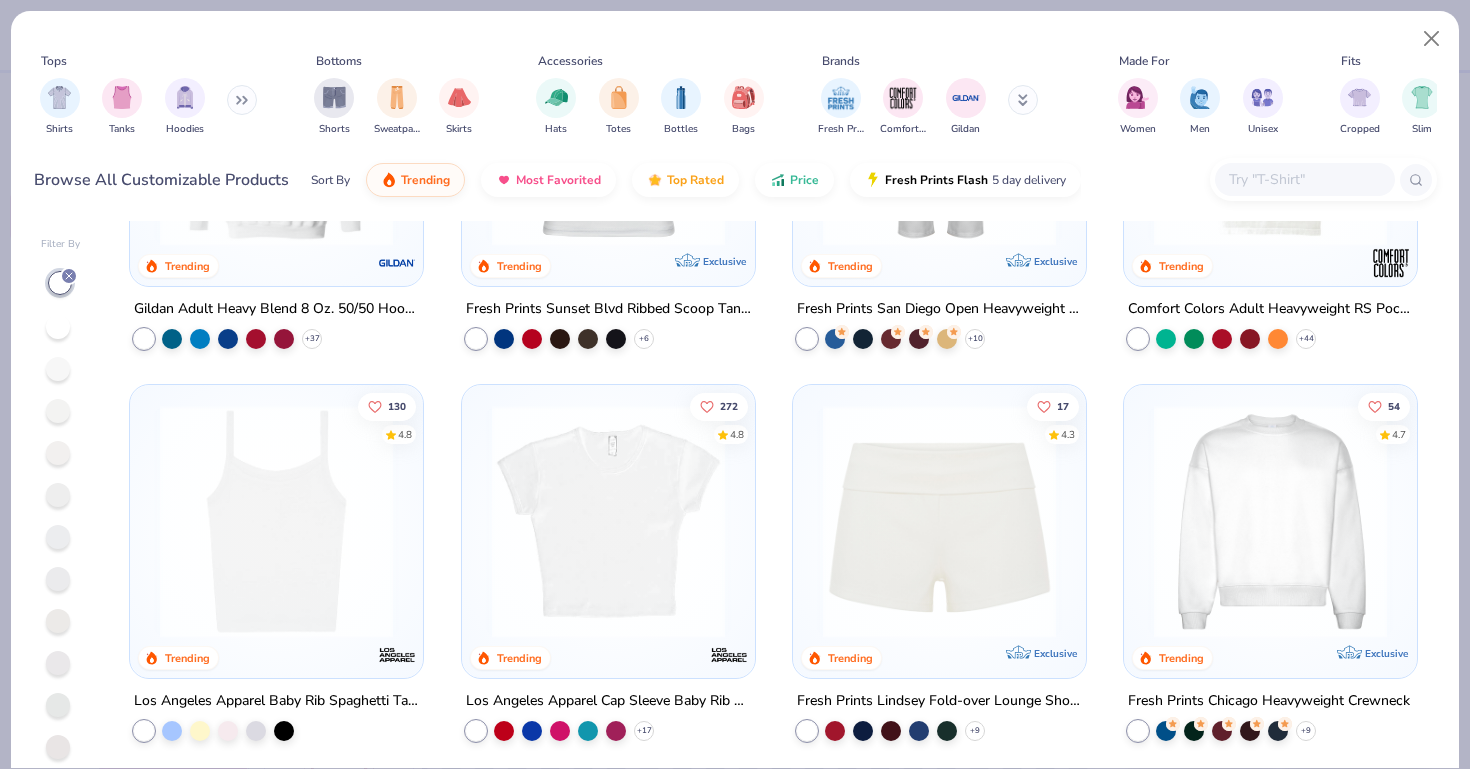 scroll, scrollTop: 1033, scrollLeft: 0, axis: vertical 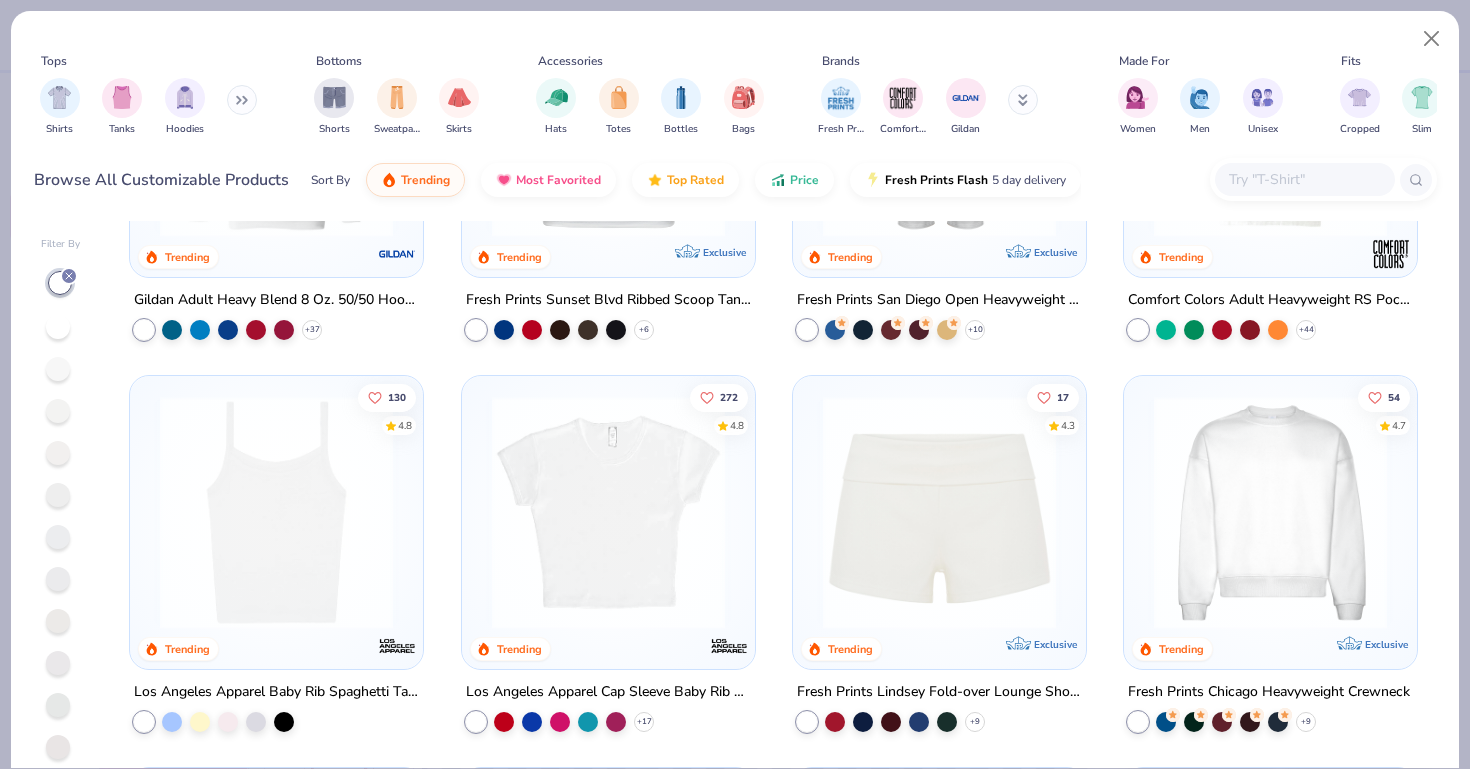click at bounding box center [276, 512] 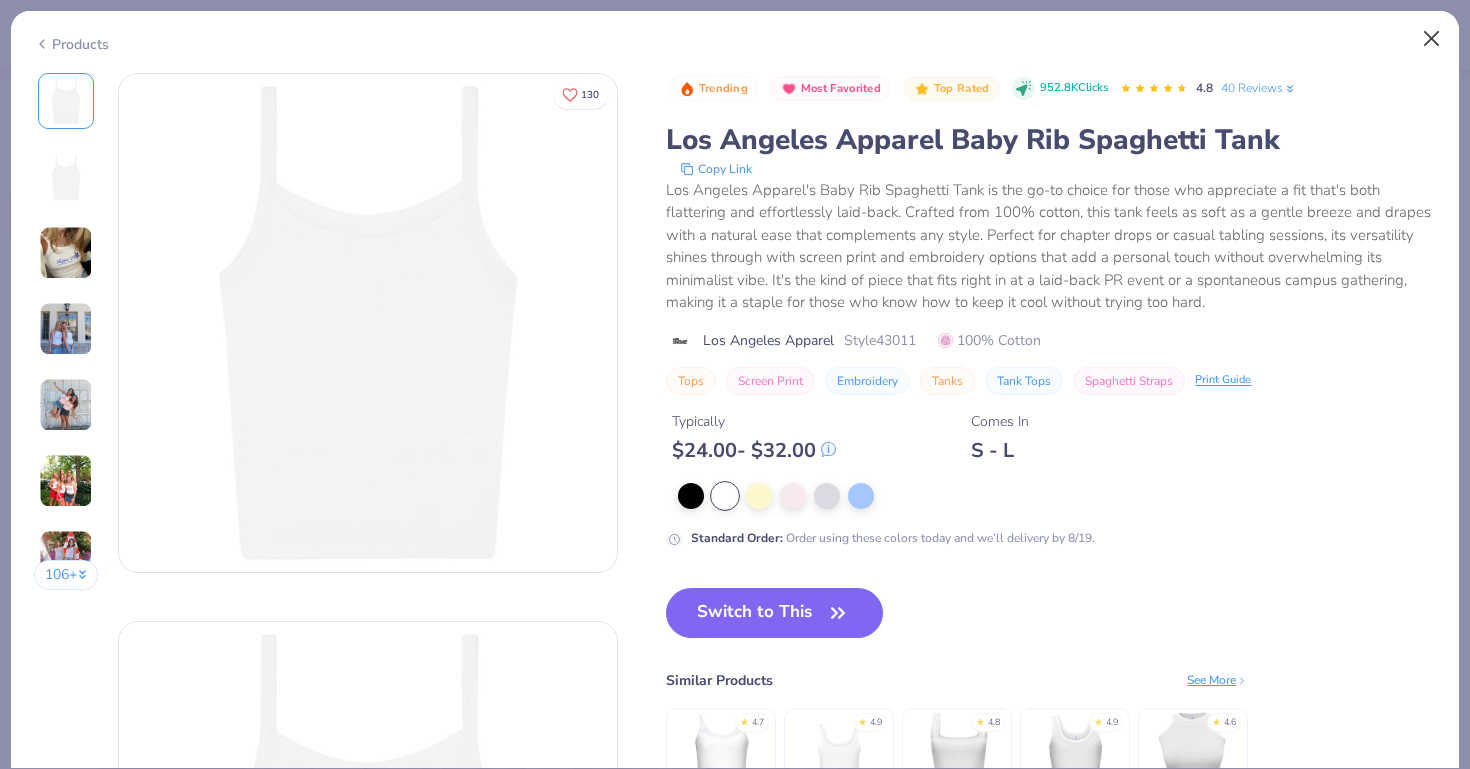click at bounding box center [1432, 39] 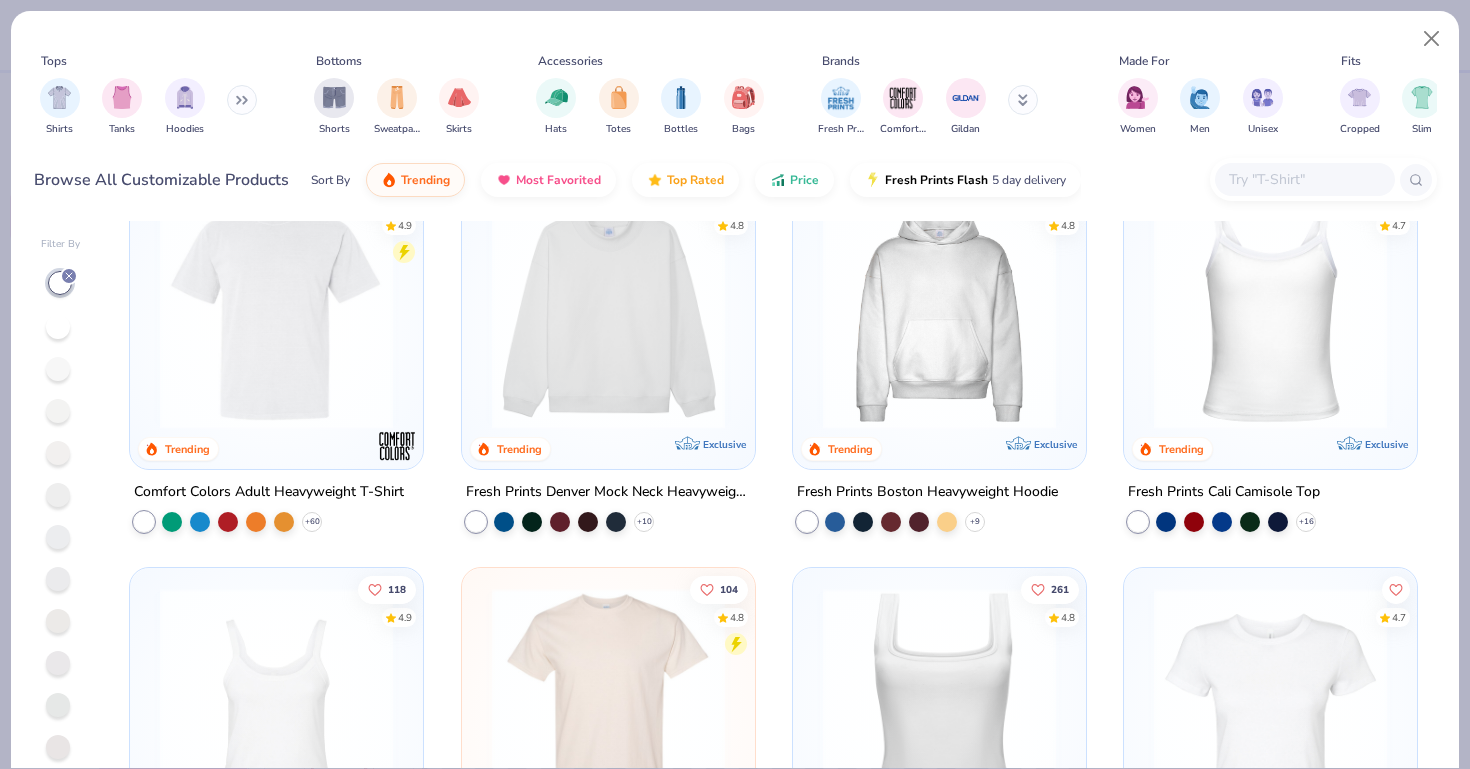scroll, scrollTop: 59, scrollLeft: 0, axis: vertical 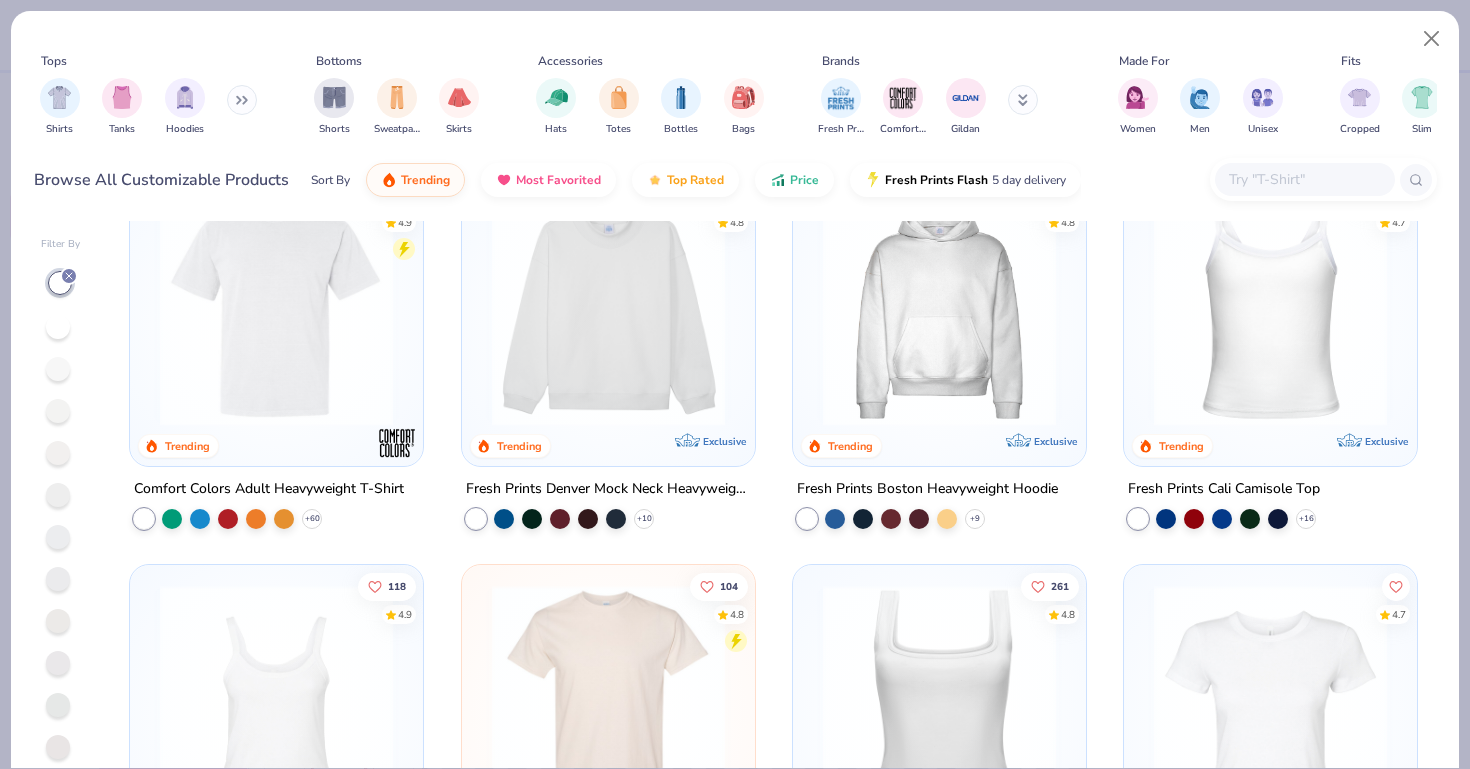 click at bounding box center [1270, 309] 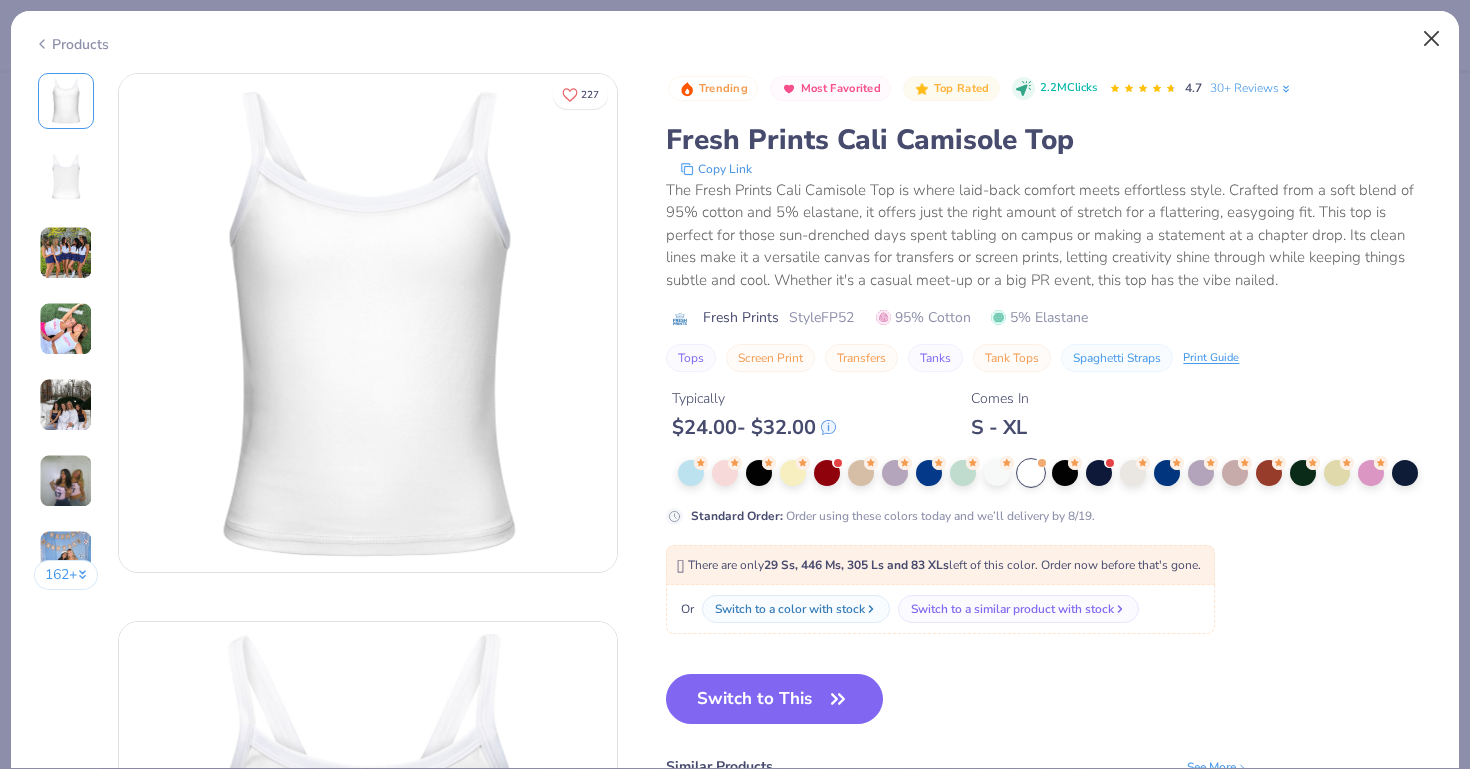 click at bounding box center [1432, 39] 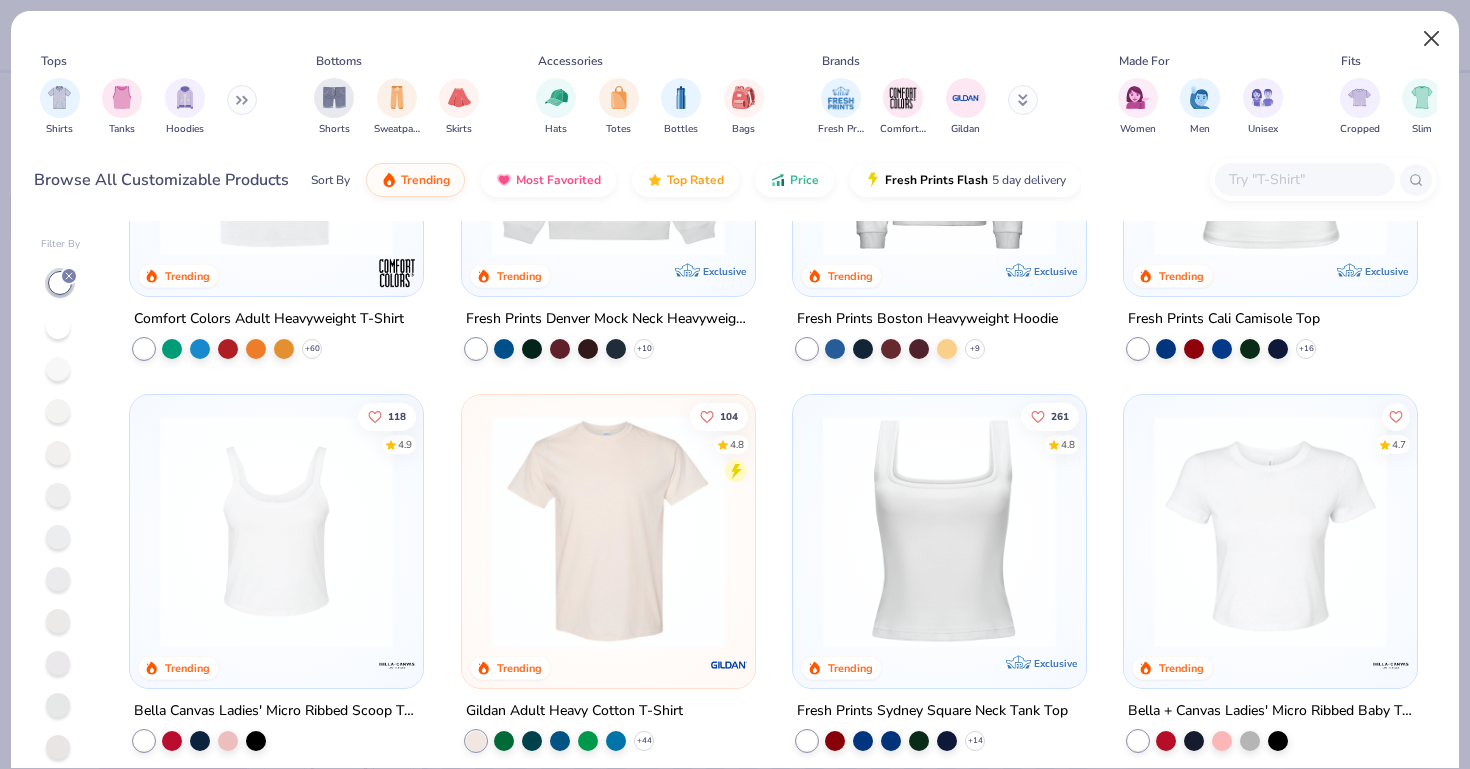 scroll, scrollTop: 246, scrollLeft: 0, axis: vertical 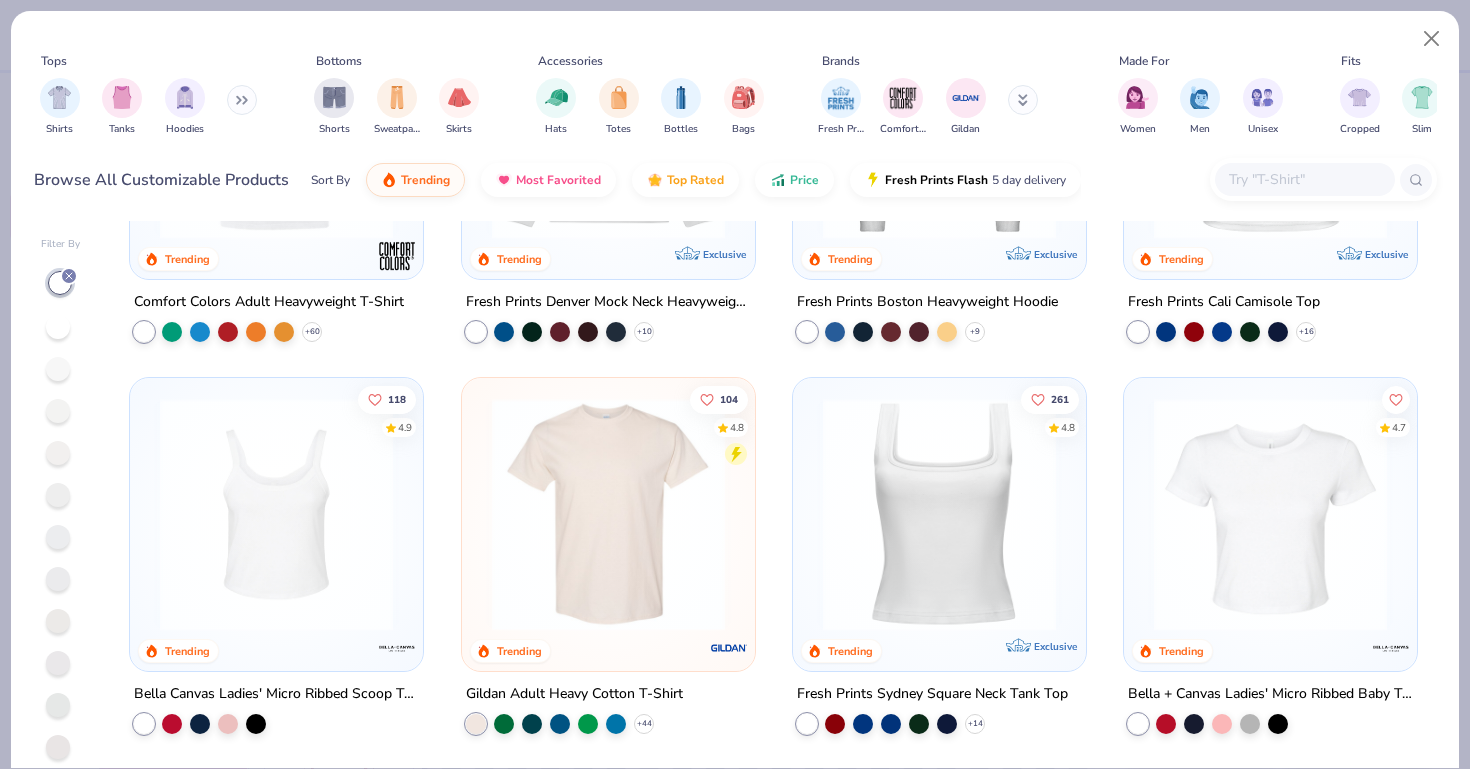 click at bounding box center [939, 514] 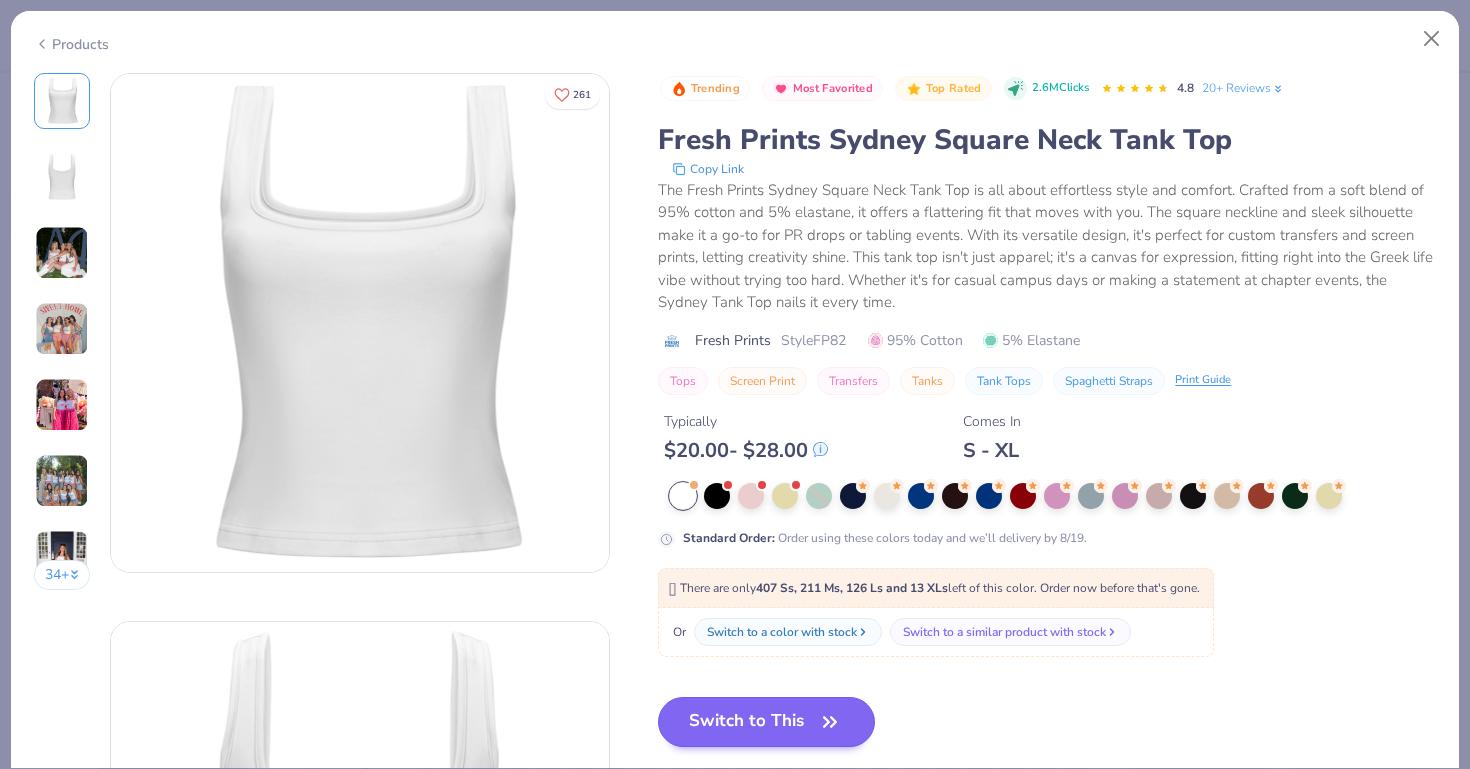 click on "Switch to This" at bounding box center [766, 722] 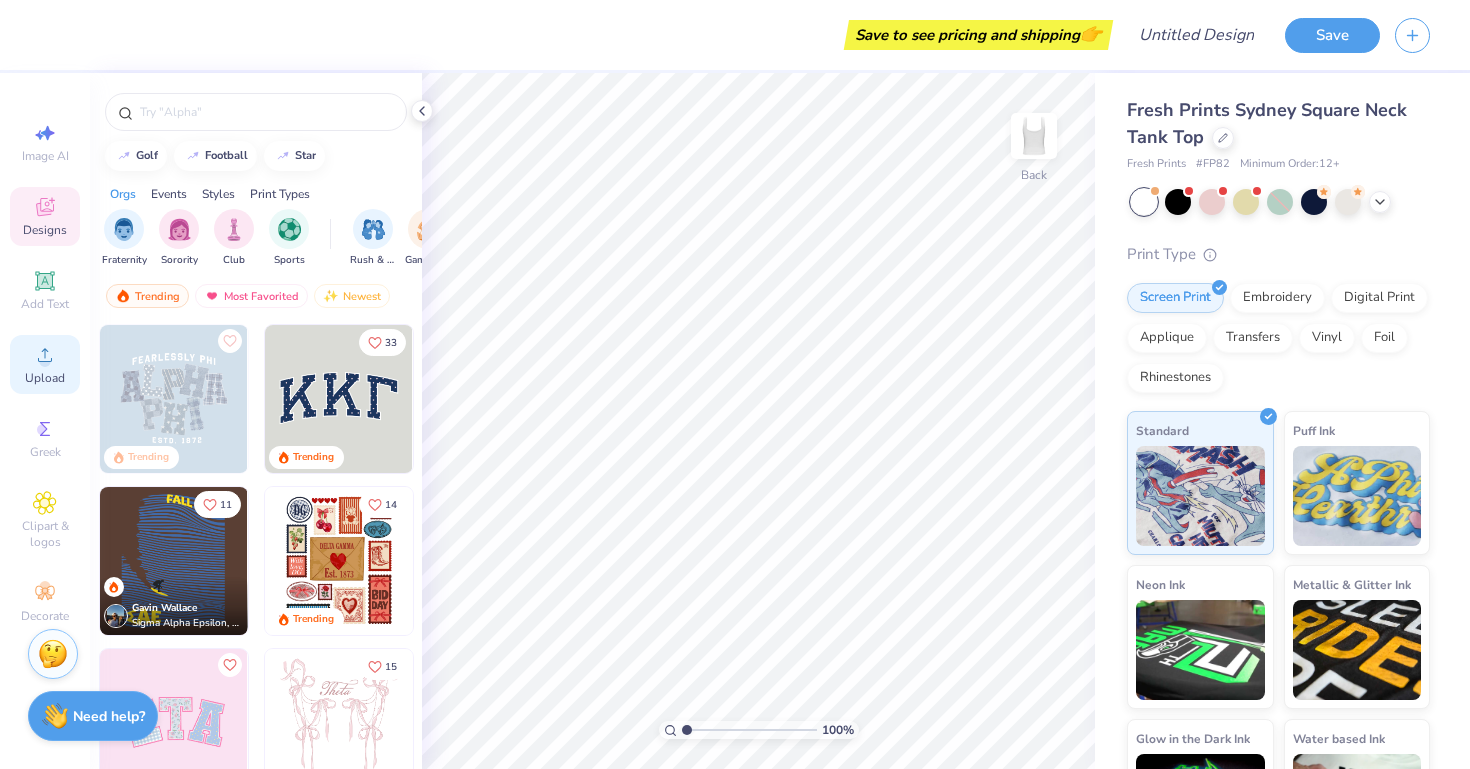 click 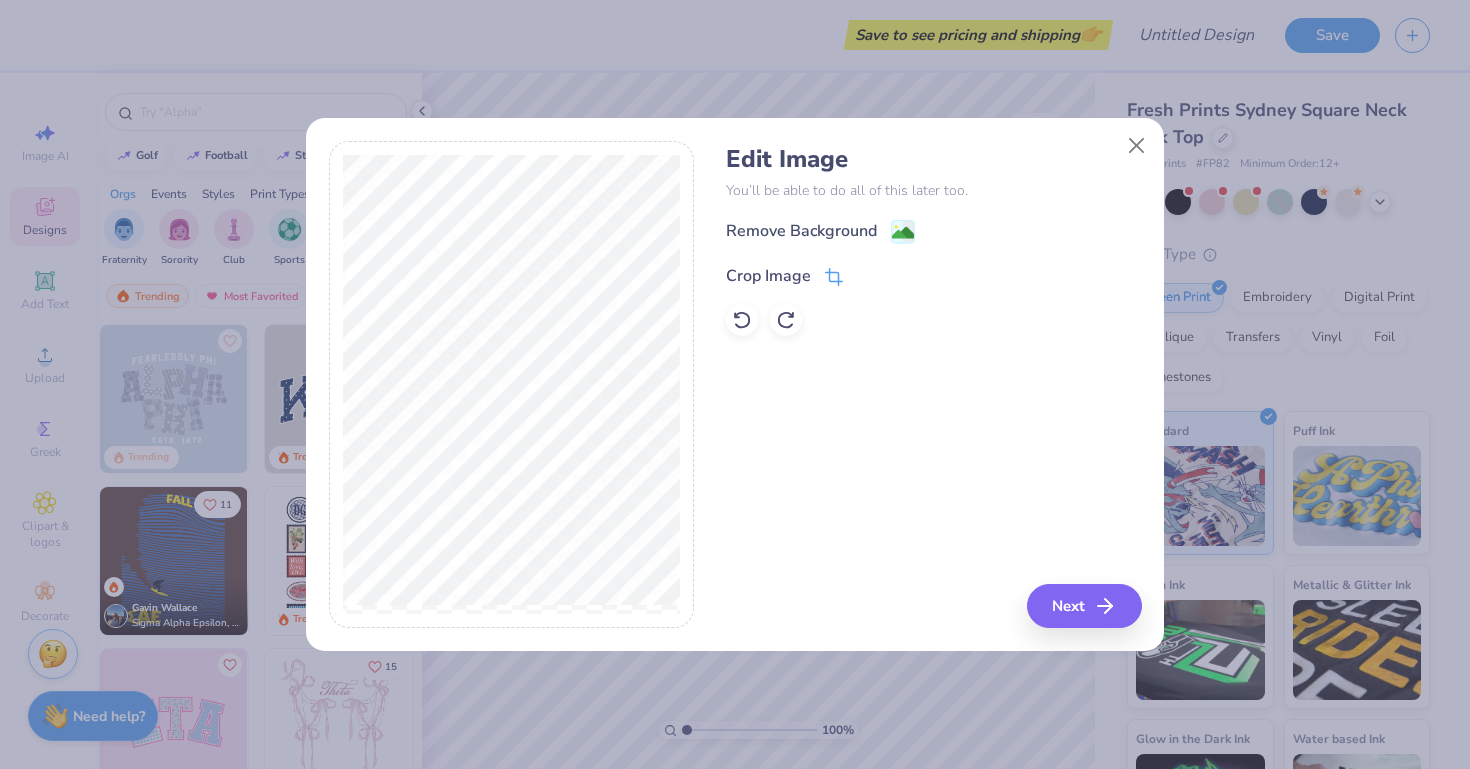 click 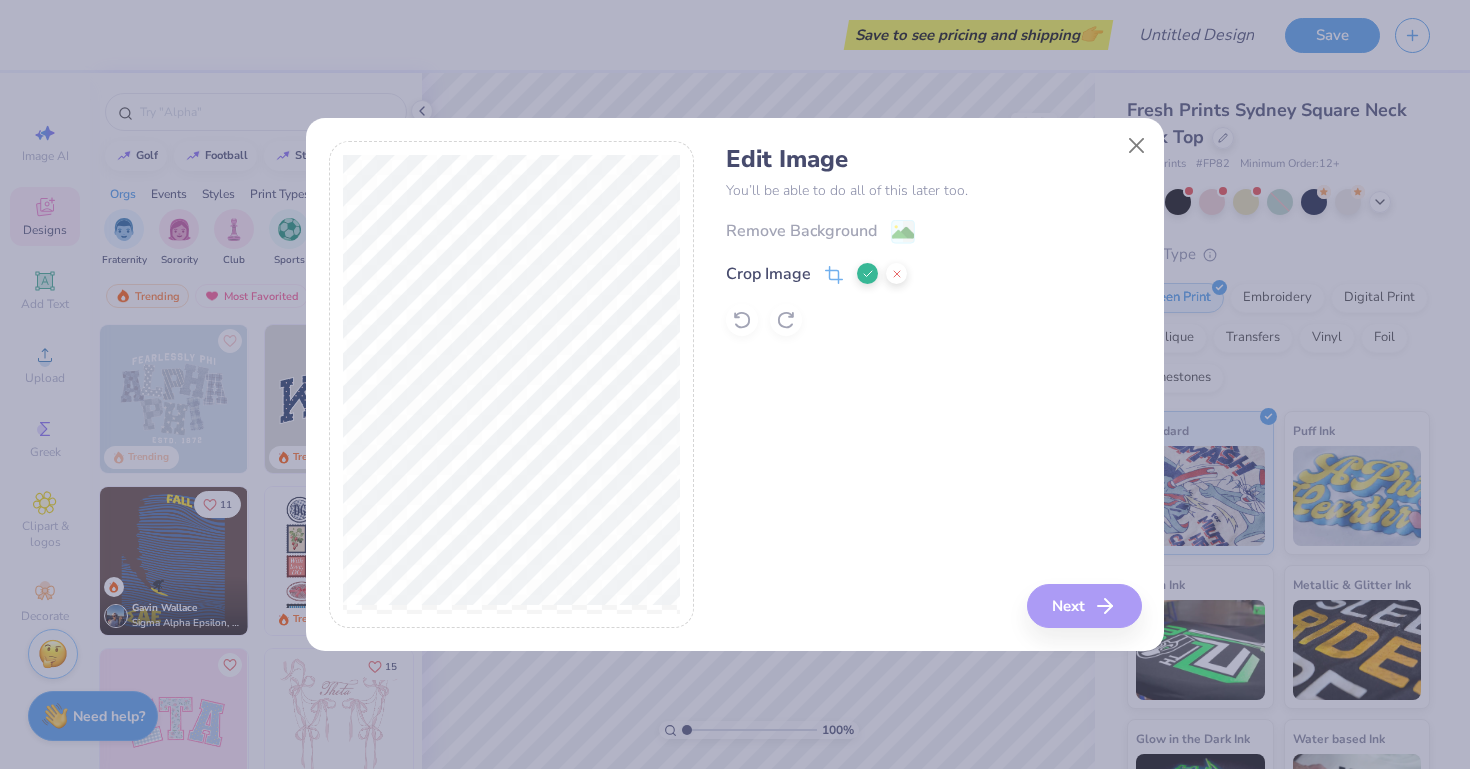 click on "Edit Image You’ll be able to do all of this later too. Remove Background Crop Image Next" at bounding box center [933, 385] 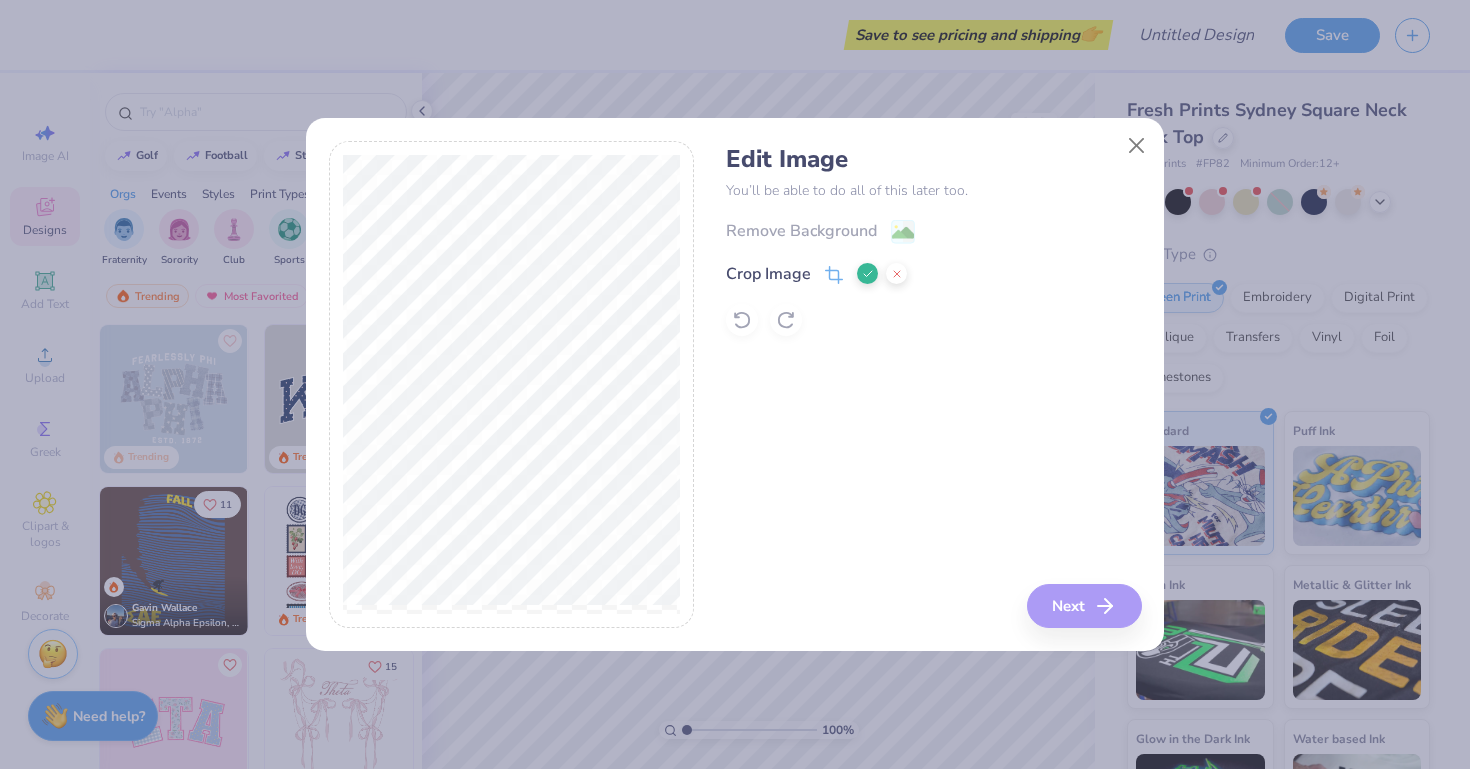 click 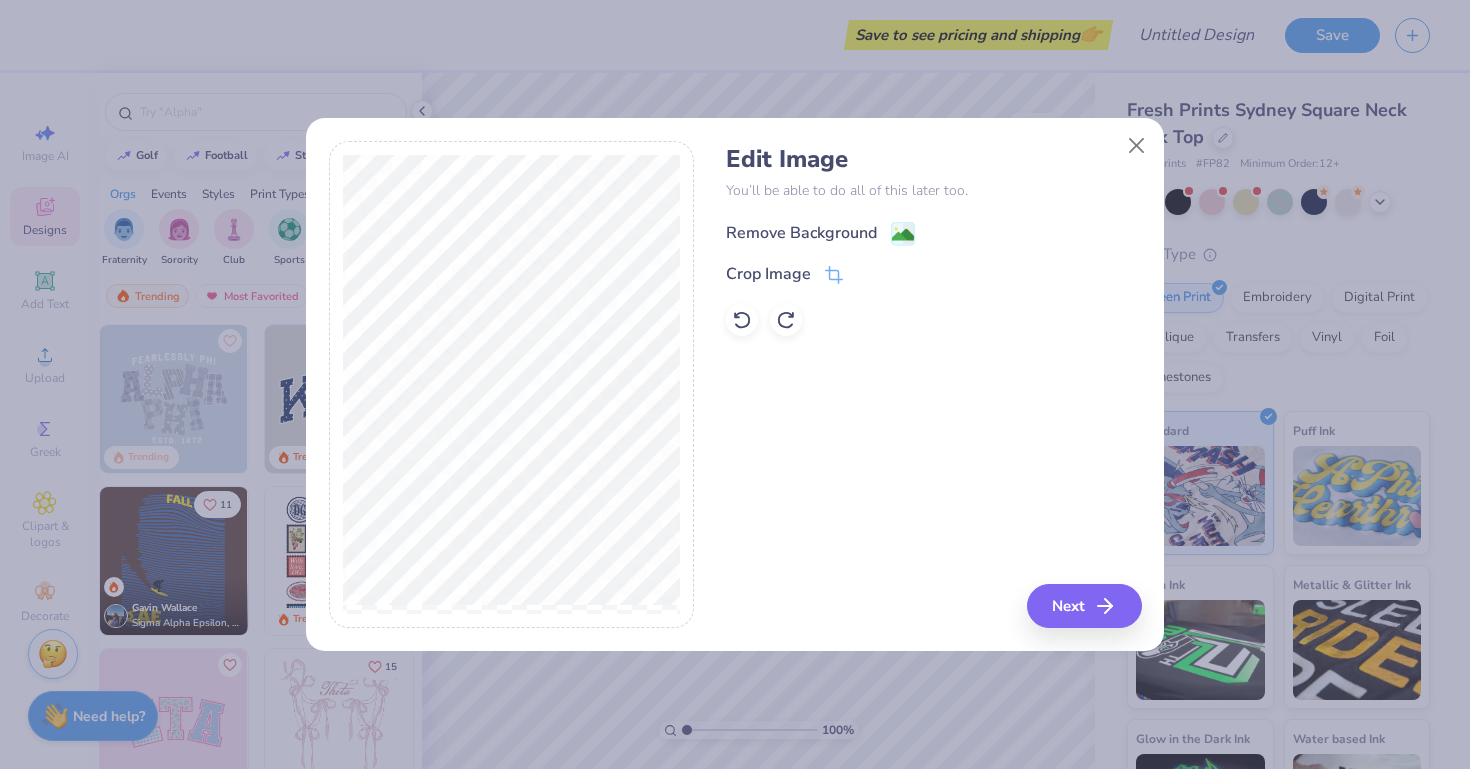 click on "Remove Background" at bounding box center [820, 233] 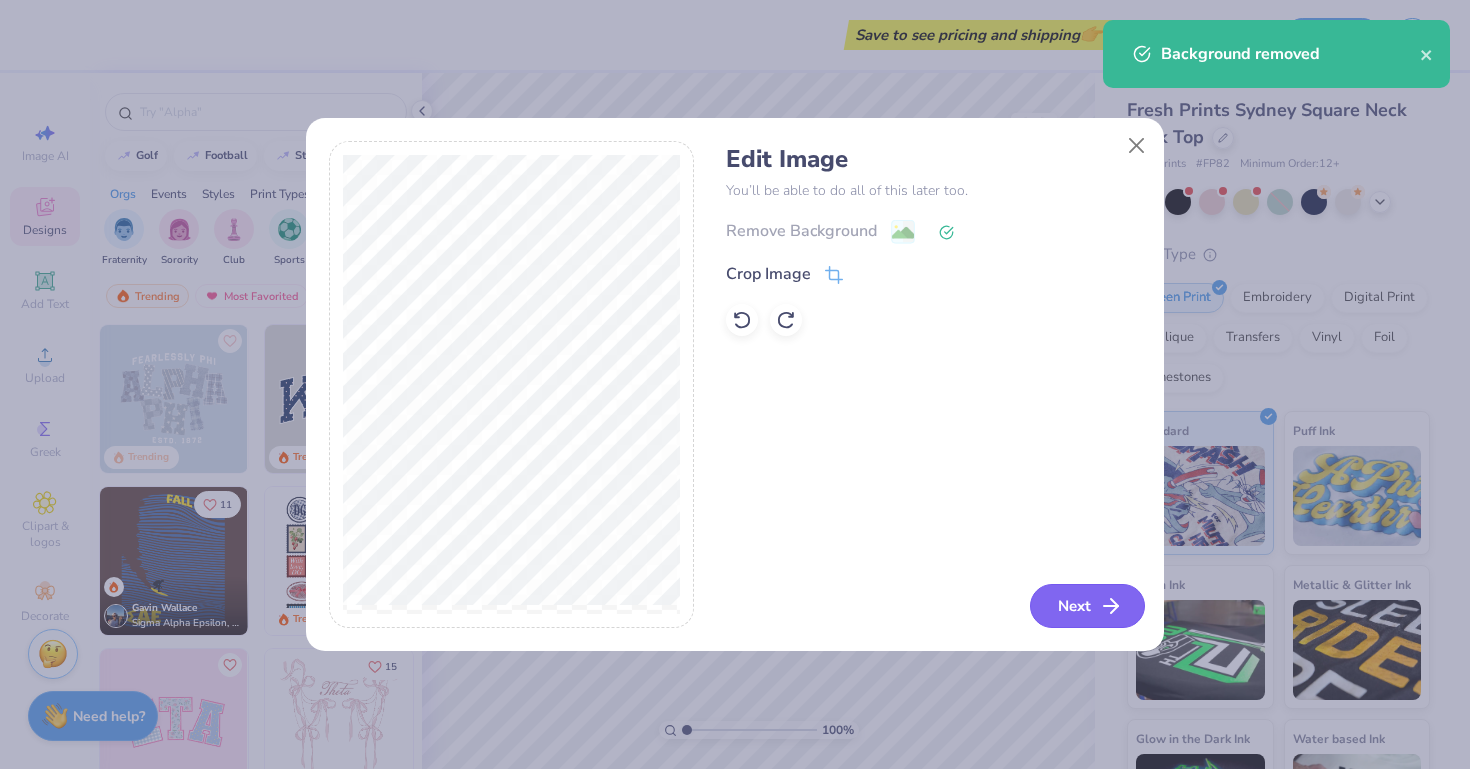 click on "Next" at bounding box center (1087, 606) 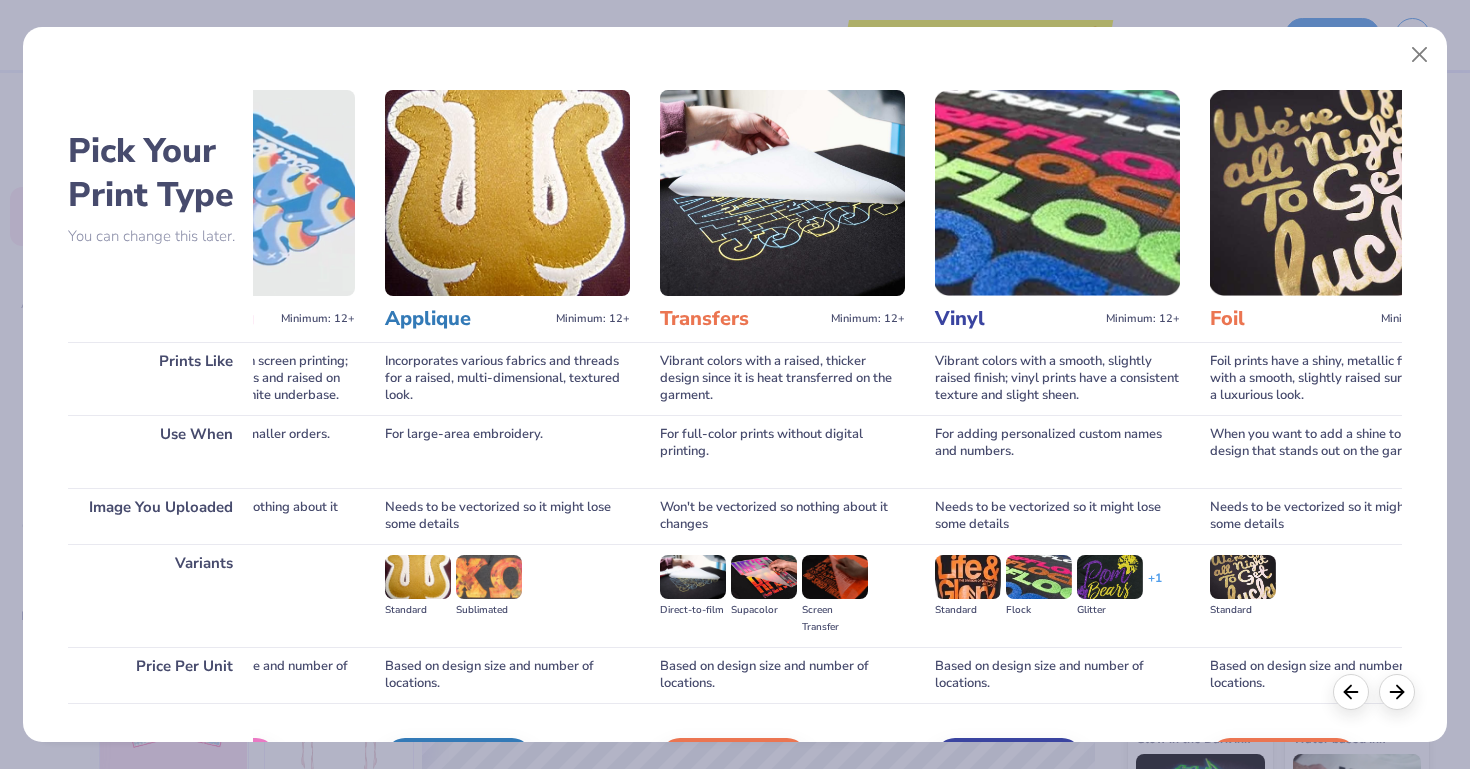 scroll, scrollTop: 0, scrollLeft: 1081, axis: horizontal 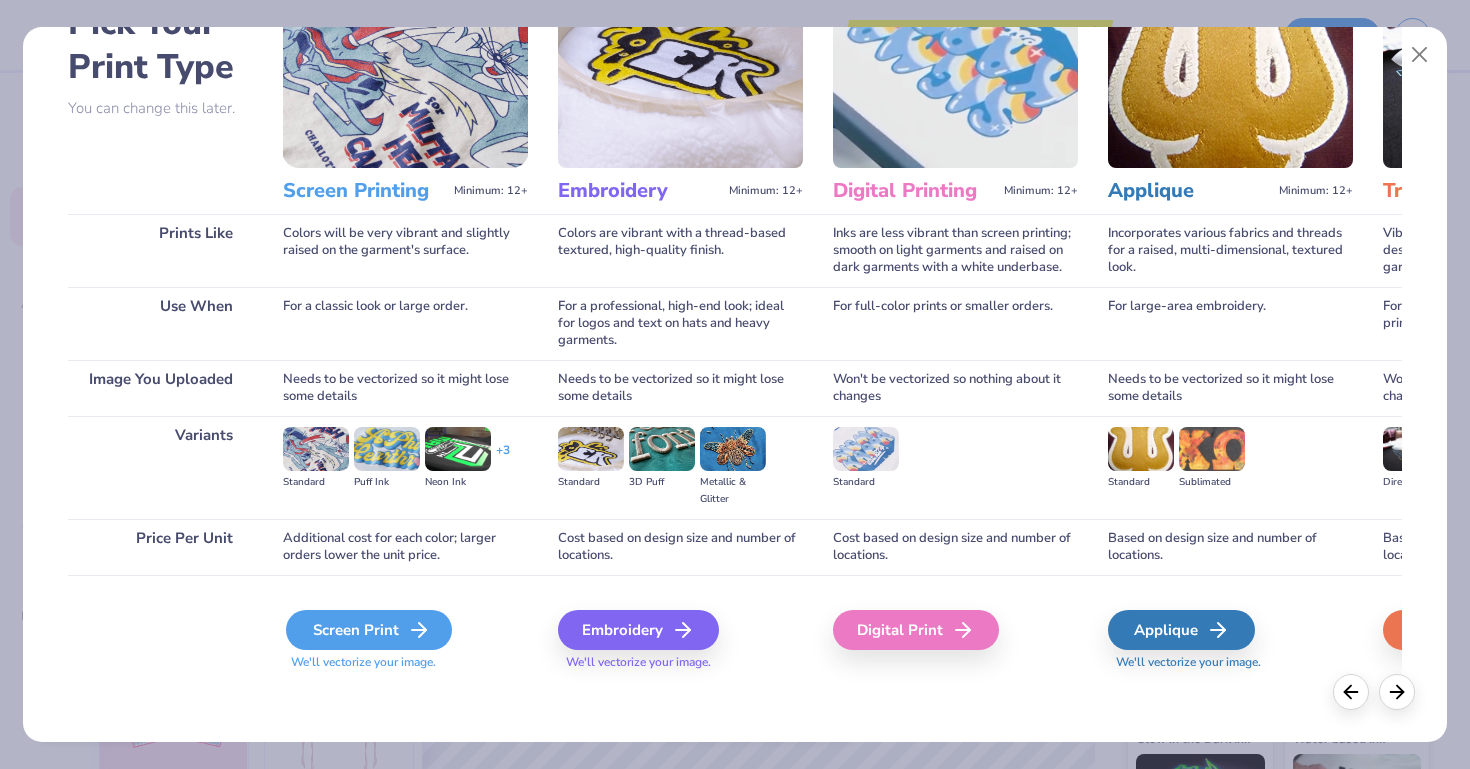 click on "Screen Print" at bounding box center (369, 630) 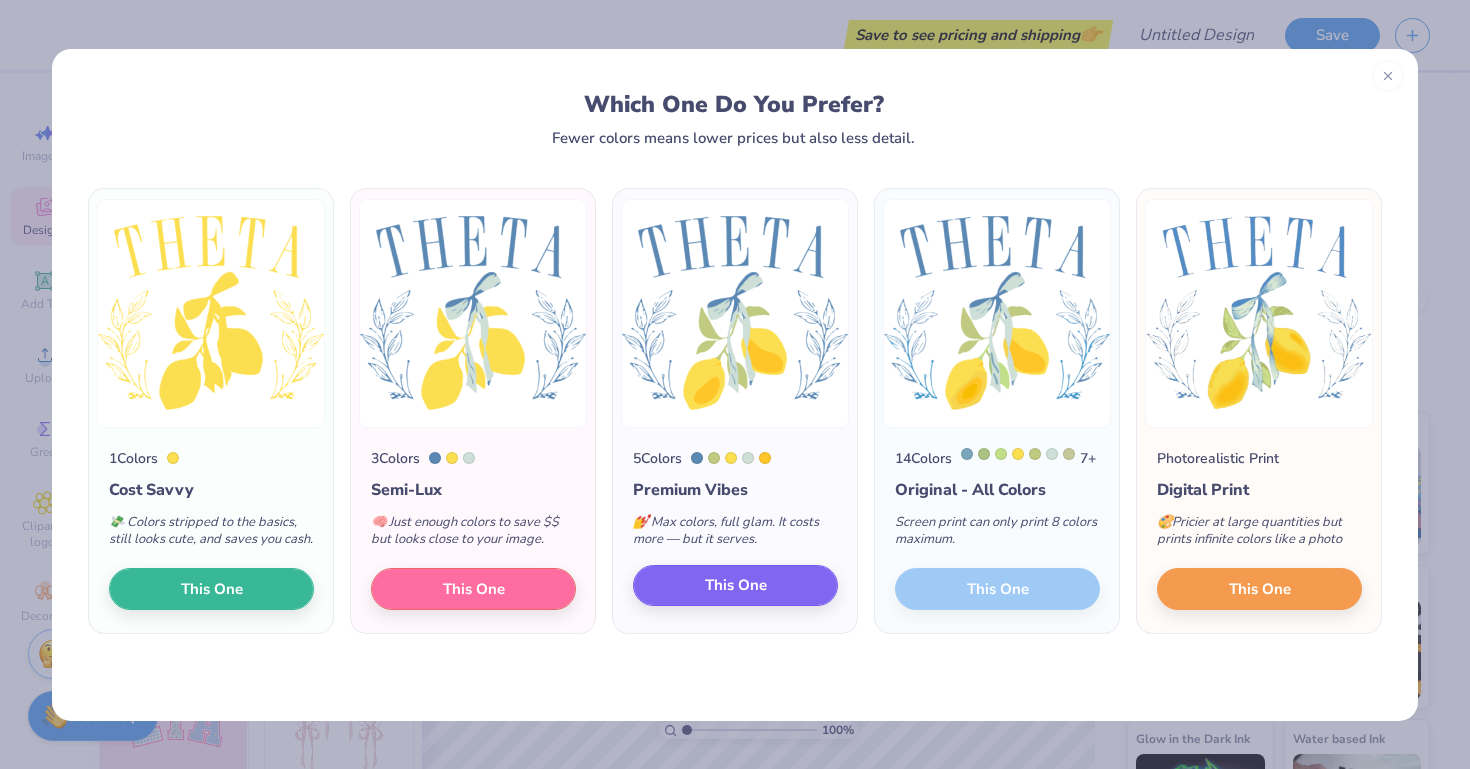 click on "This One" at bounding box center (735, 586) 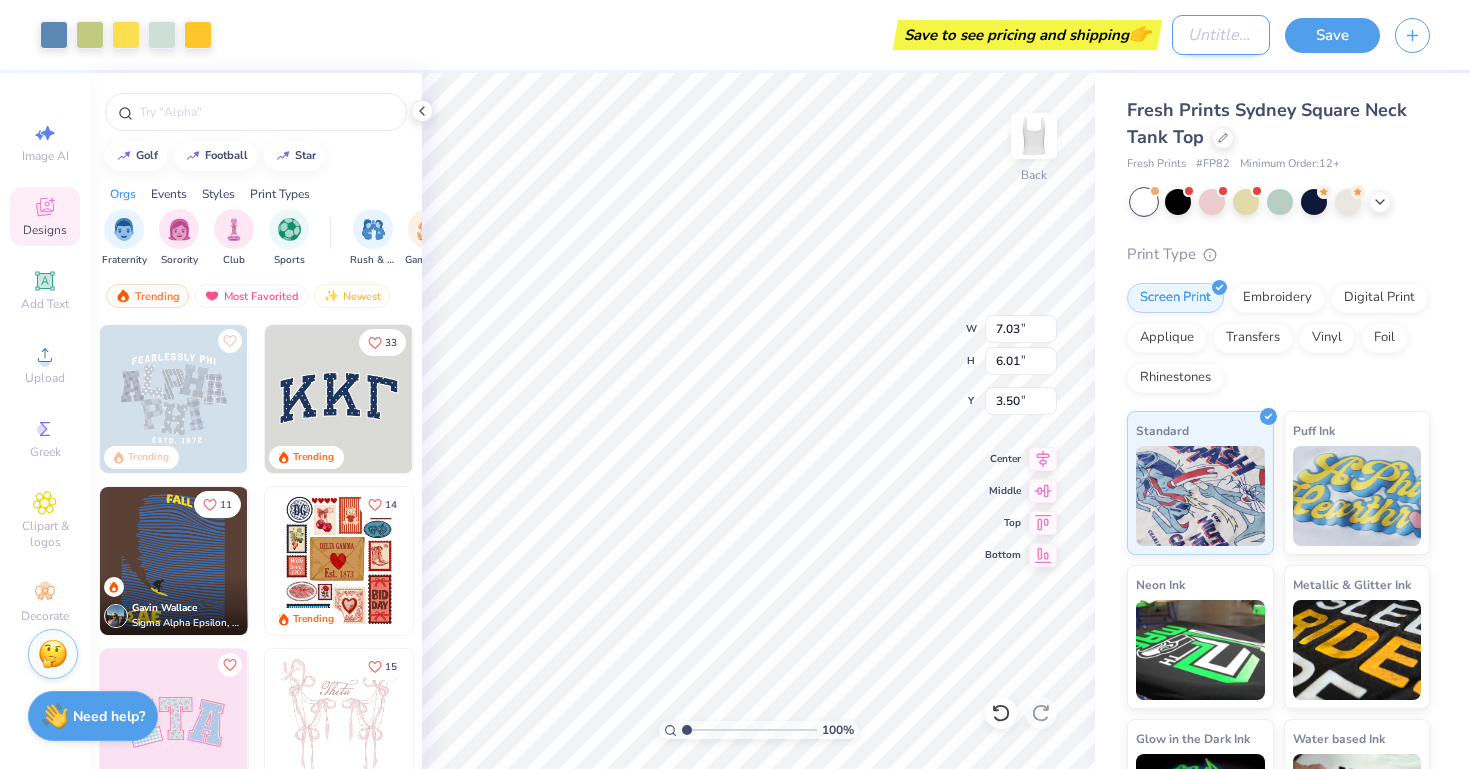 click on "Design Title" at bounding box center (1221, 35) 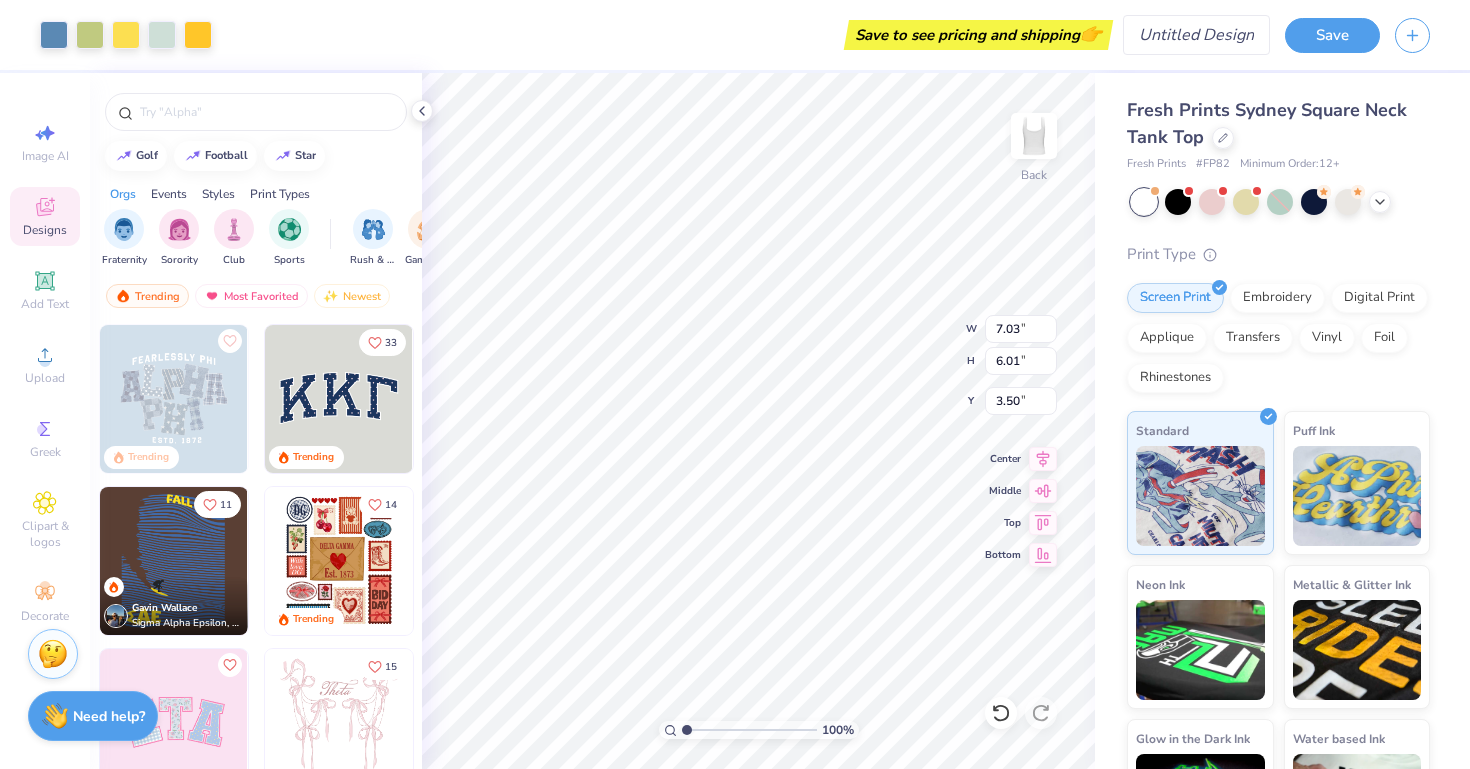 click on "Design Title" at bounding box center (1196, 35) 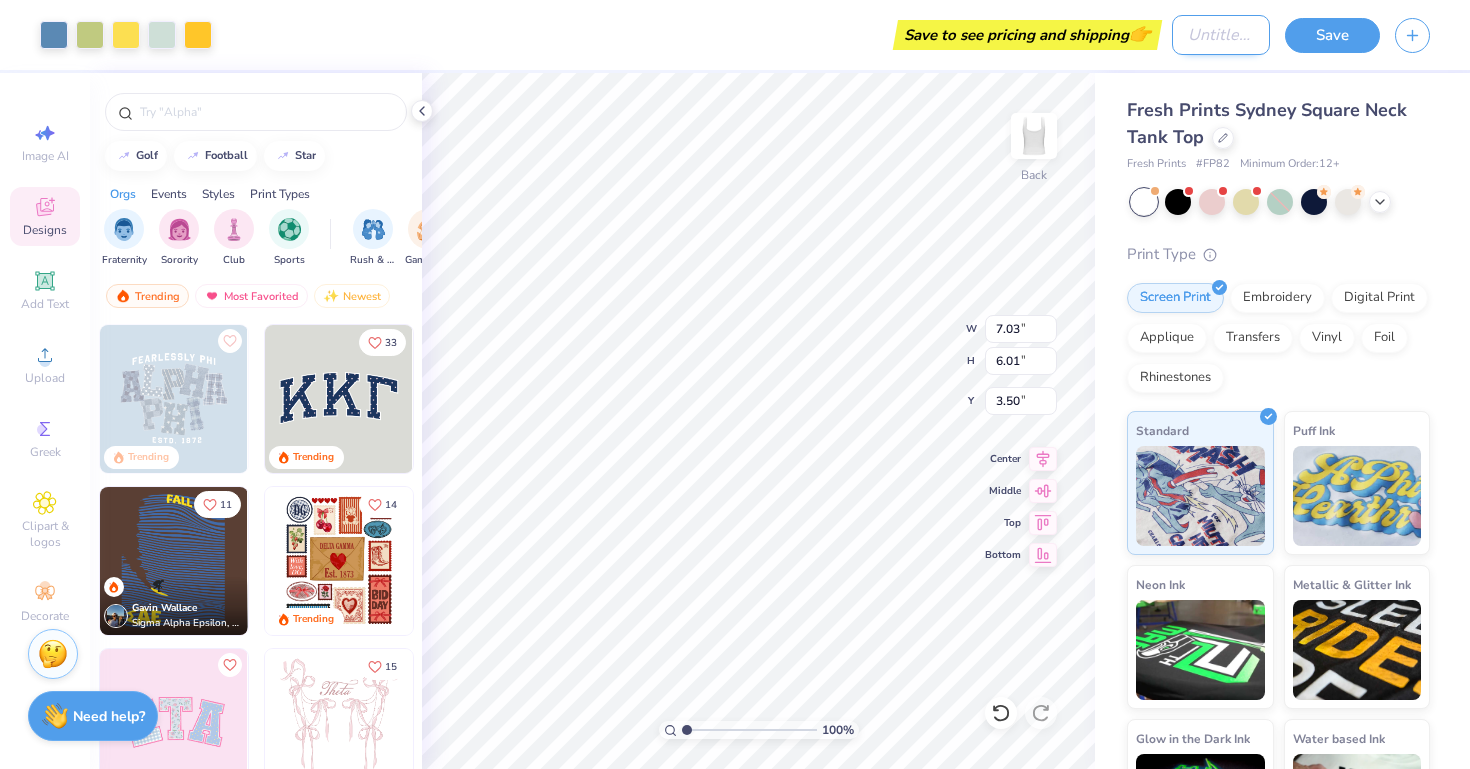 click on "Design Title" at bounding box center (1221, 35) 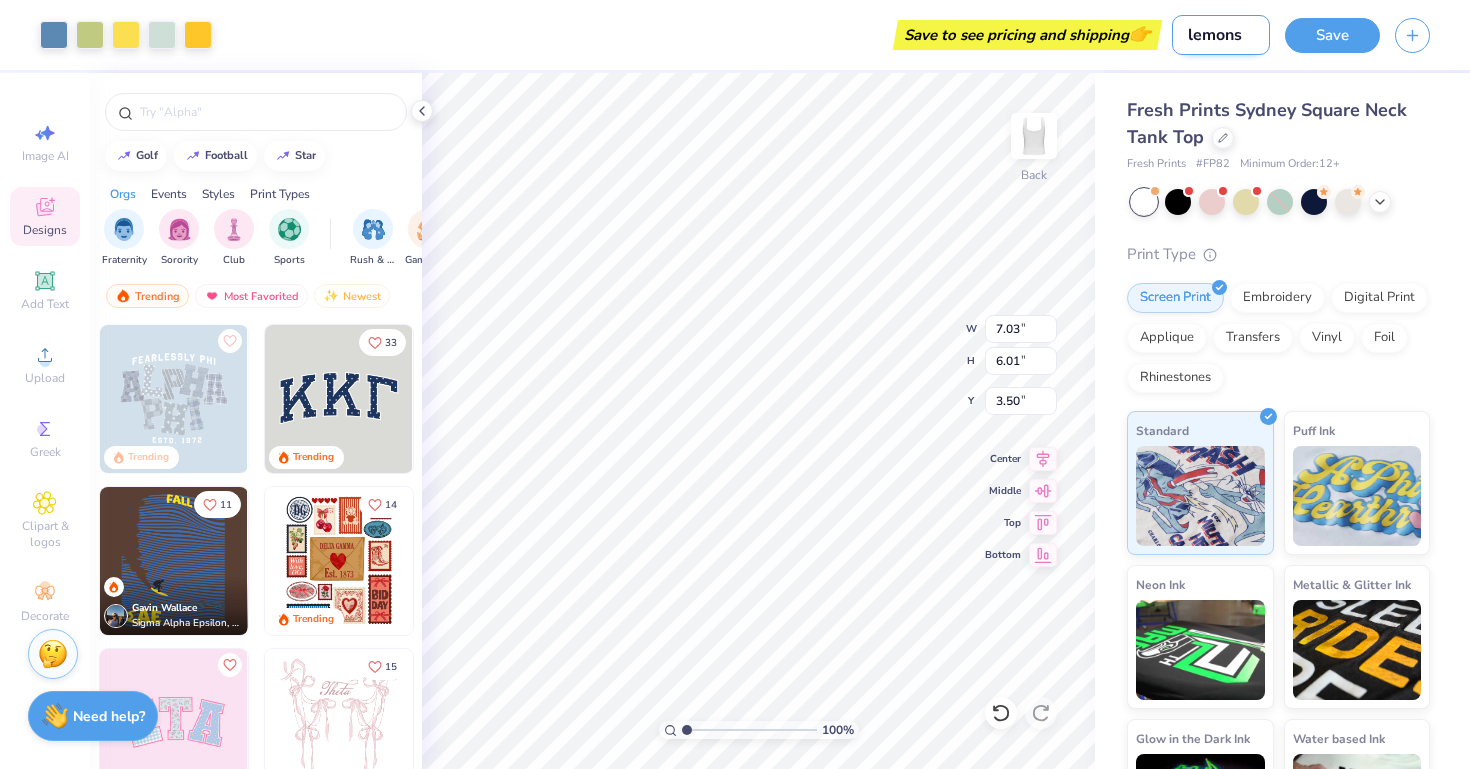 type on "lemons" 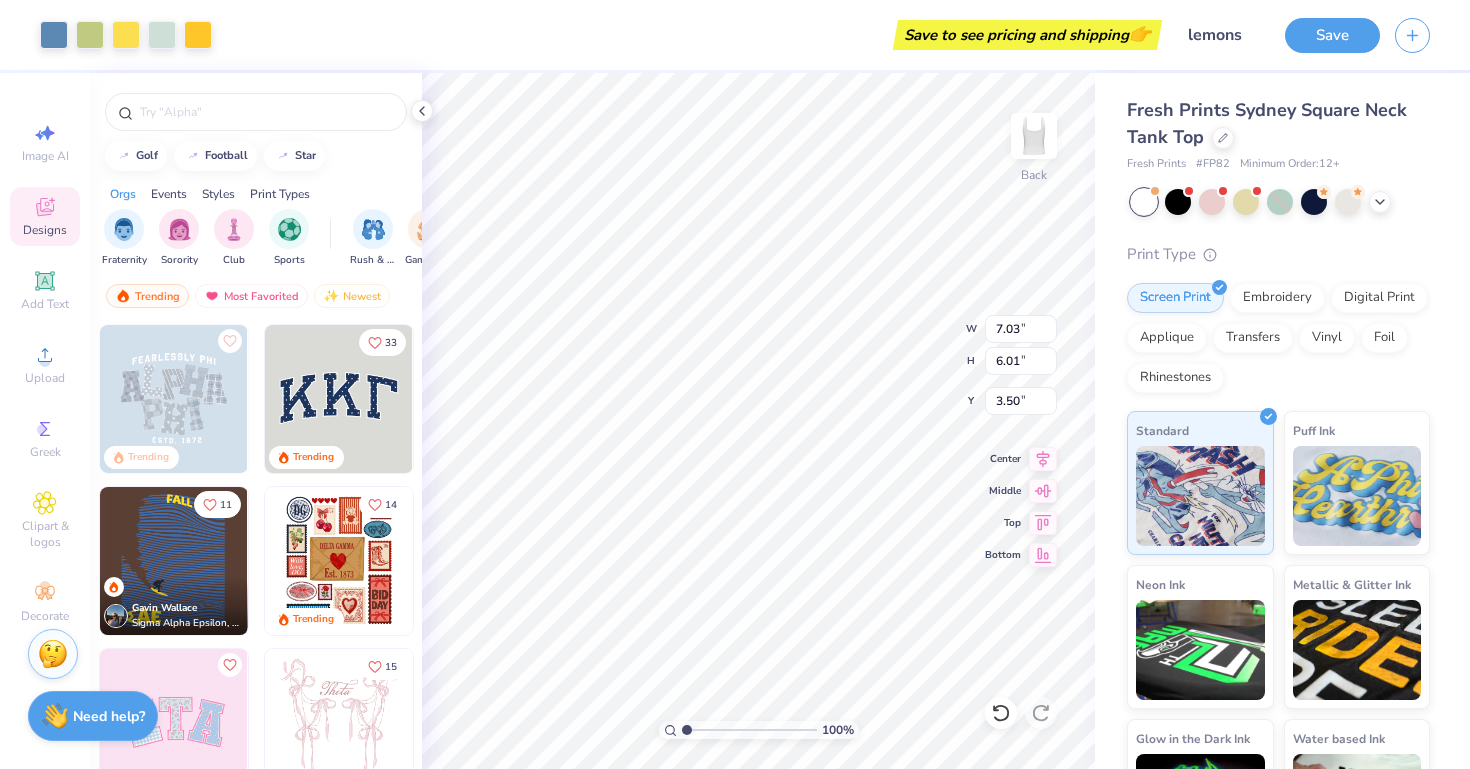 click on "Save to see pricing and shipping  👉" at bounding box center (1027, 35) 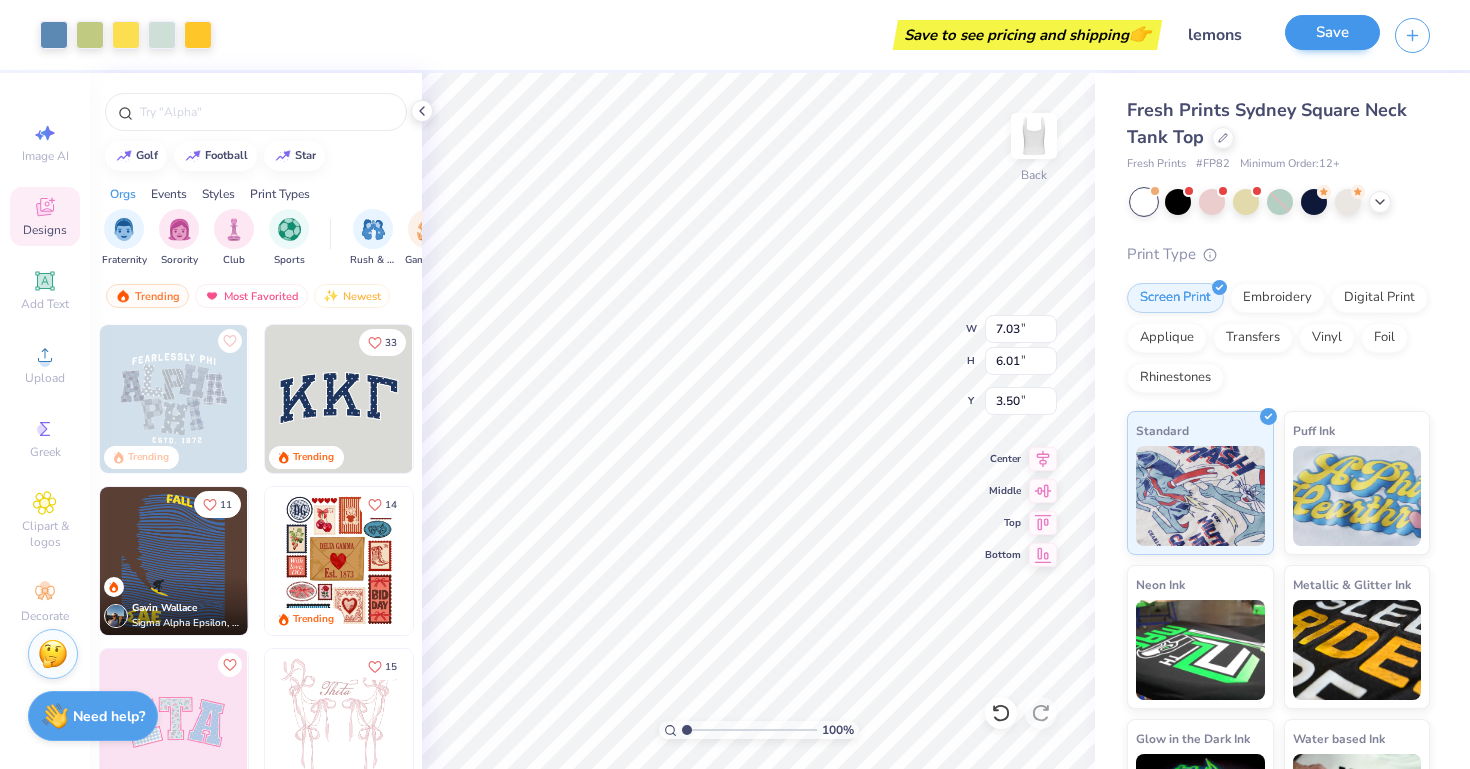 click on "Save" at bounding box center [1332, 32] 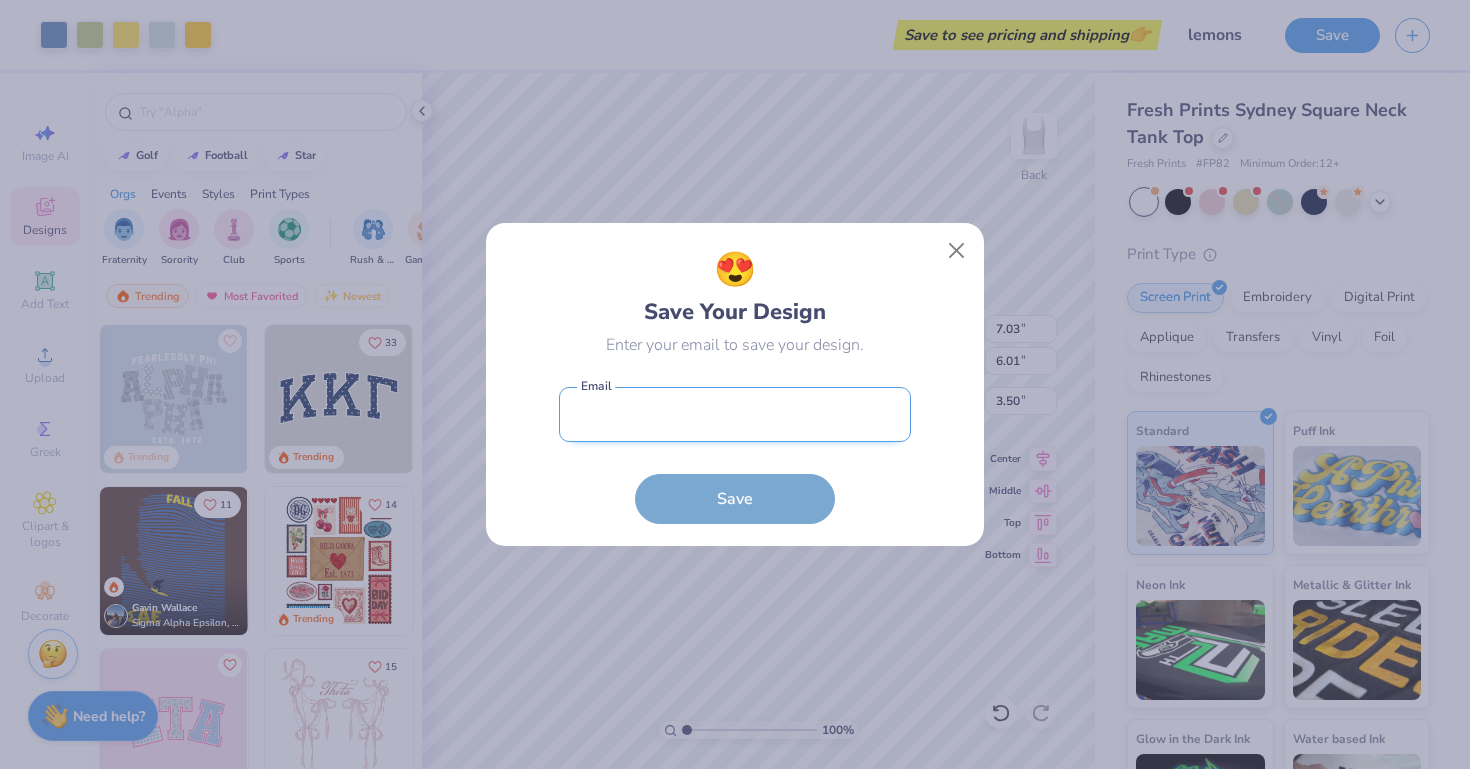 click at bounding box center [735, 414] 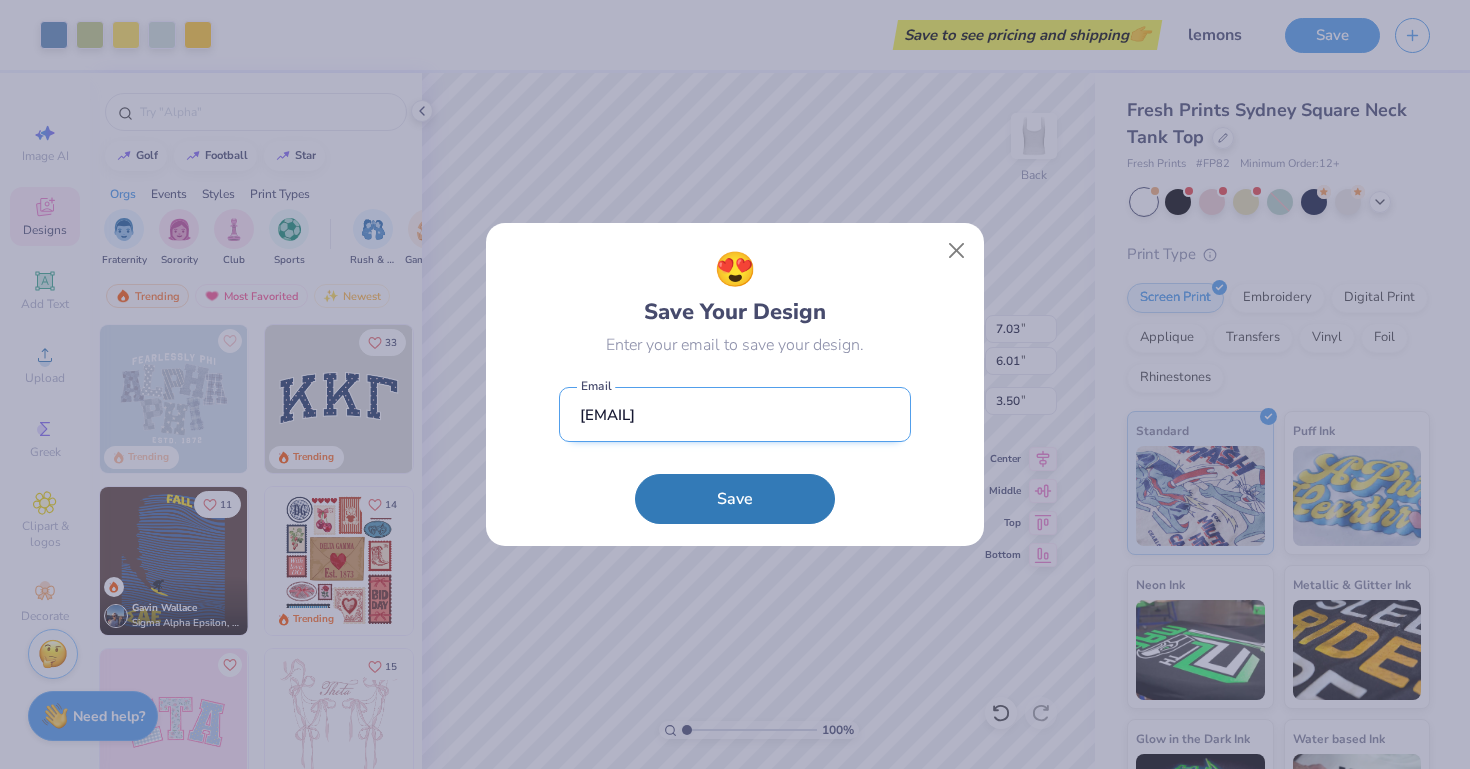 type on "chambersmaris13@gmail.com" 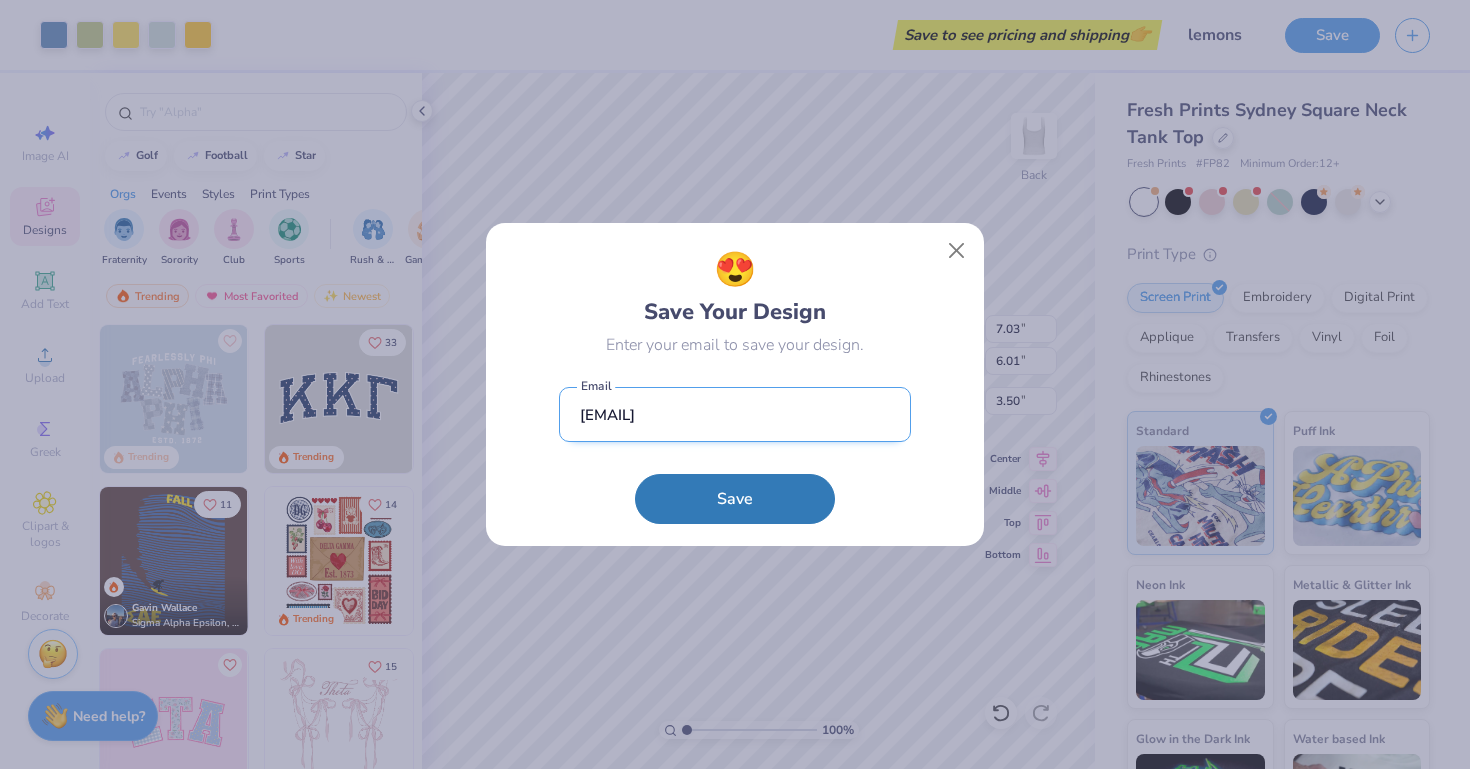 click on "Save" at bounding box center [735, 499] 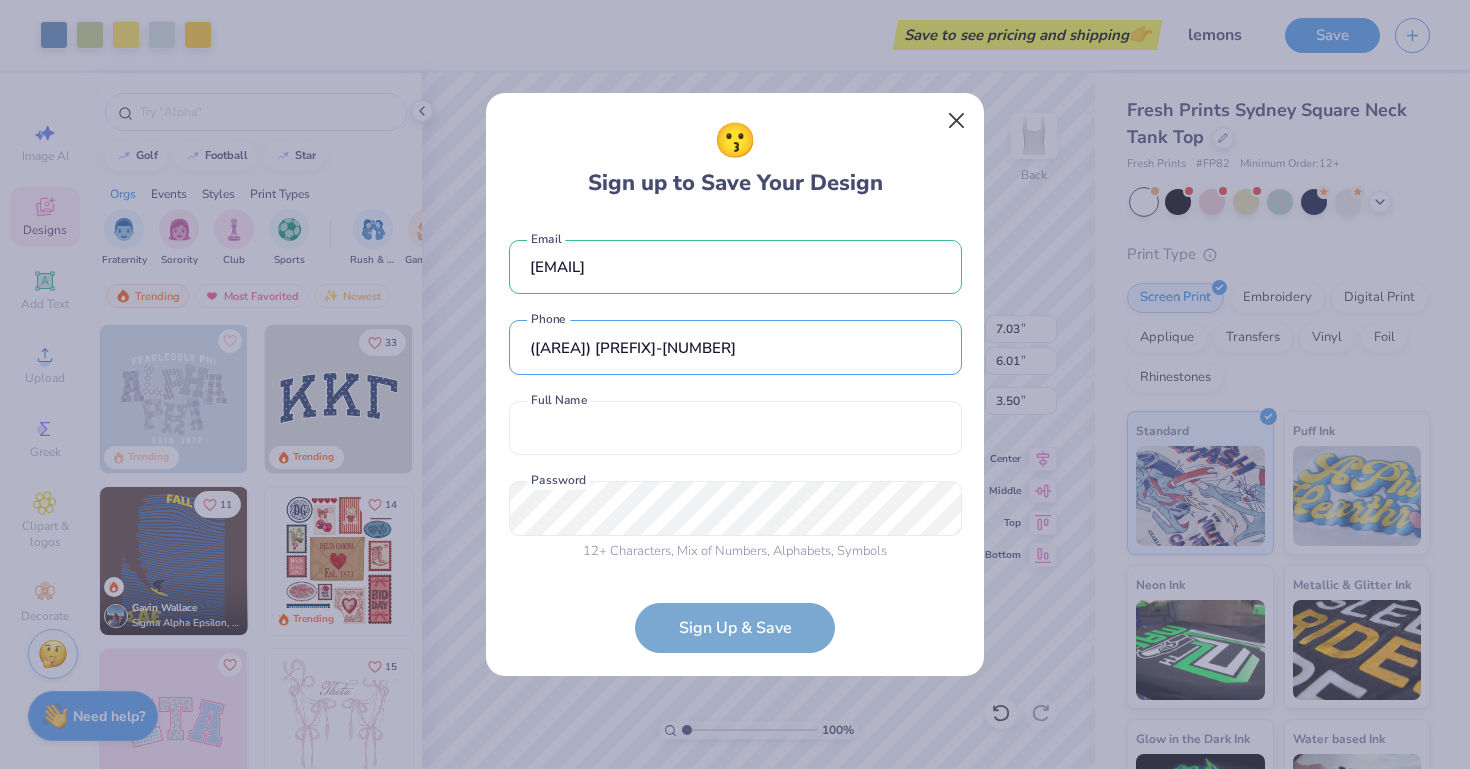 type on "(201) 819-9015" 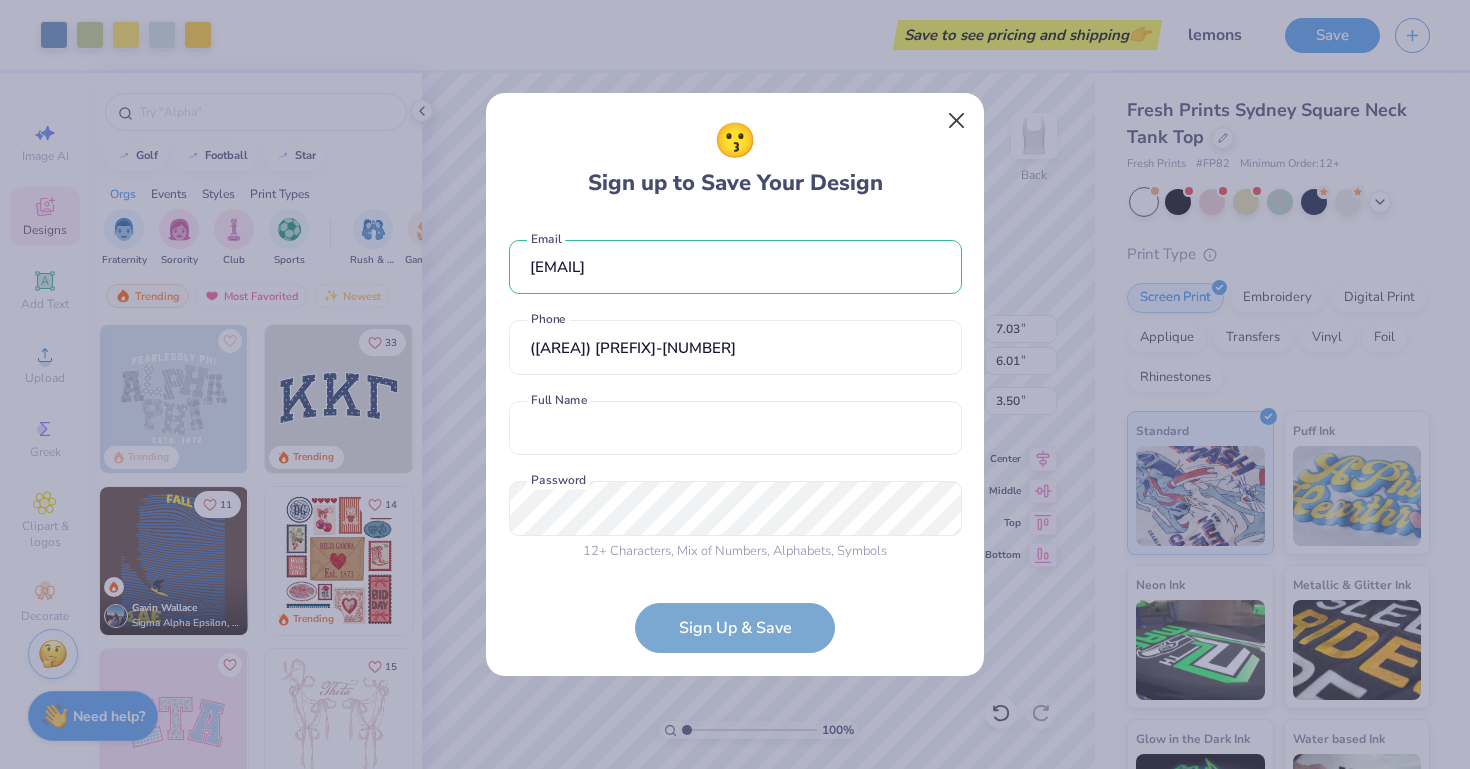click at bounding box center (957, 121) 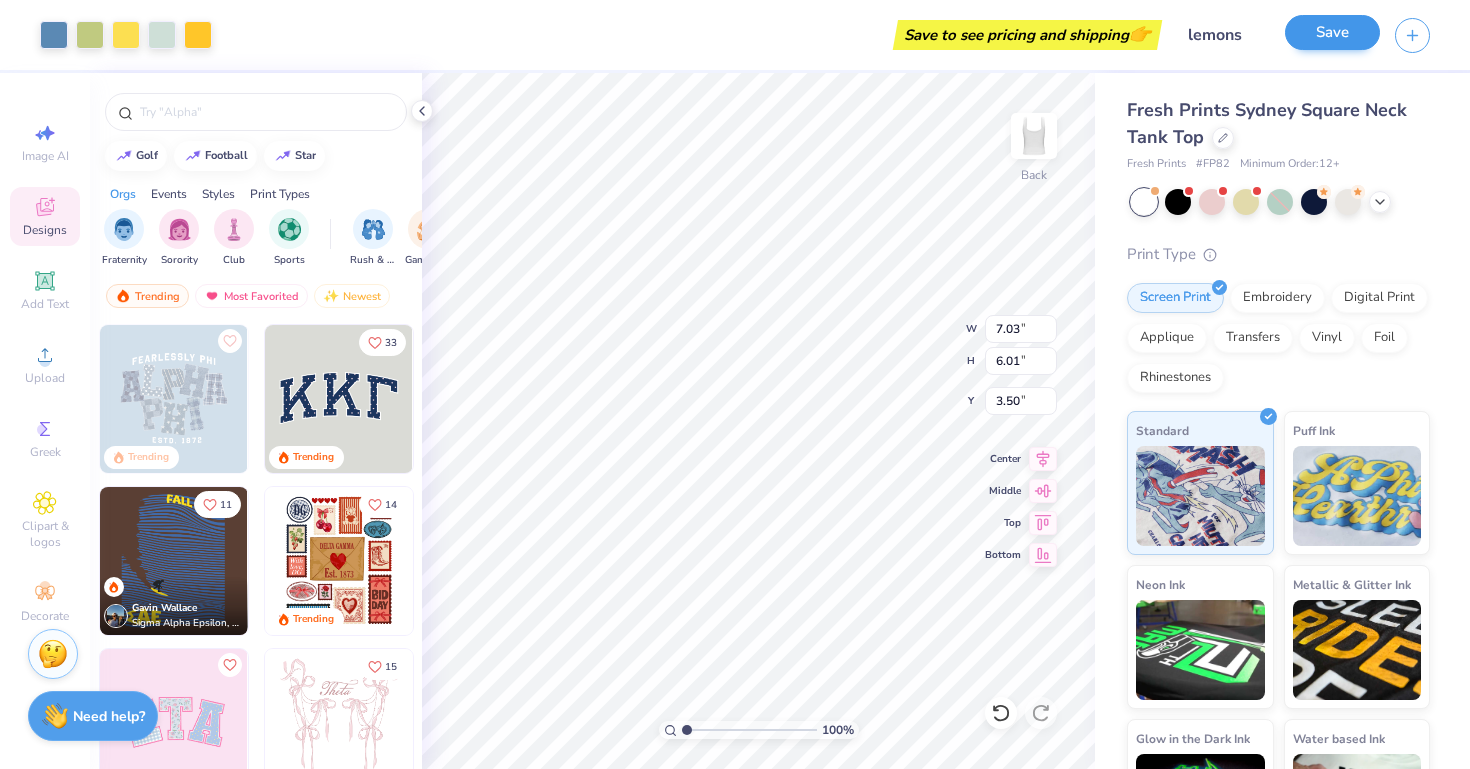 click on "Save" at bounding box center [1332, 32] 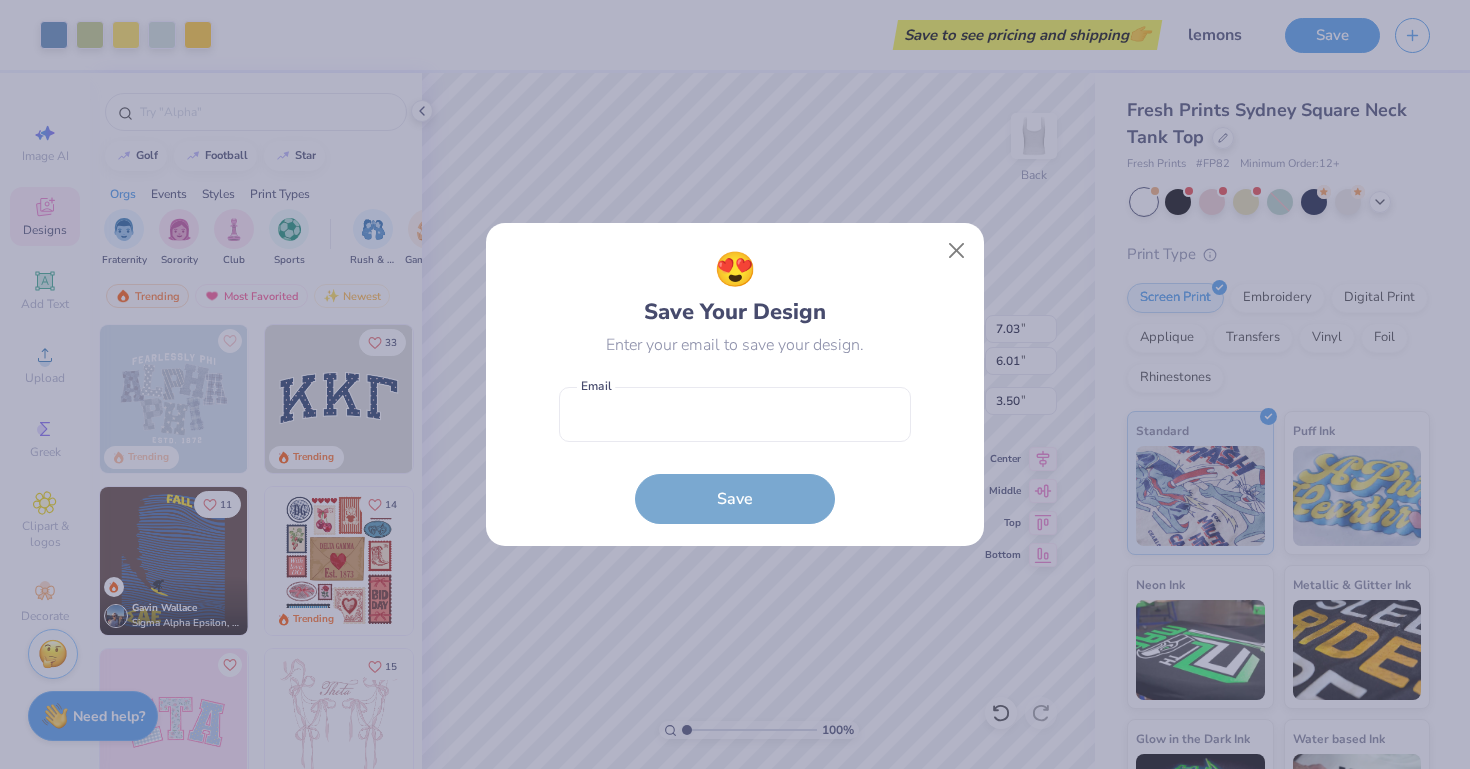 click on "Email is a required field Email Save" at bounding box center [735, 450] 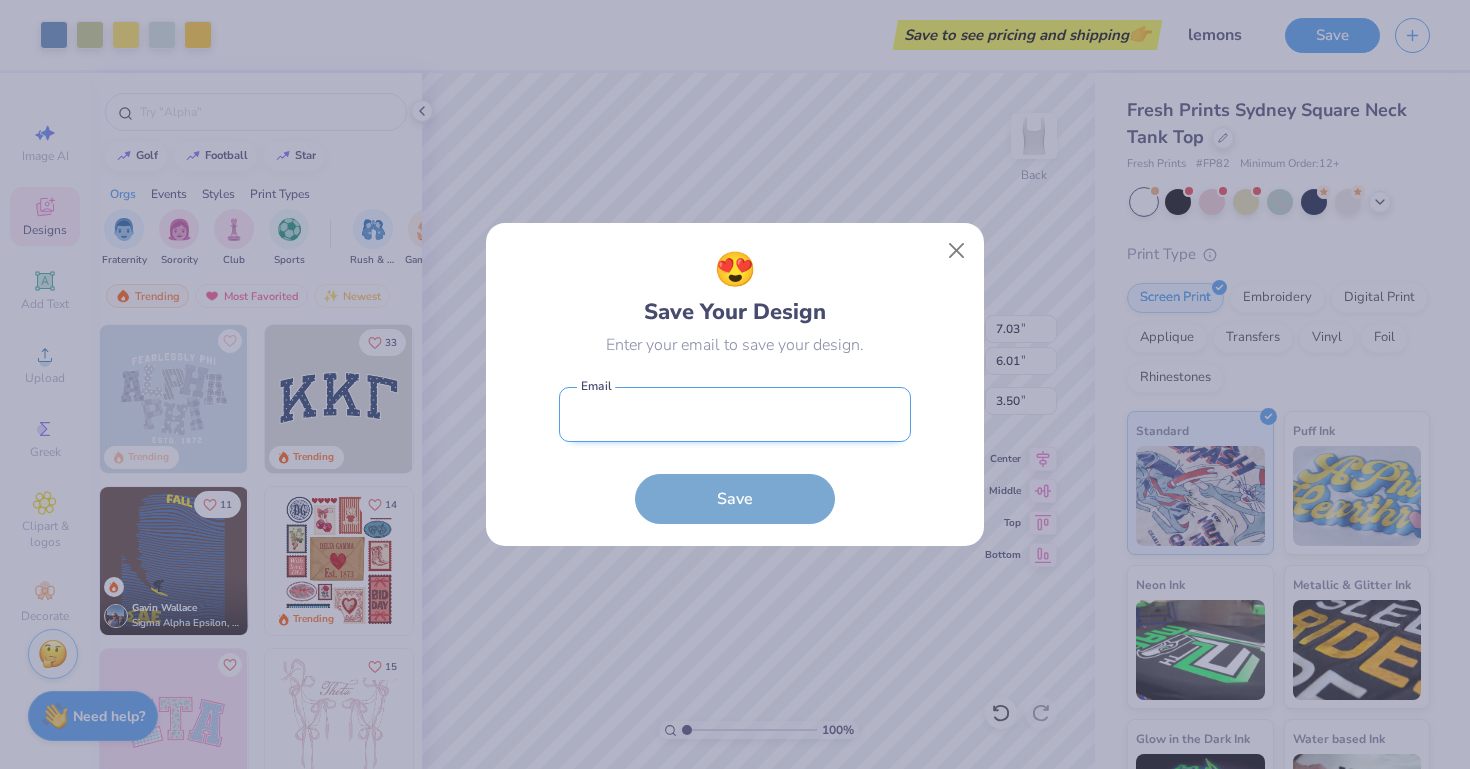 click at bounding box center [735, 414] 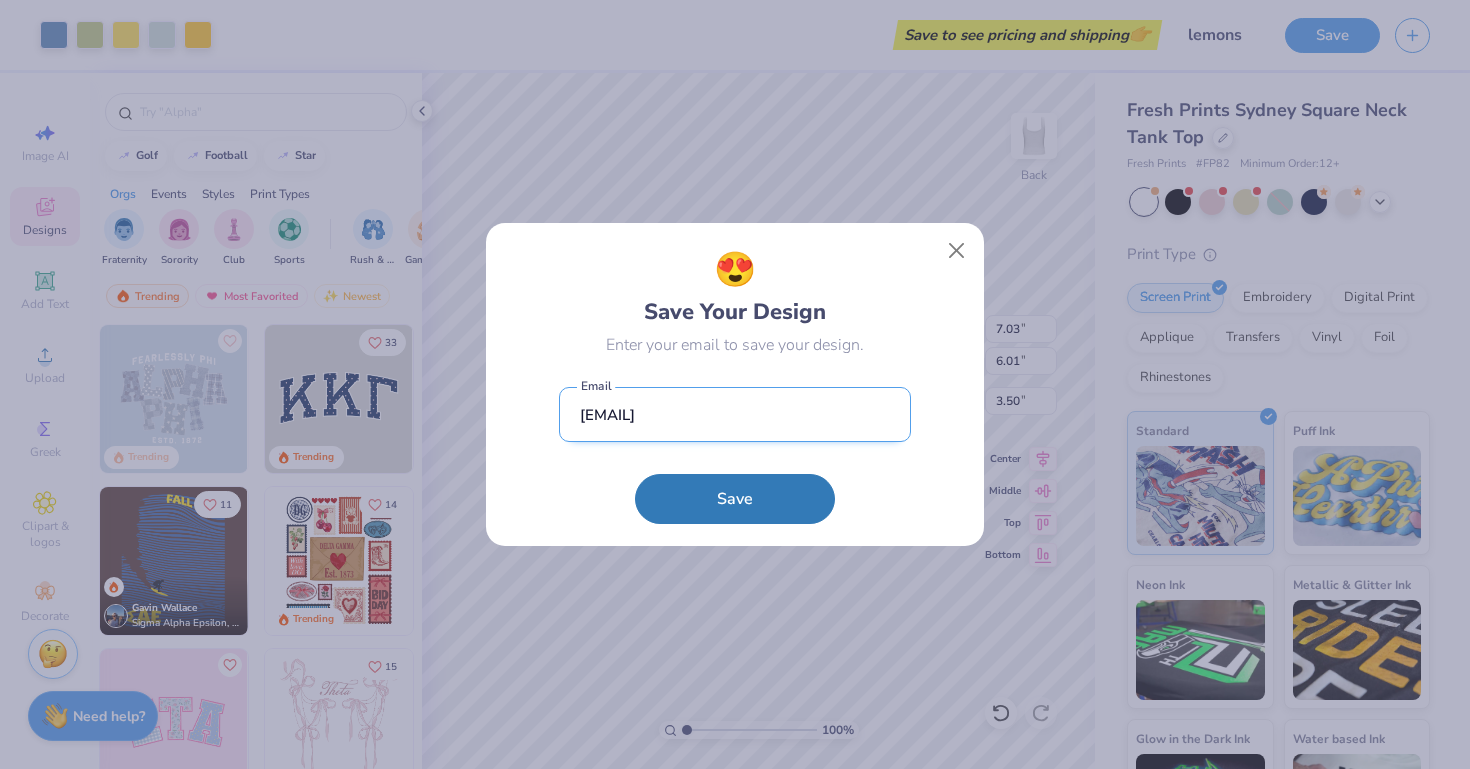 type on "chambersm4@montclair.edu" 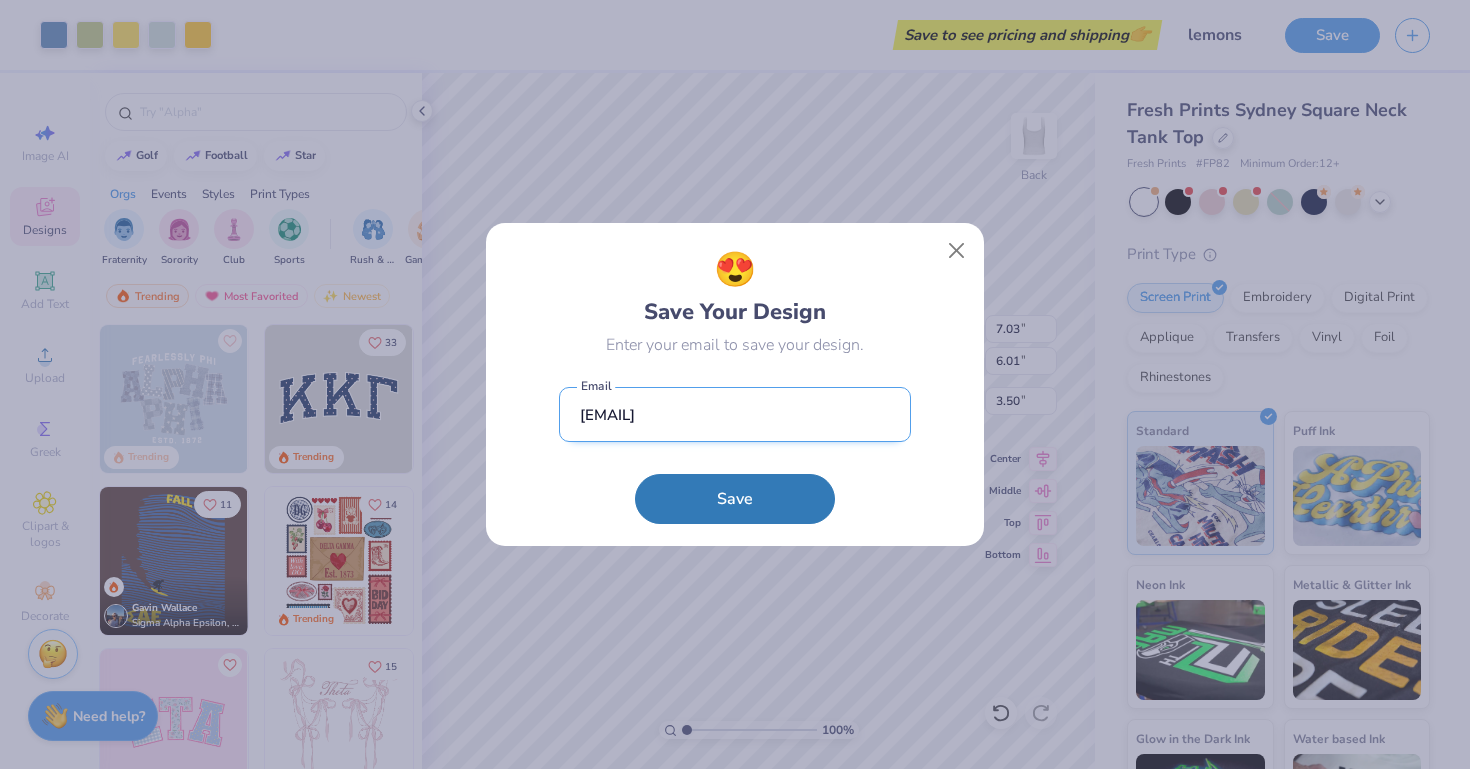 click on "Save" at bounding box center [735, 499] 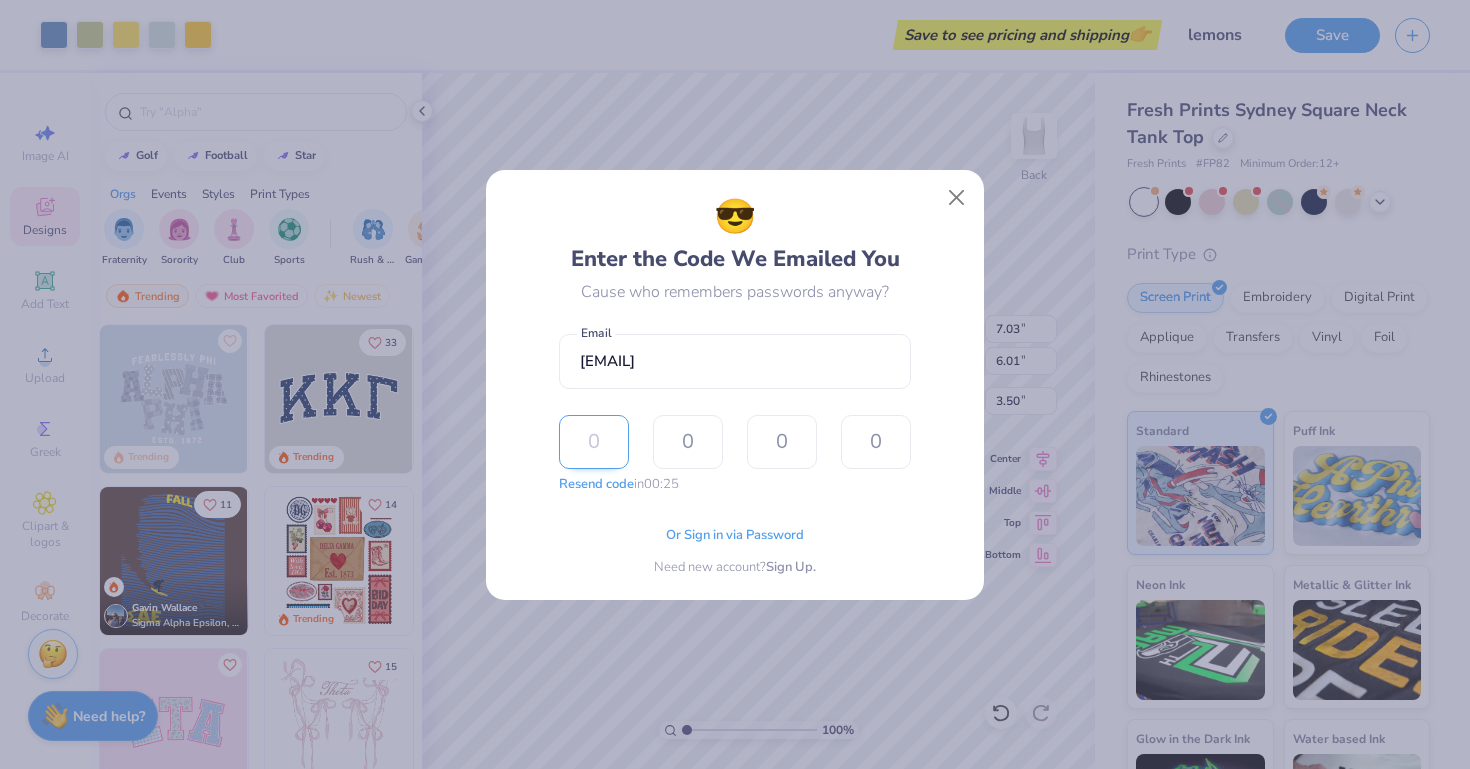click at bounding box center (594, 442) 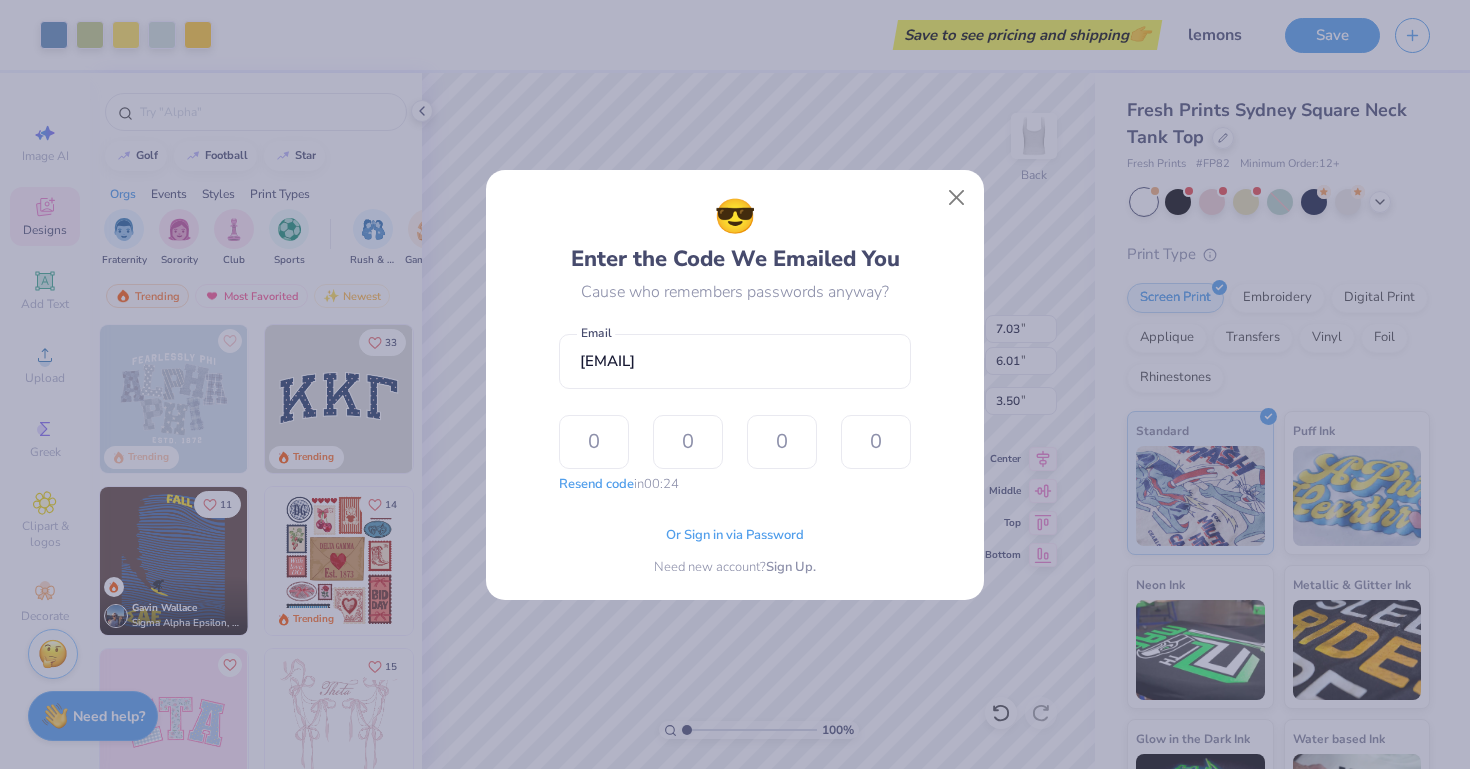 click on "chambersm4@montclair.edu Email Resend code  in  00:24 The design tool encountered an unexpected error and couldn’t send the OTP code. Please try requesting it again." at bounding box center [735, 409] 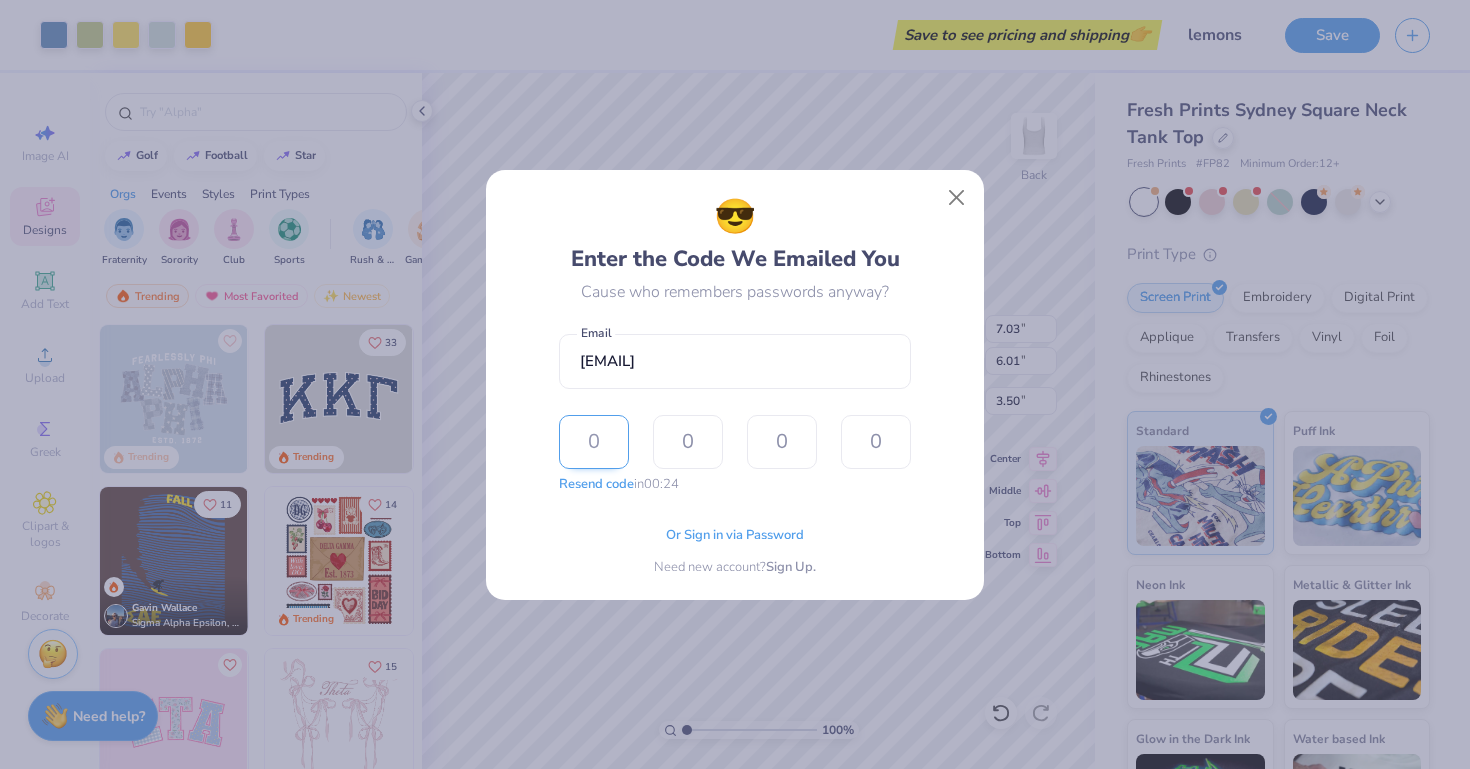 click at bounding box center [594, 442] 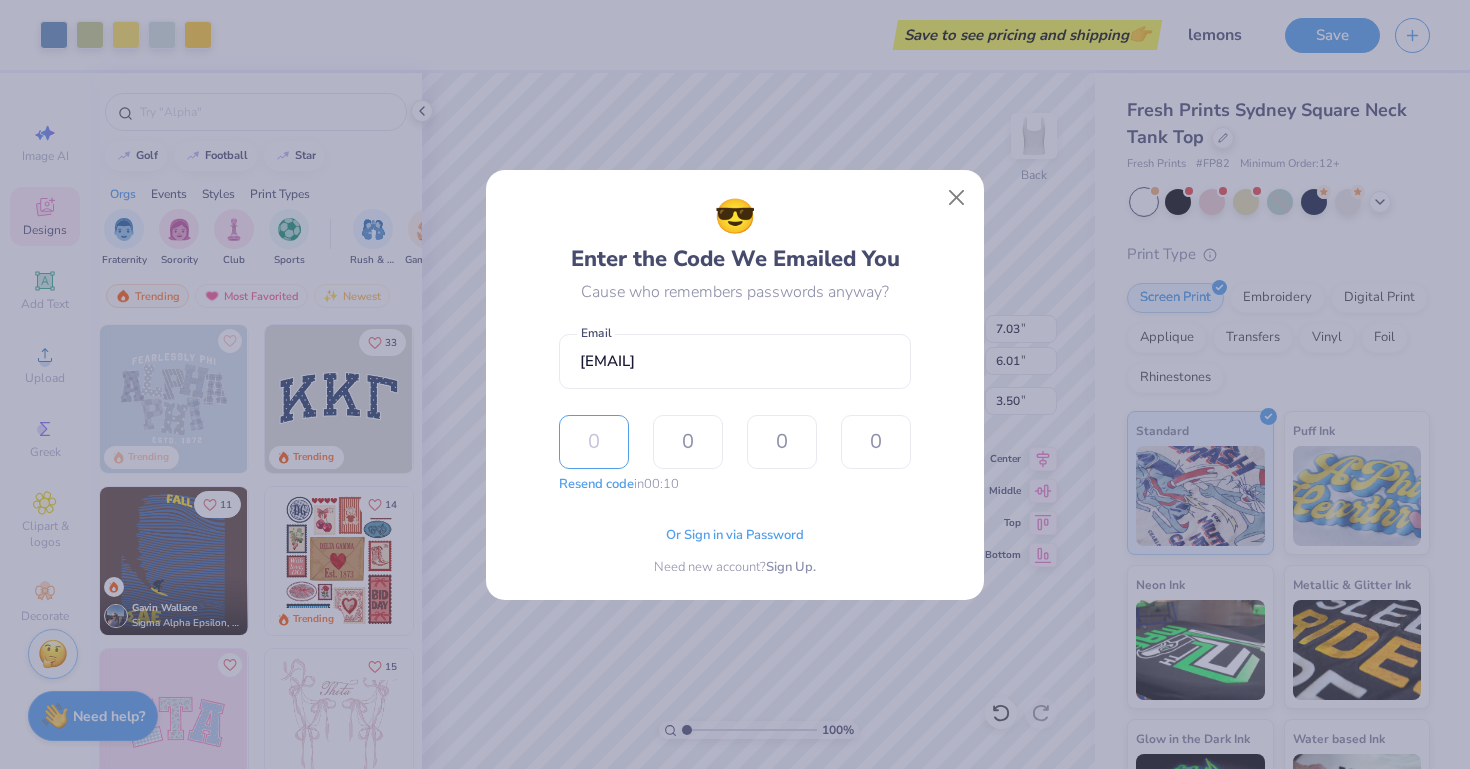 type on "1" 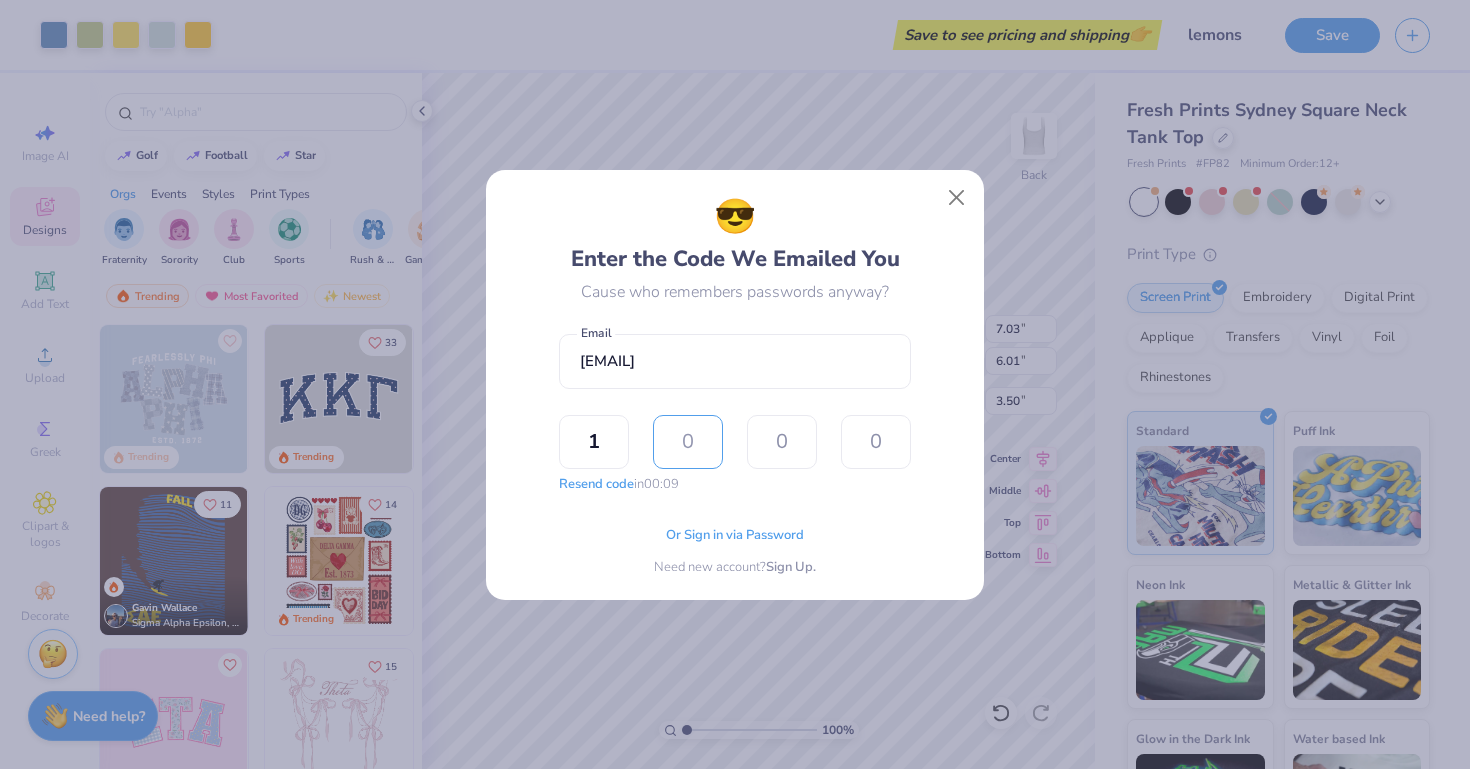 type on "1" 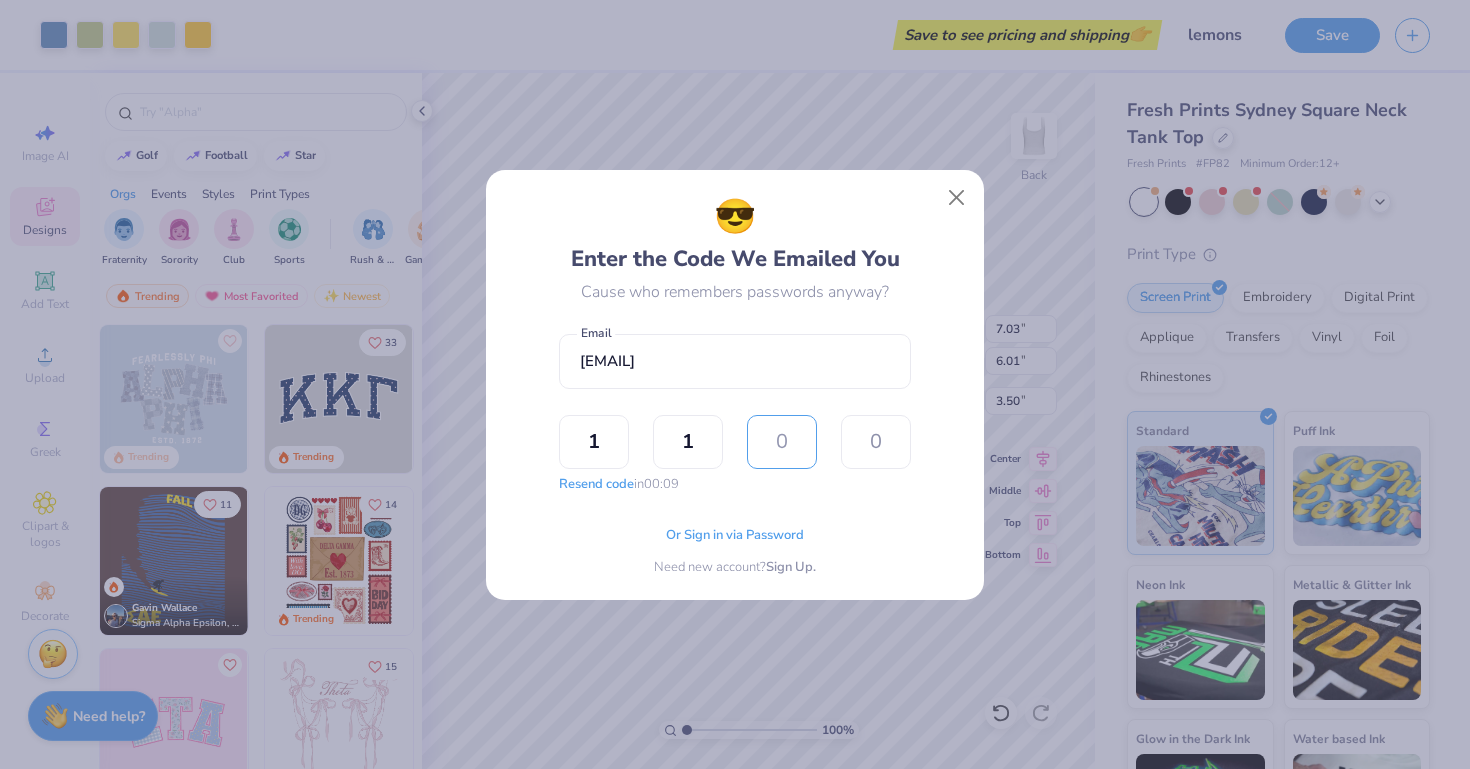 type on "9" 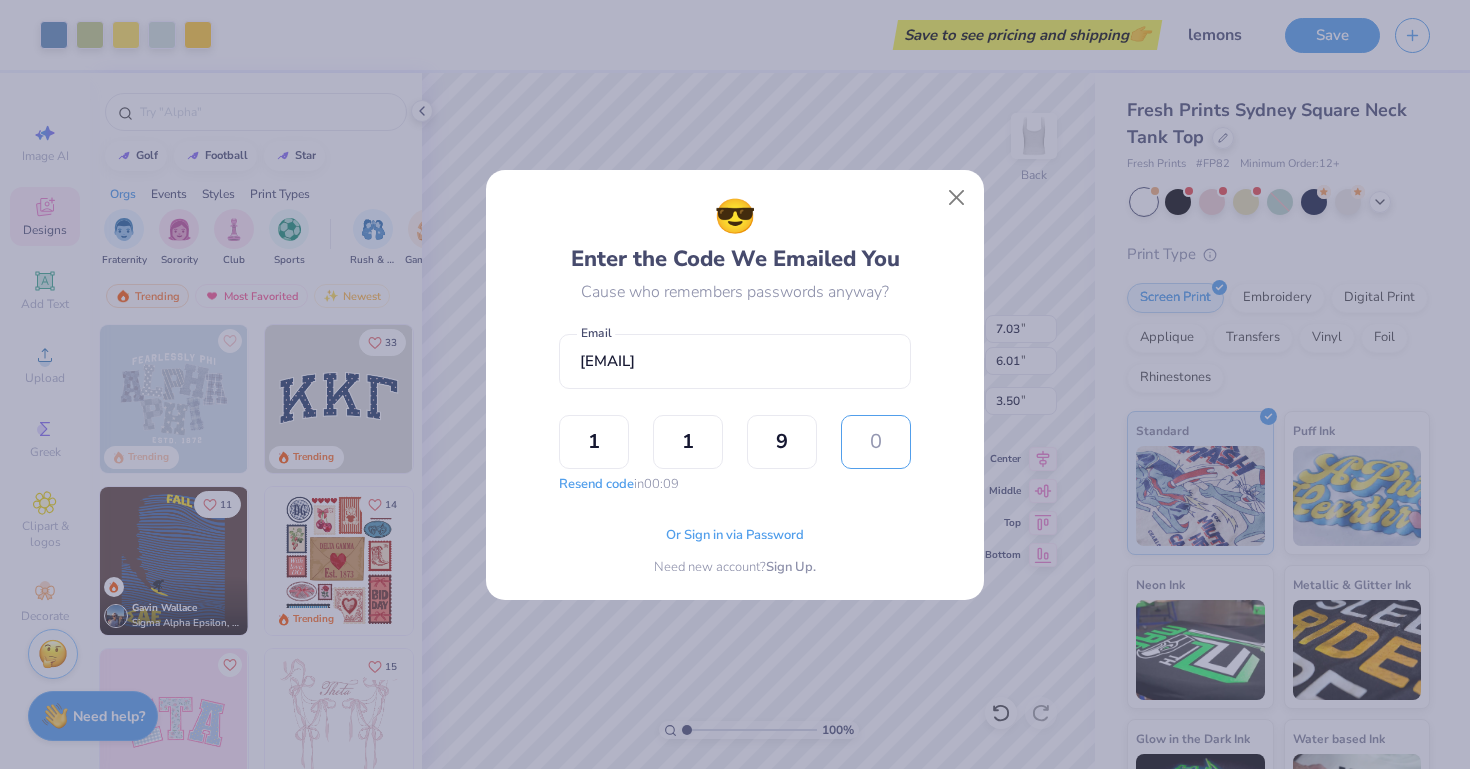 type on "2" 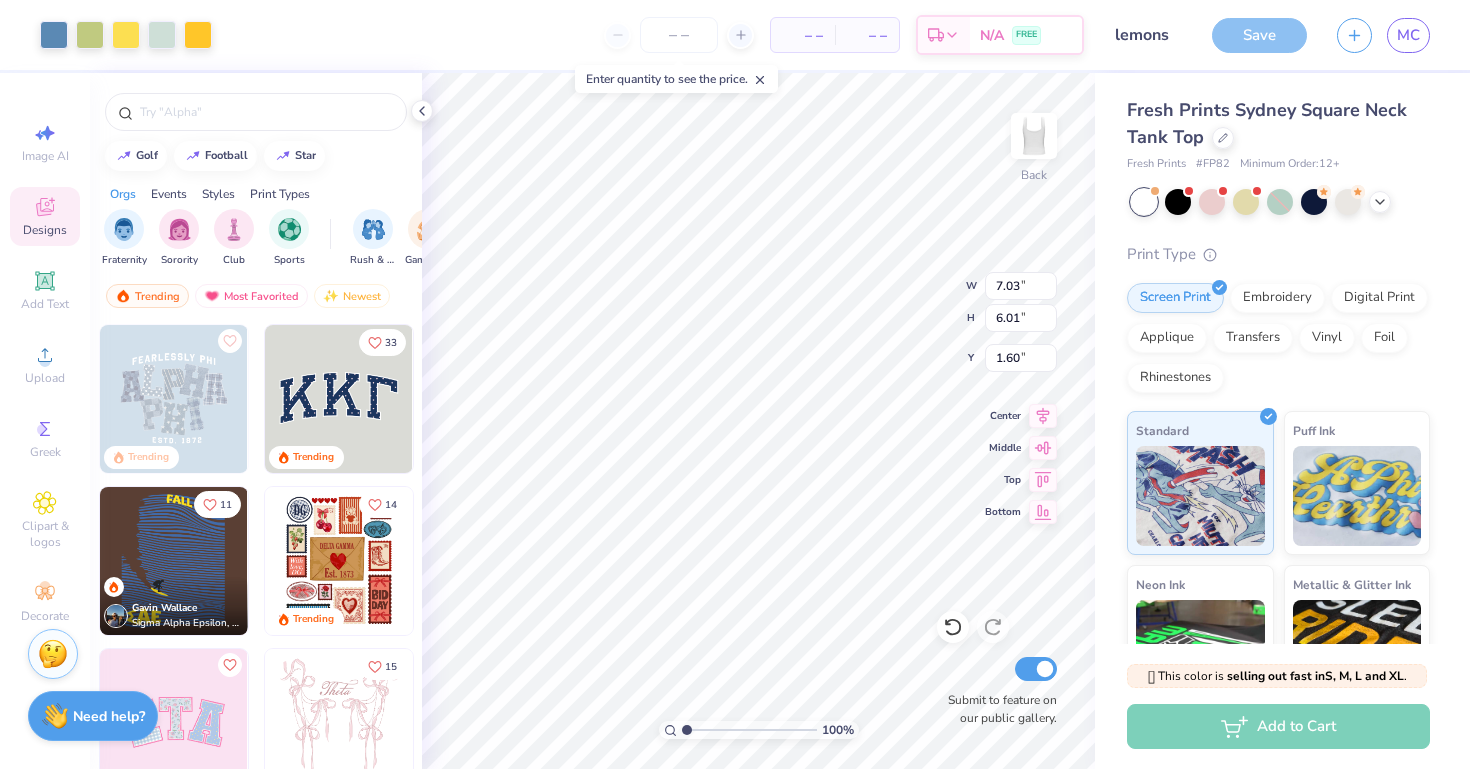 type on "1.60" 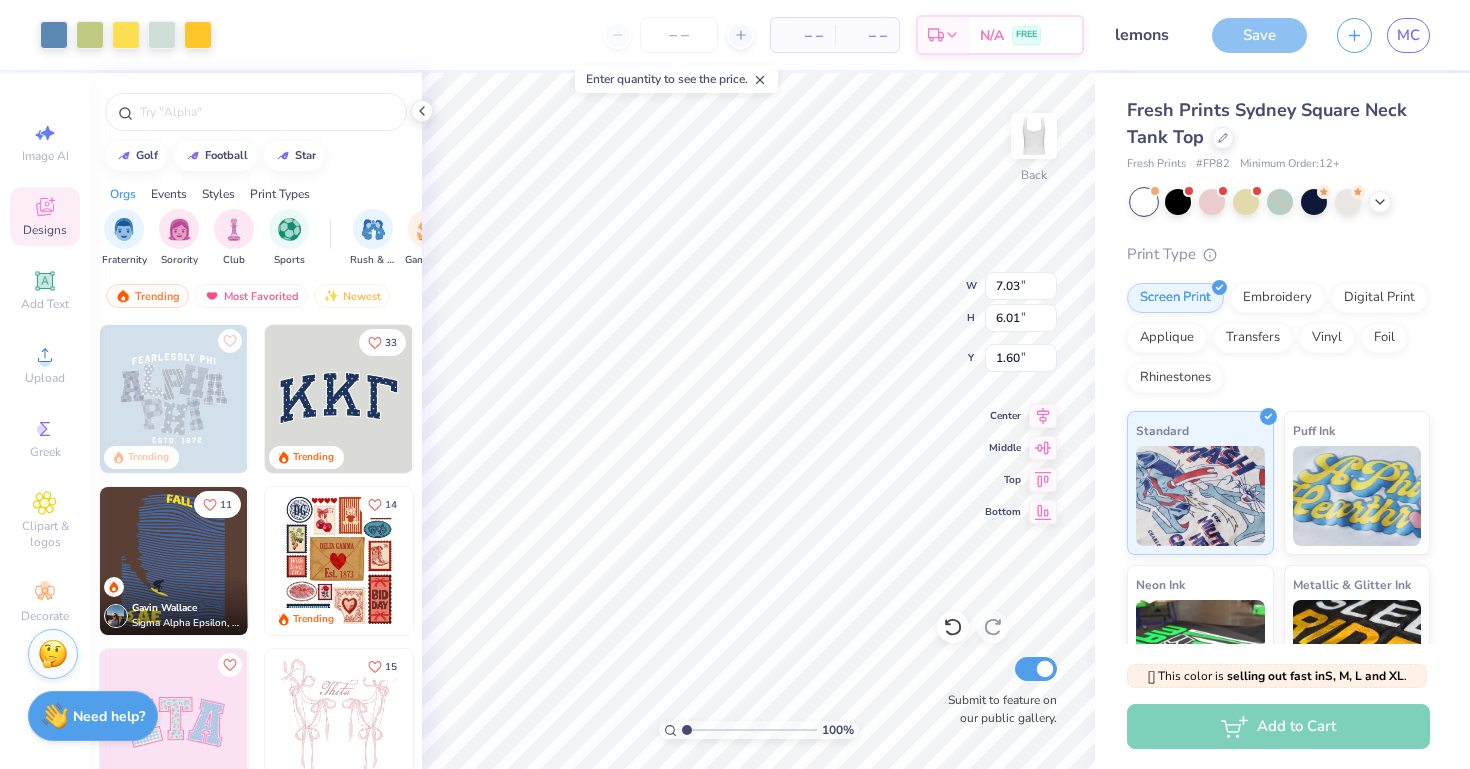click on "Fresh Prints Sydney Square Neck Tank Top Fresh Prints # FP82 Minimum Order:  12 +   Print Type Screen Print Embroidery Digital Print Applique Transfers Vinyl Foil Rhinestones Standard Puff Ink Neon Ink Metallic & Glitter Ink Glow in the Dark Ink Water based Ink" at bounding box center [1282, 468] 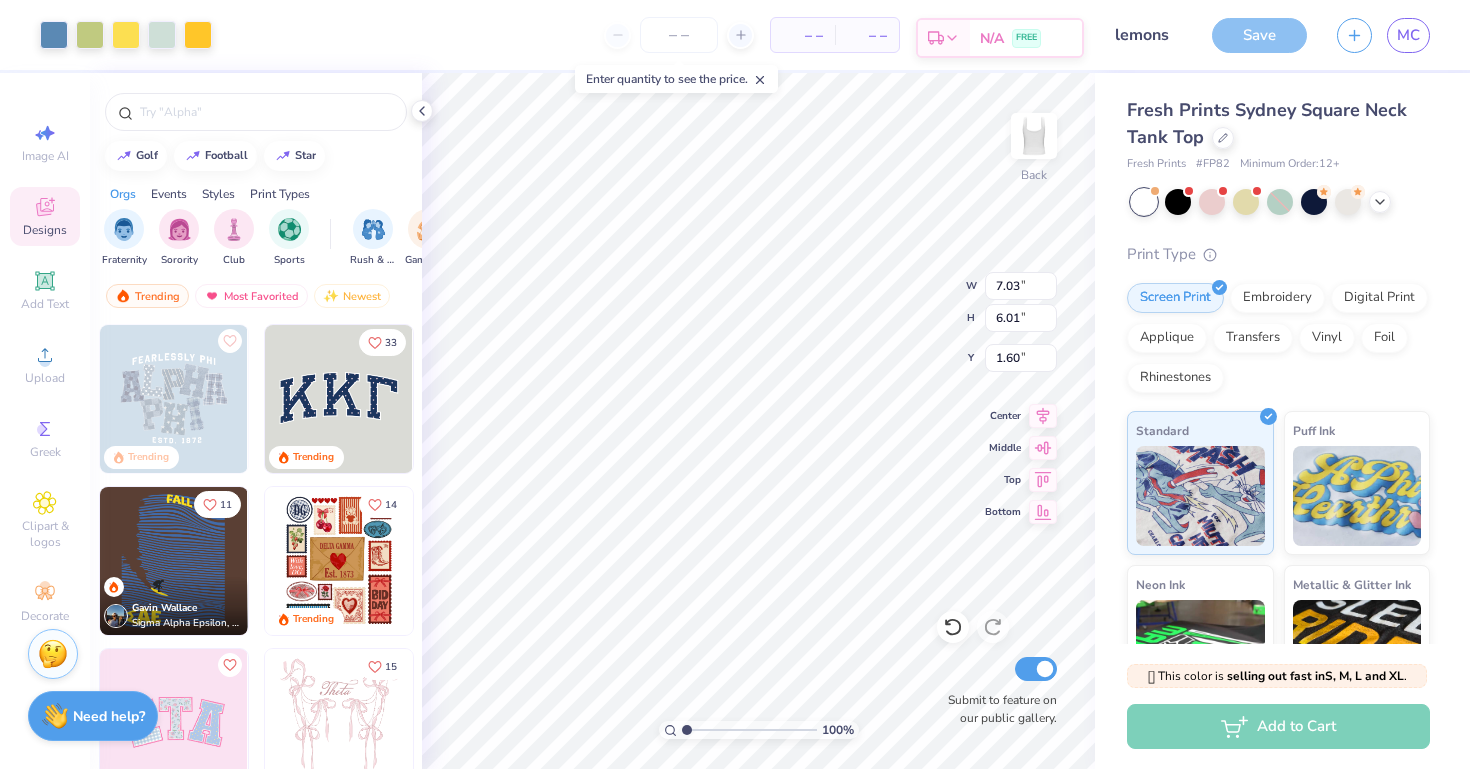 click on "FREE" at bounding box center [1026, 38] 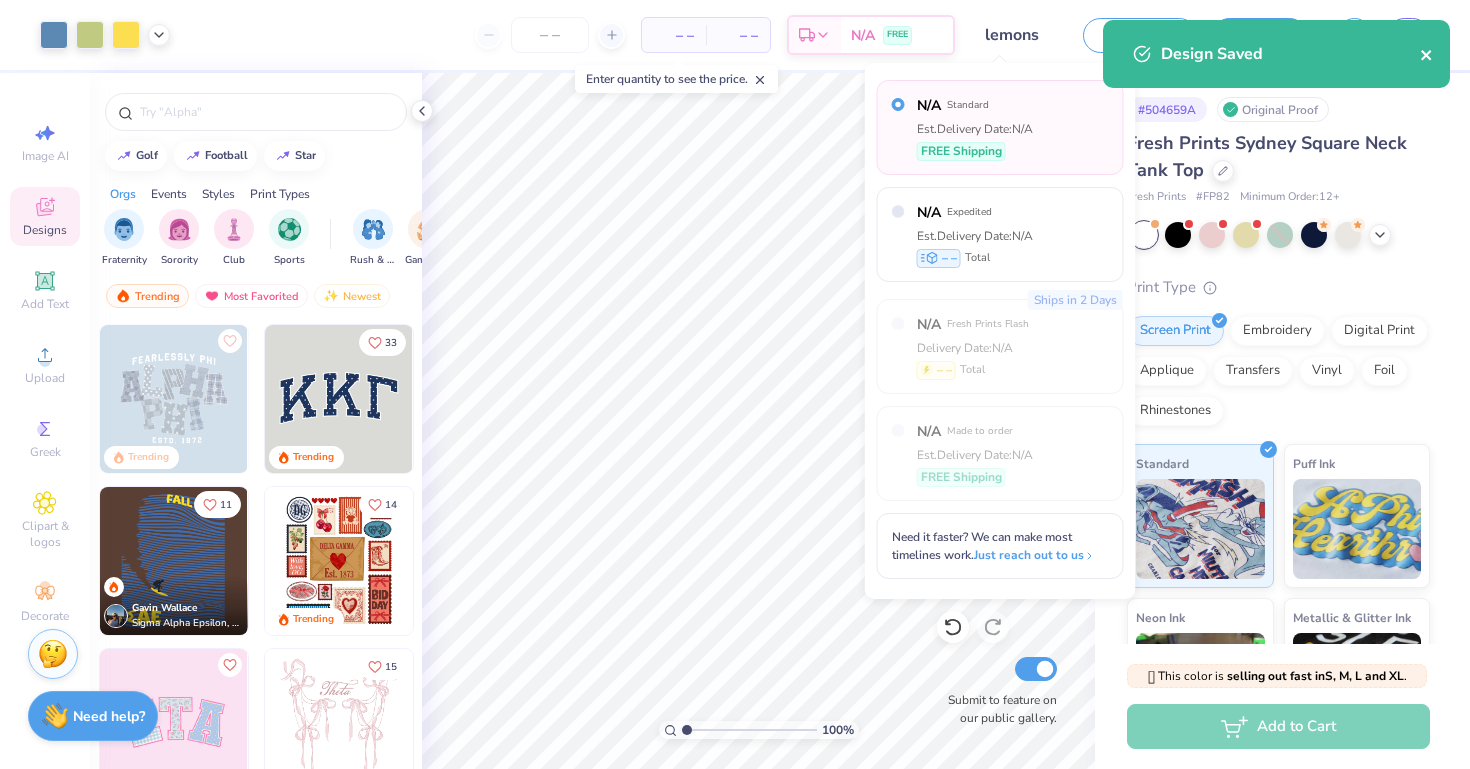 click 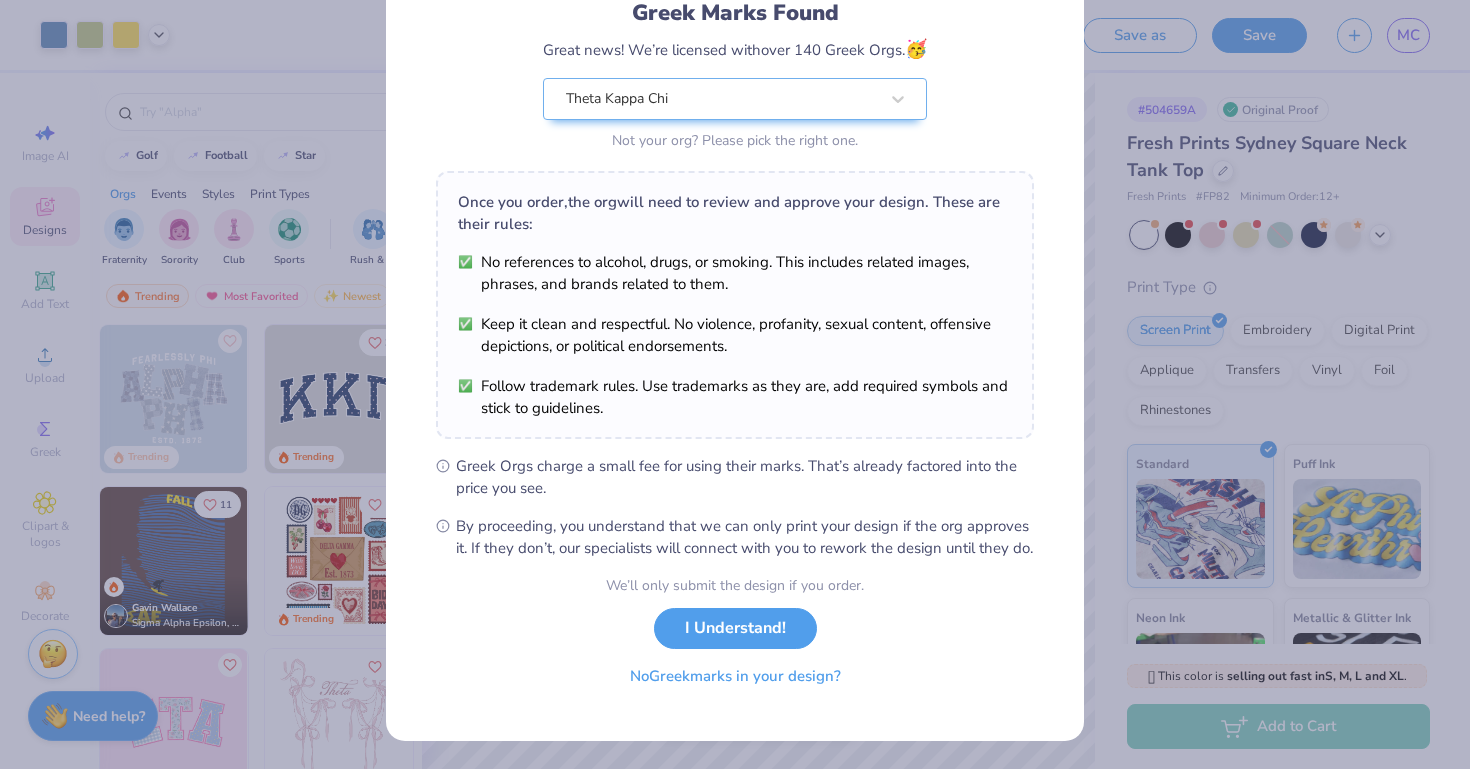 scroll, scrollTop: 167, scrollLeft: 0, axis: vertical 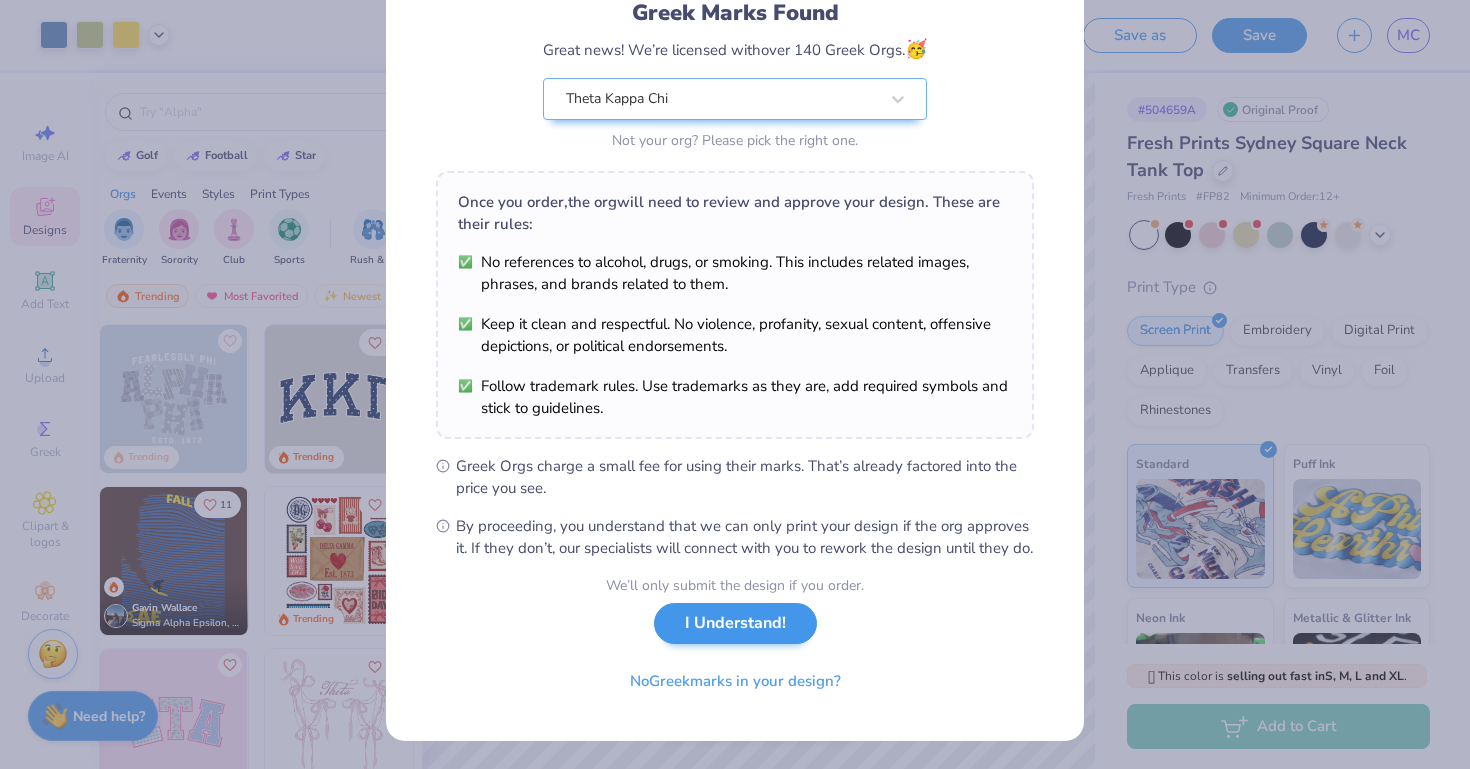 click on "I Understand!" at bounding box center [735, 623] 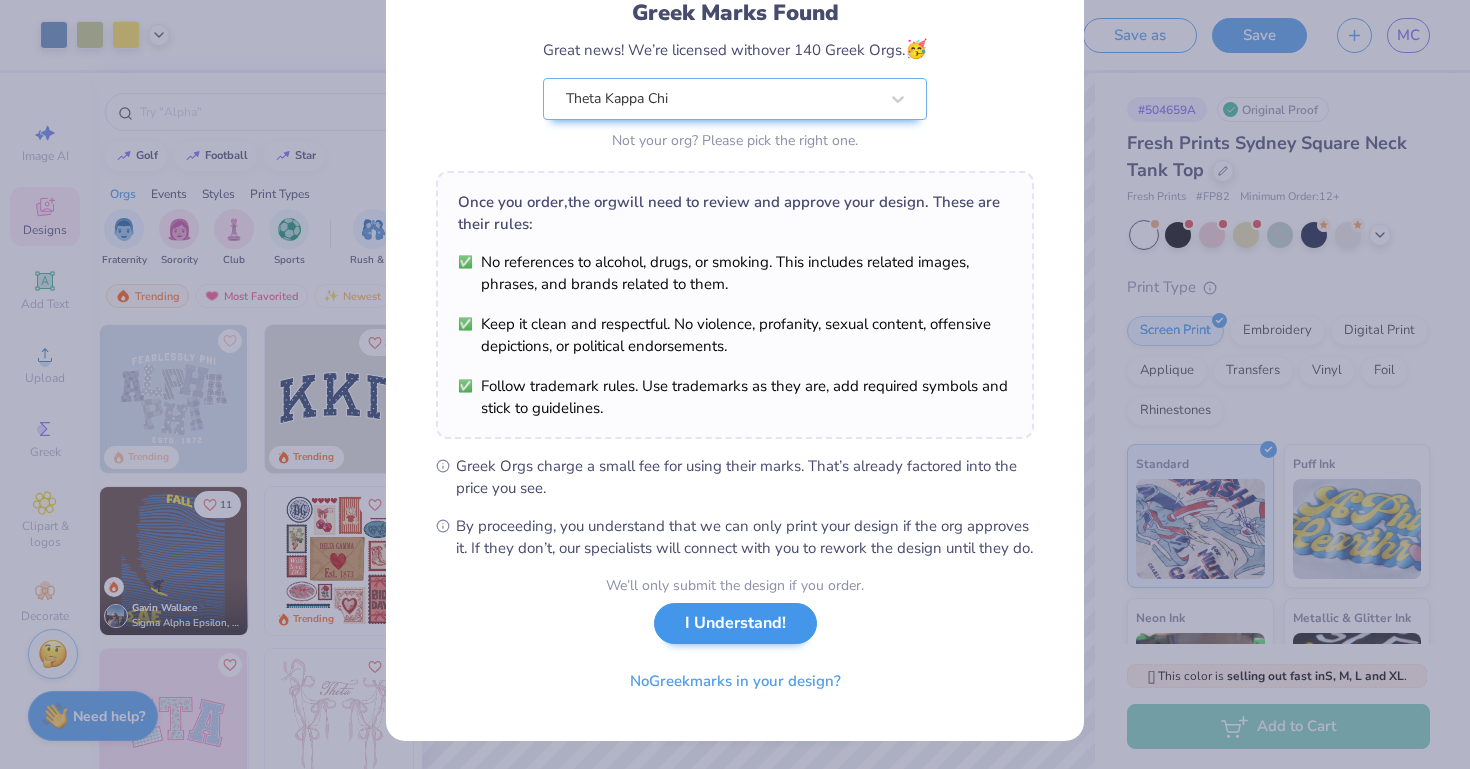 scroll, scrollTop: 0, scrollLeft: 0, axis: both 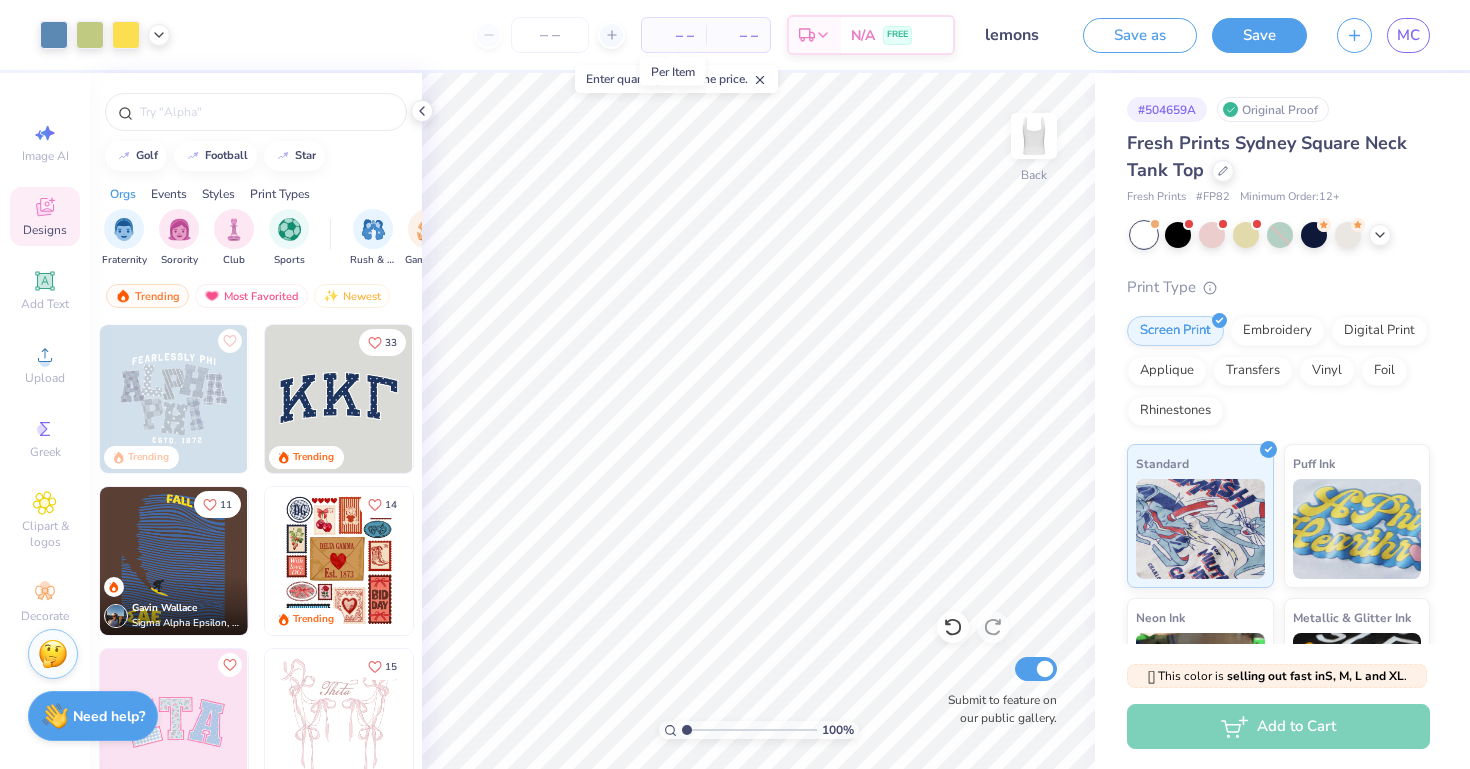 click on "– –" at bounding box center (674, 35) 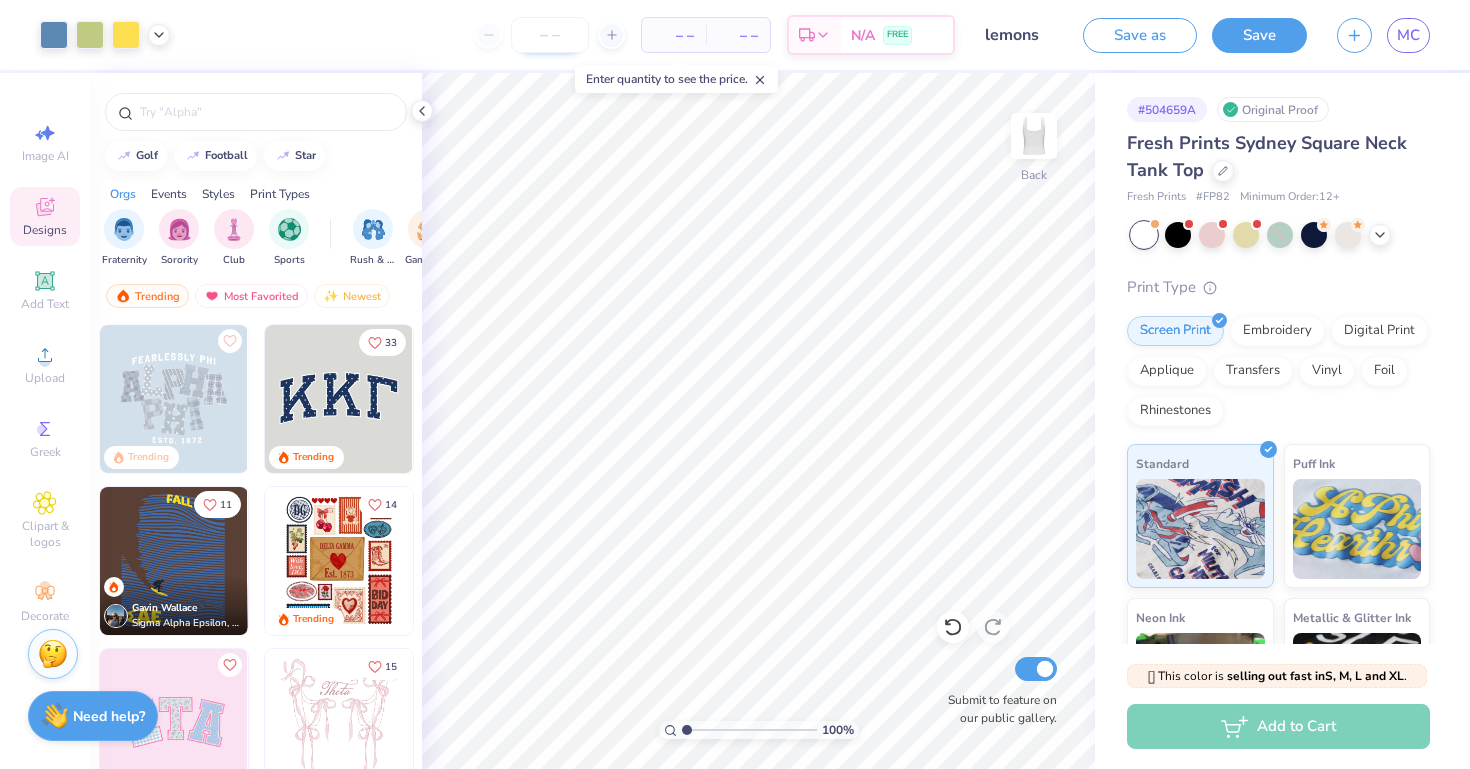 click at bounding box center (550, 35) 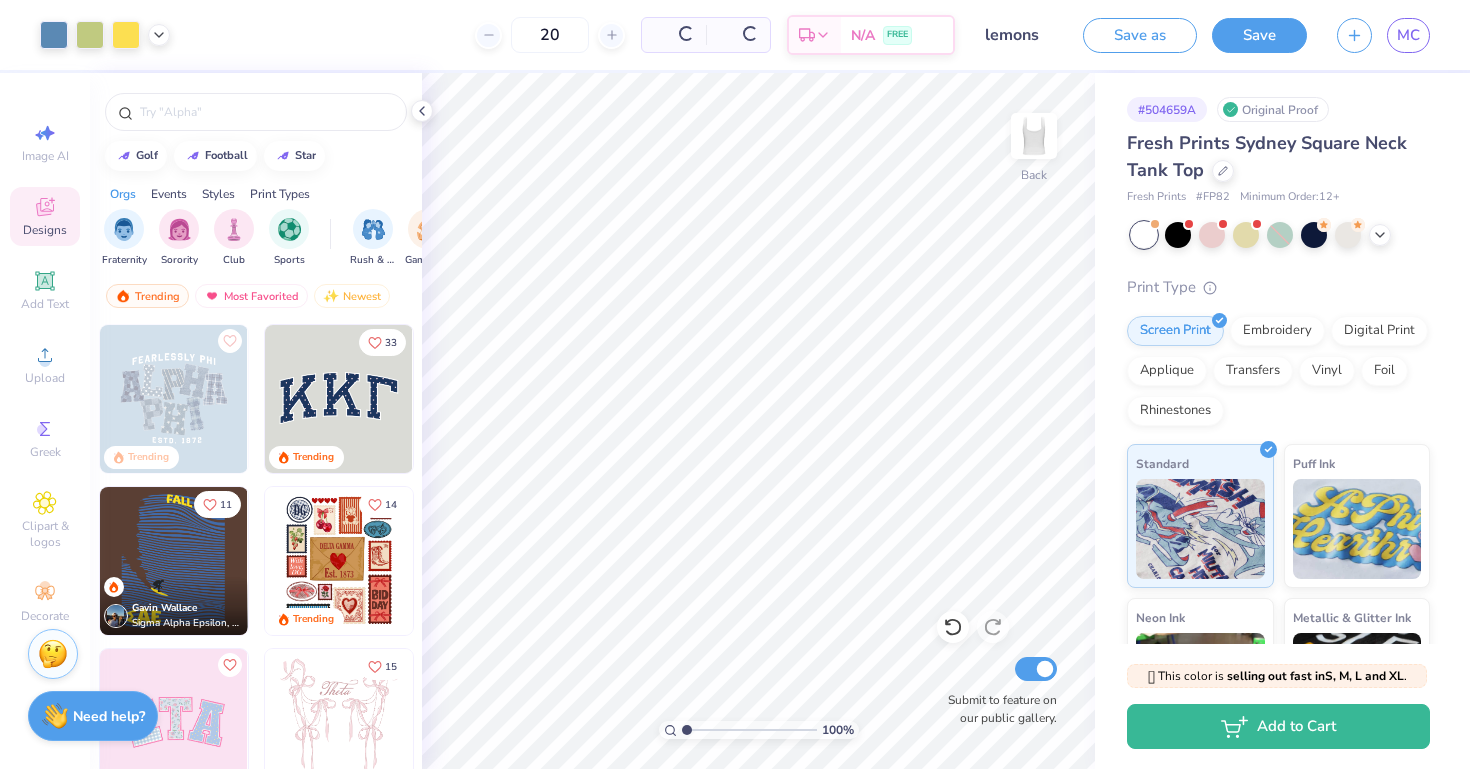 type on "20" 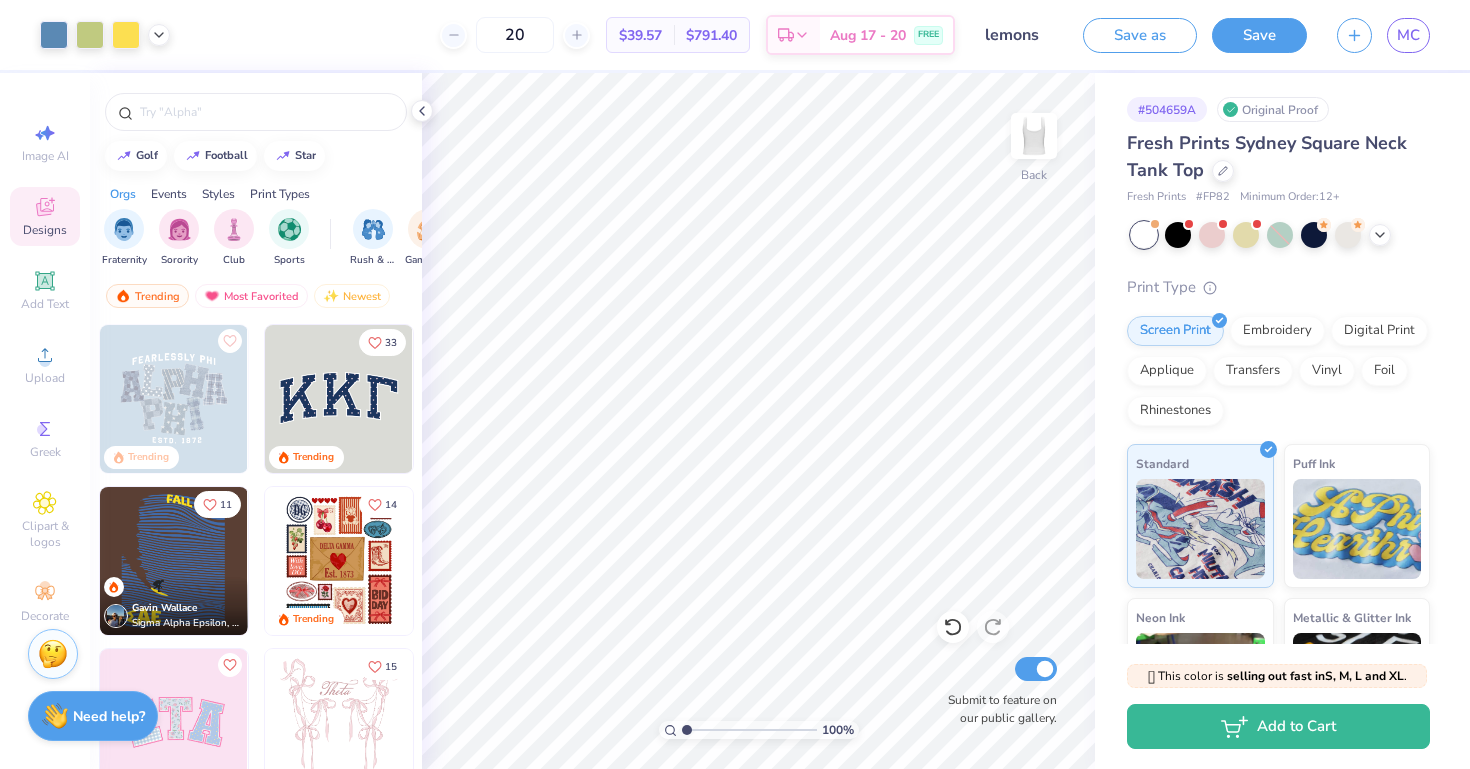 click on "$39.57" at bounding box center (640, 35) 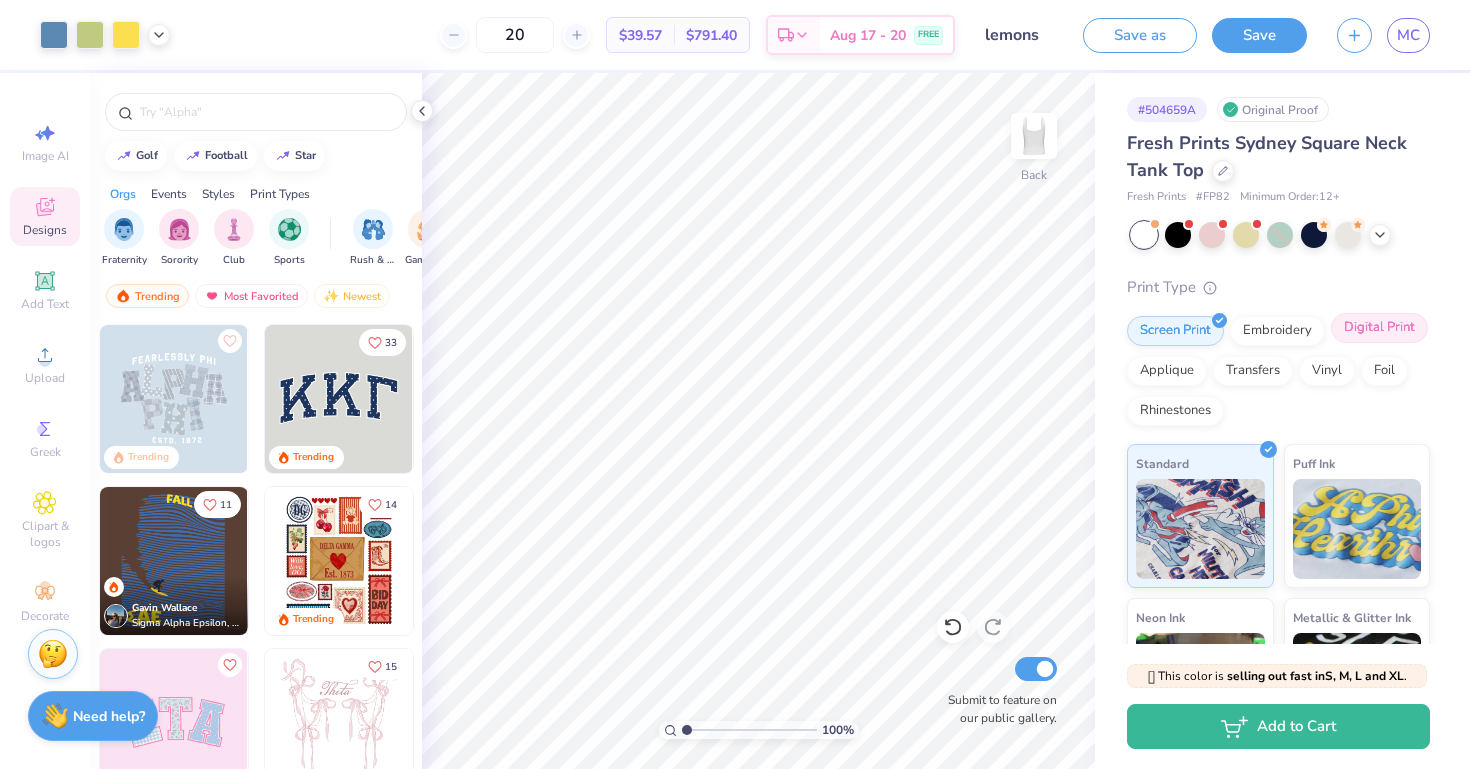 click on "Digital Print" at bounding box center [1379, 328] 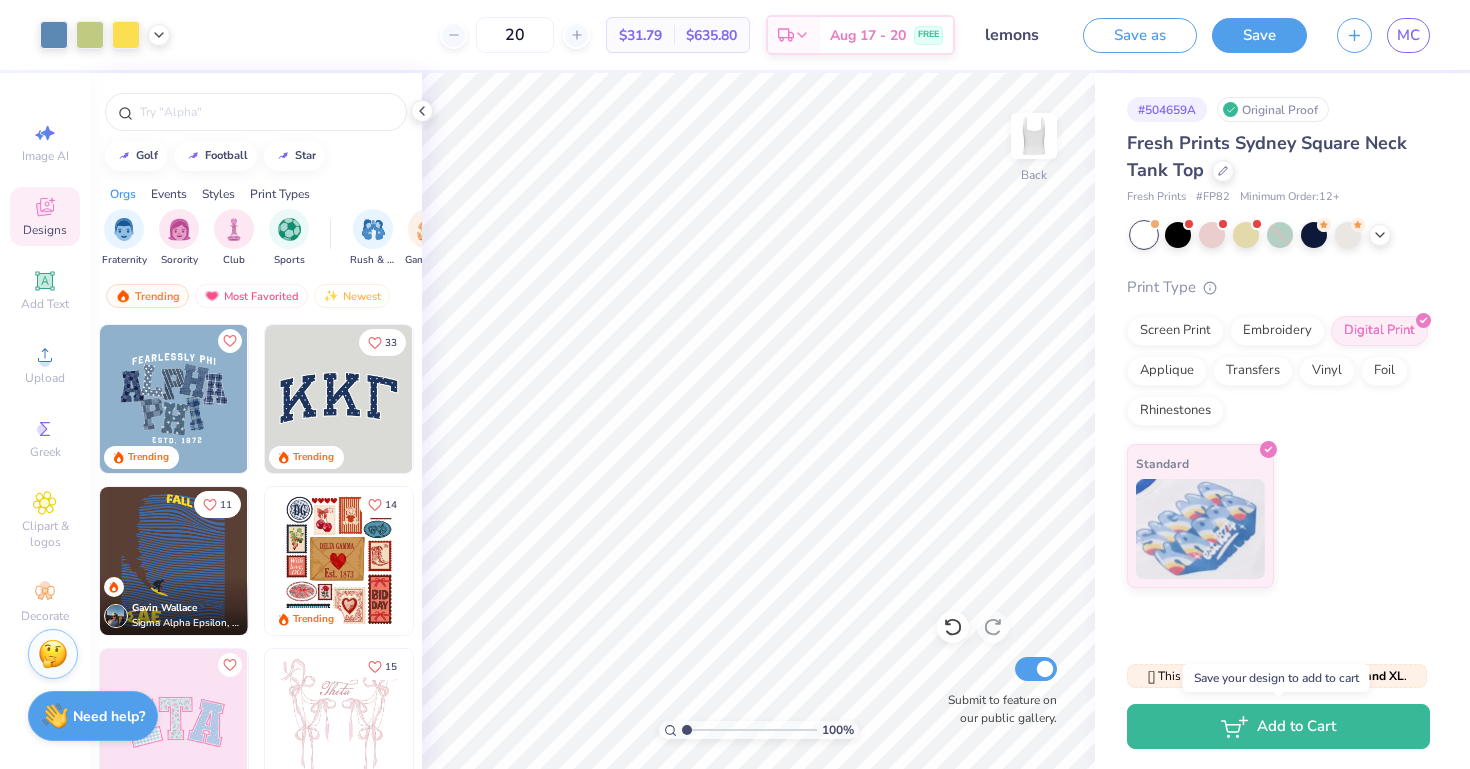 click on "Standard" at bounding box center (1278, 516) 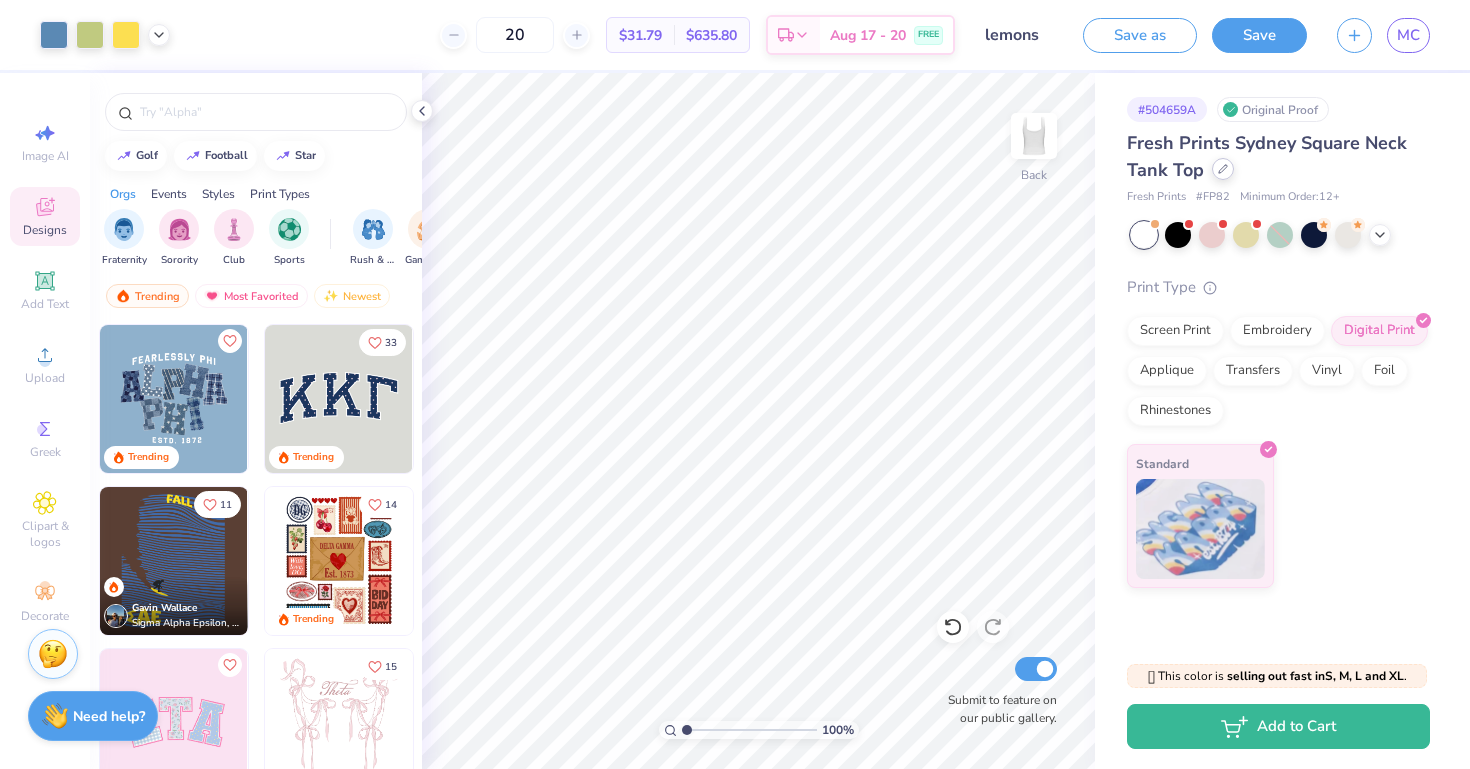 click 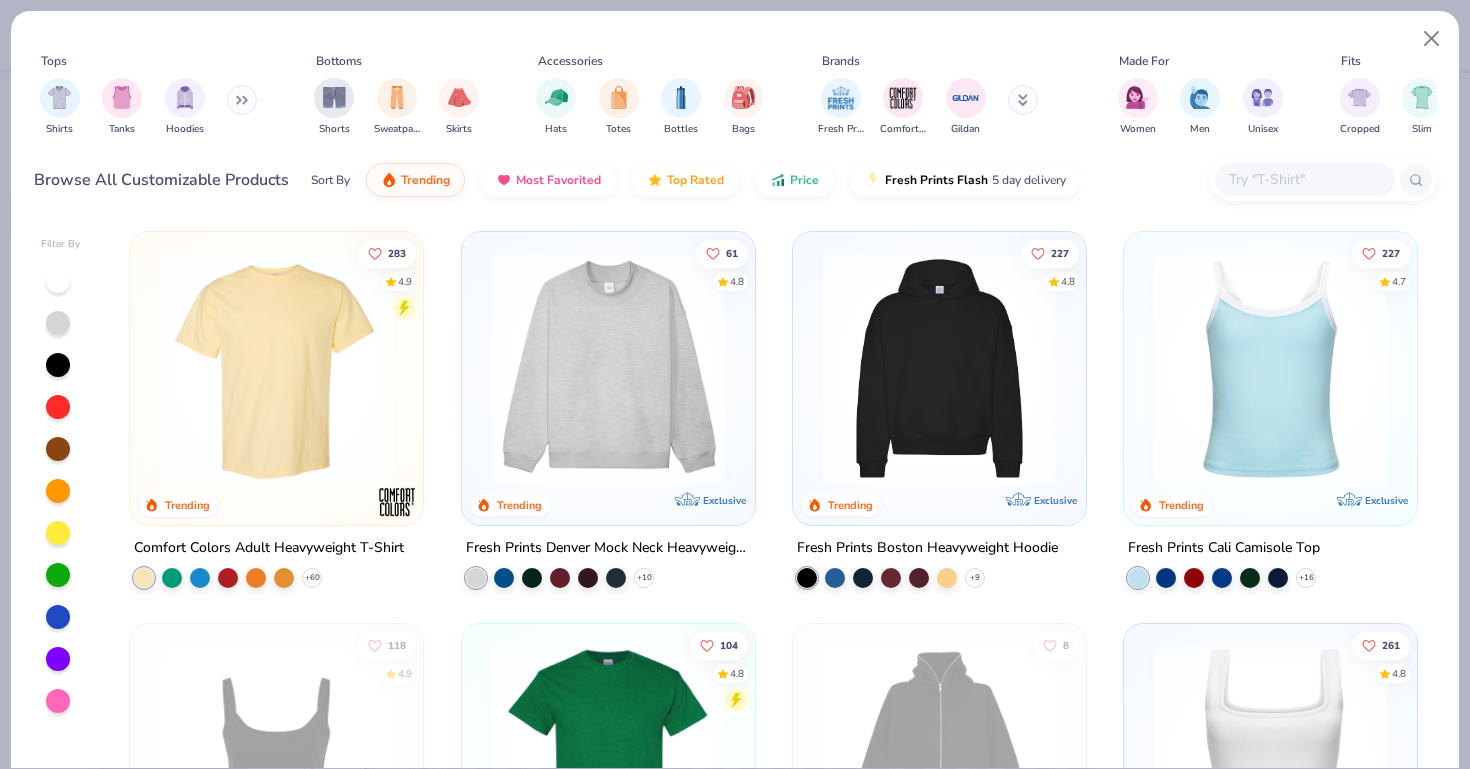 click at bounding box center (58, 281) 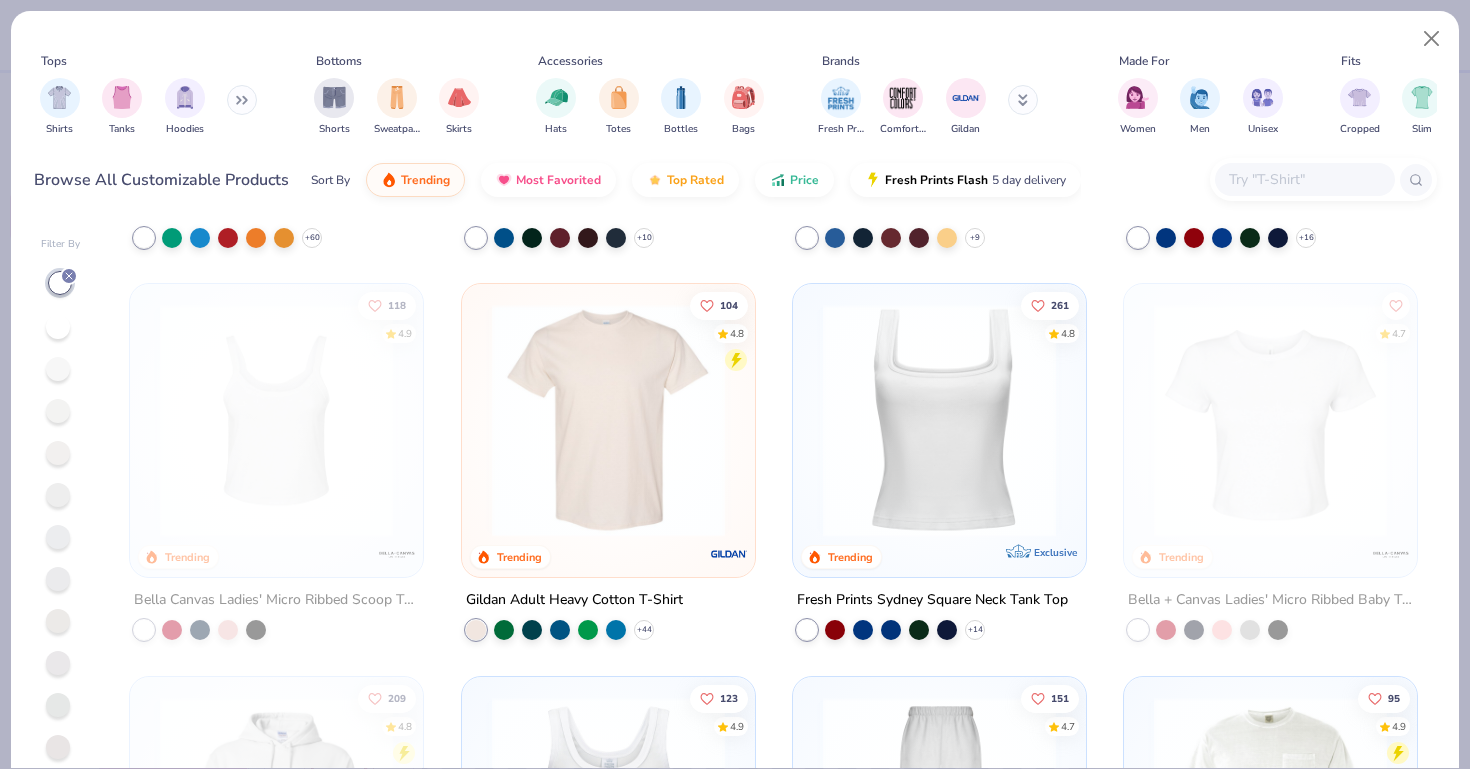 scroll, scrollTop: 261, scrollLeft: 0, axis: vertical 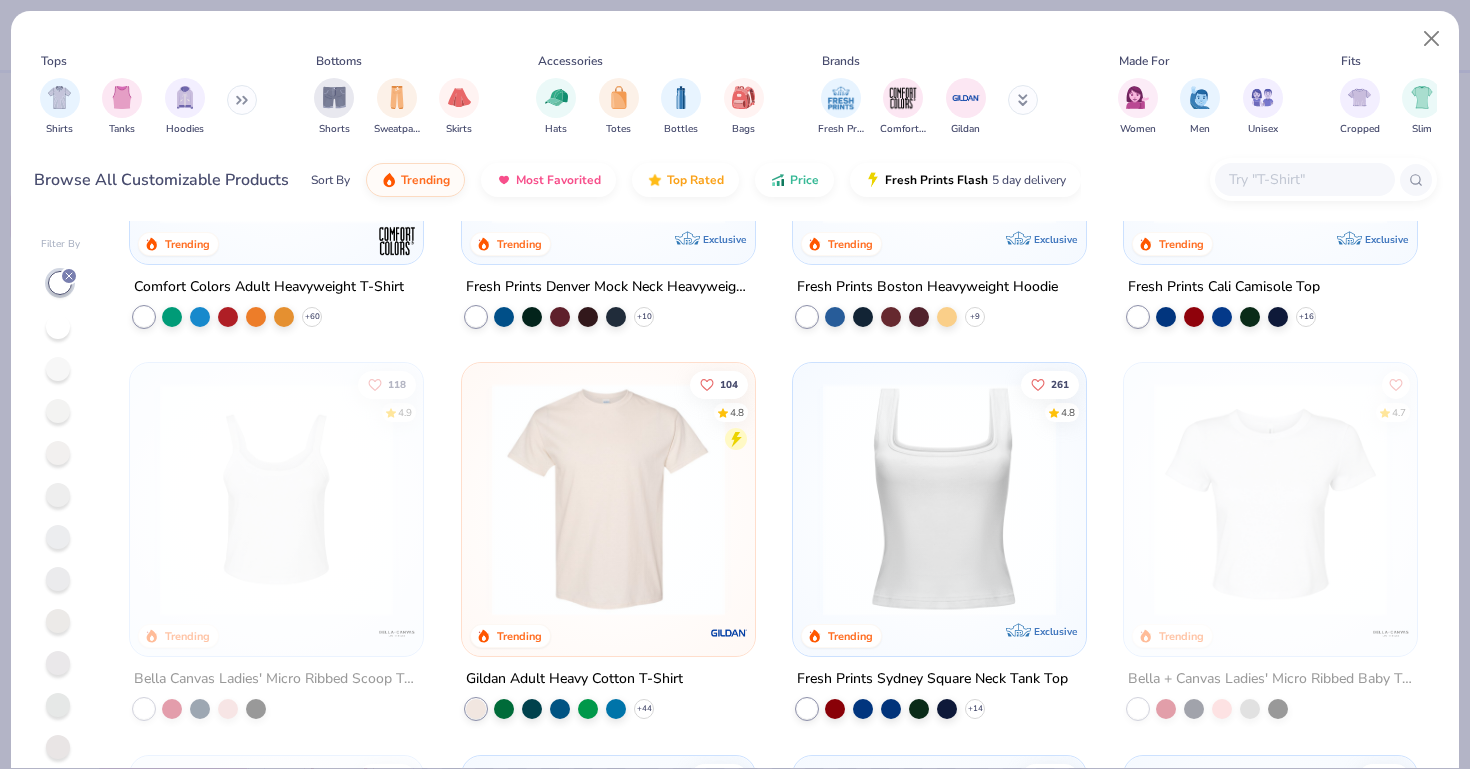 click at bounding box center [1270, 499] 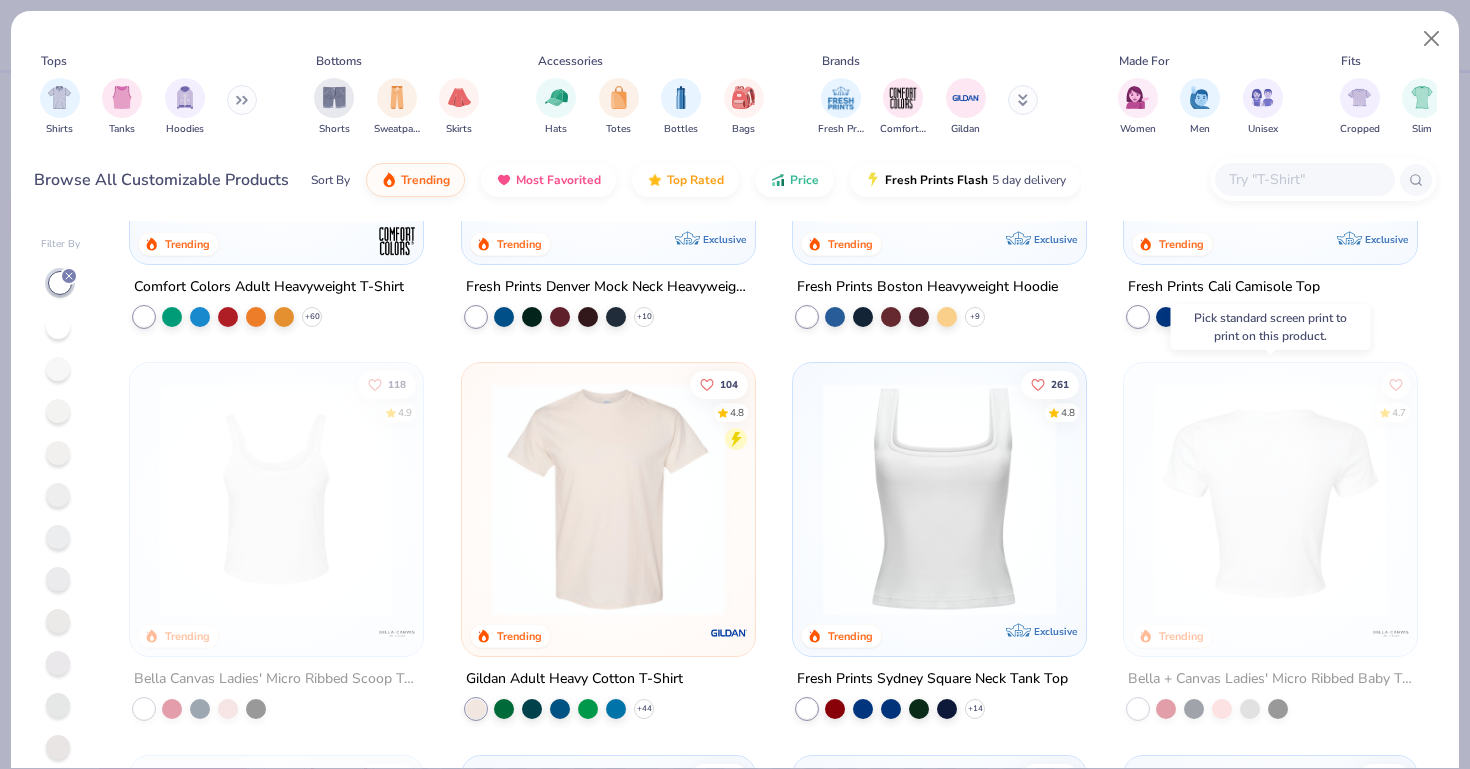 click at bounding box center [1271, 499] 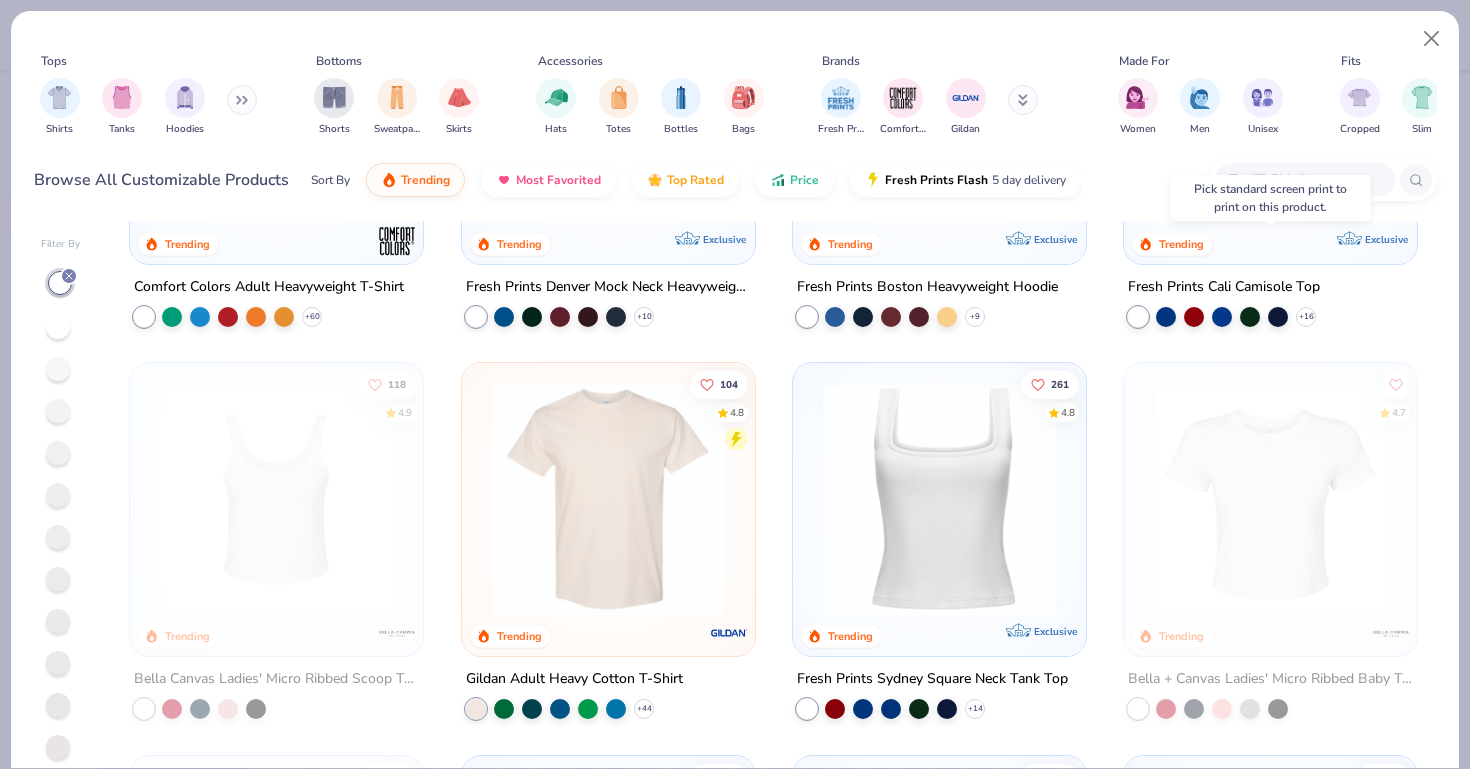 scroll, scrollTop: 401, scrollLeft: 0, axis: vertical 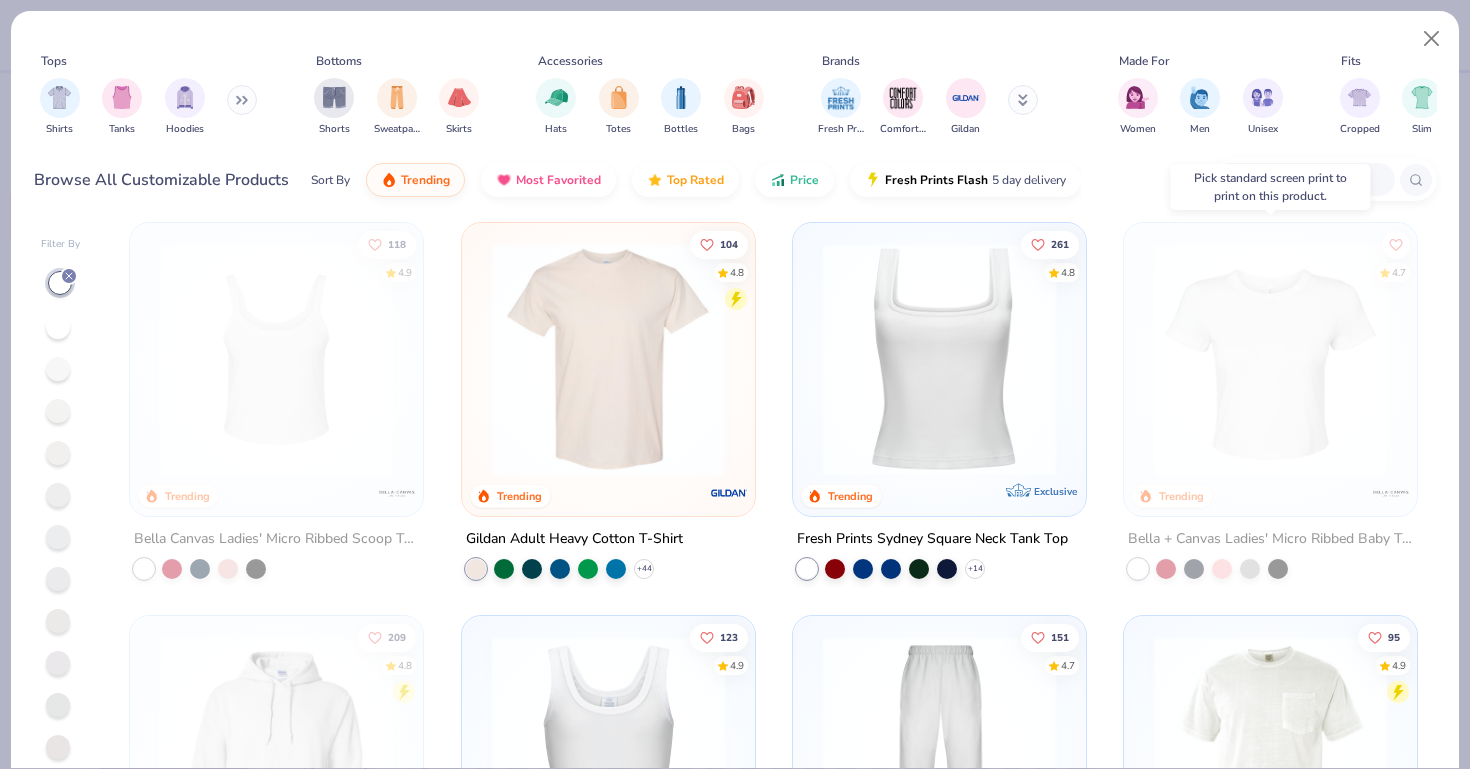 click at bounding box center [1270, 359] 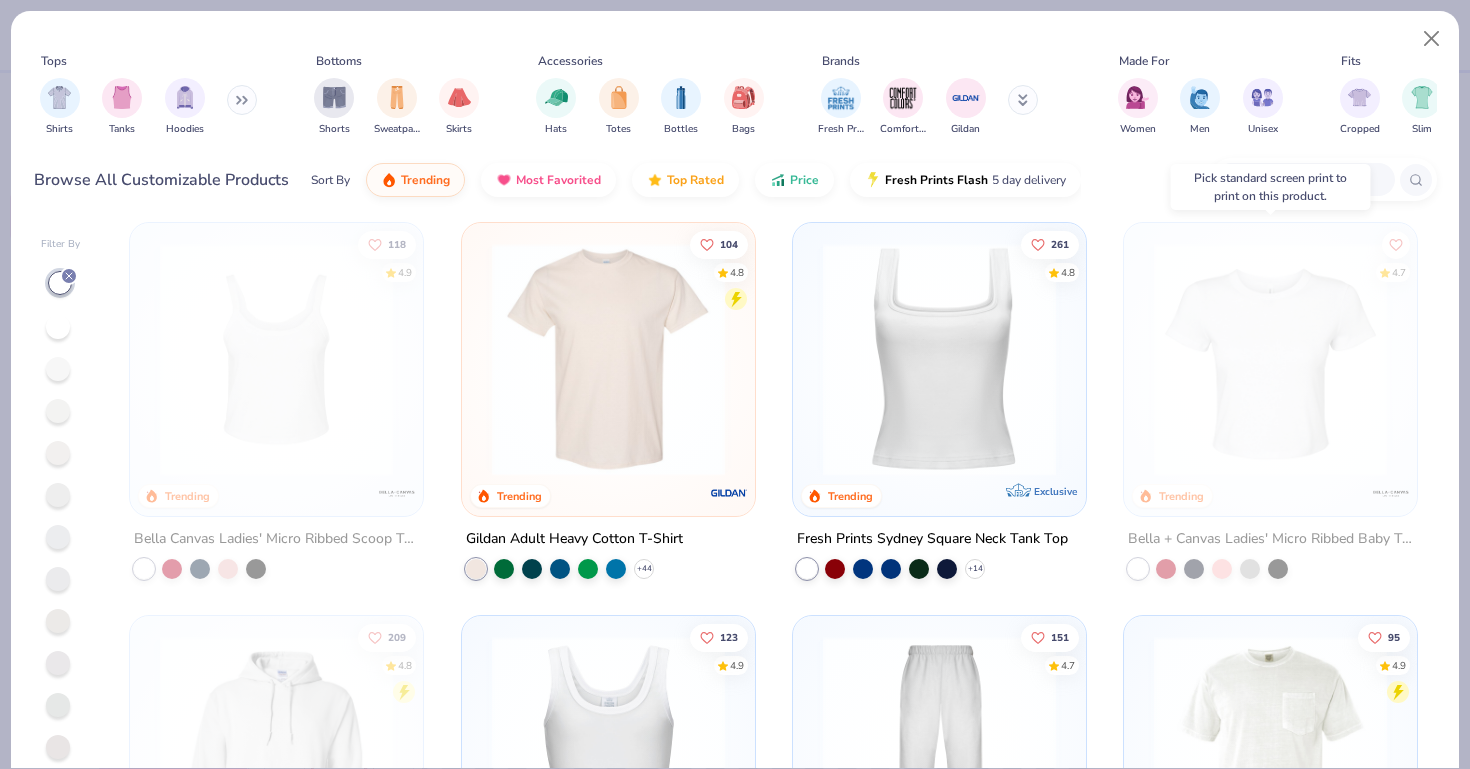 click at bounding box center [1270, 359] 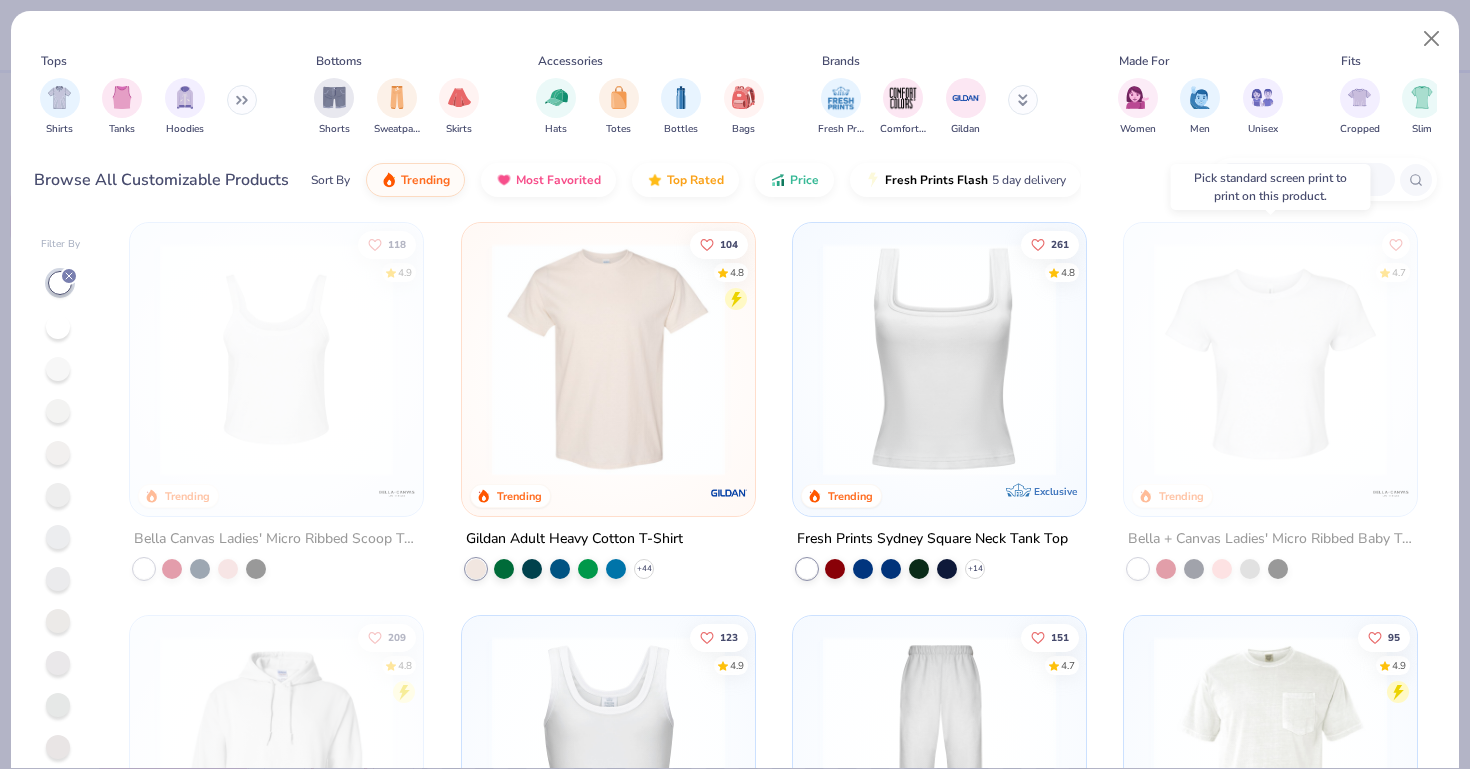 click at bounding box center (1270, 359) 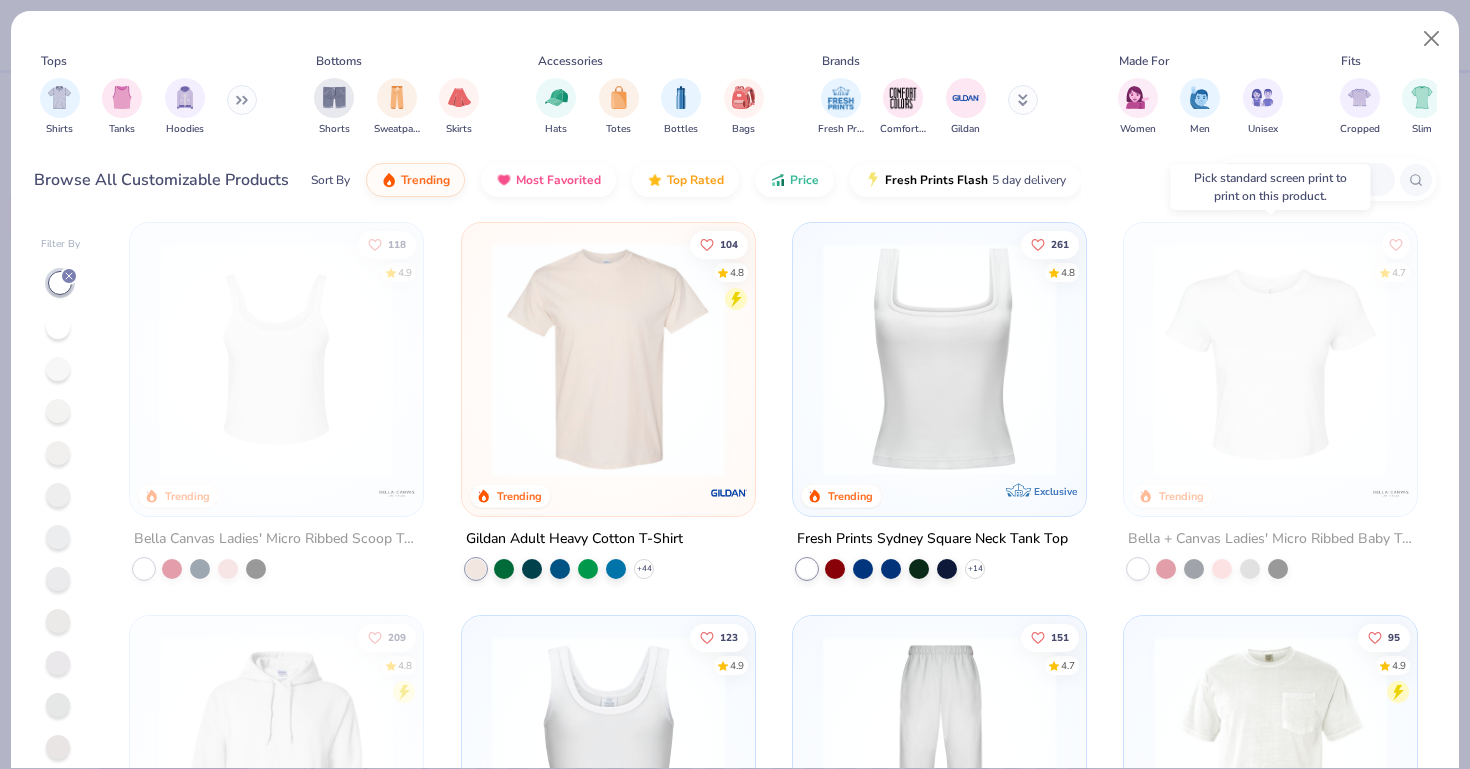 click at bounding box center (1270, 359) 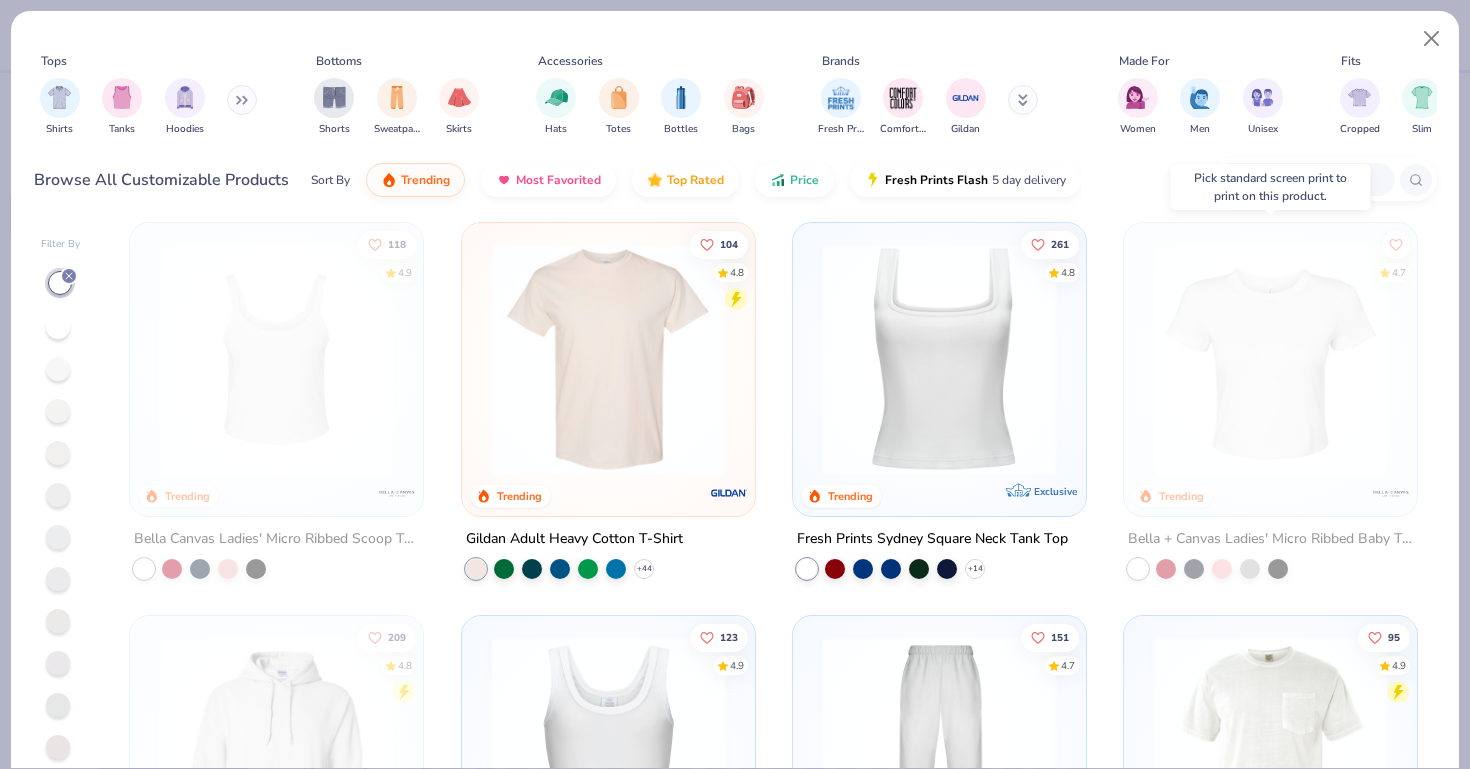 click at bounding box center [1270, 359] 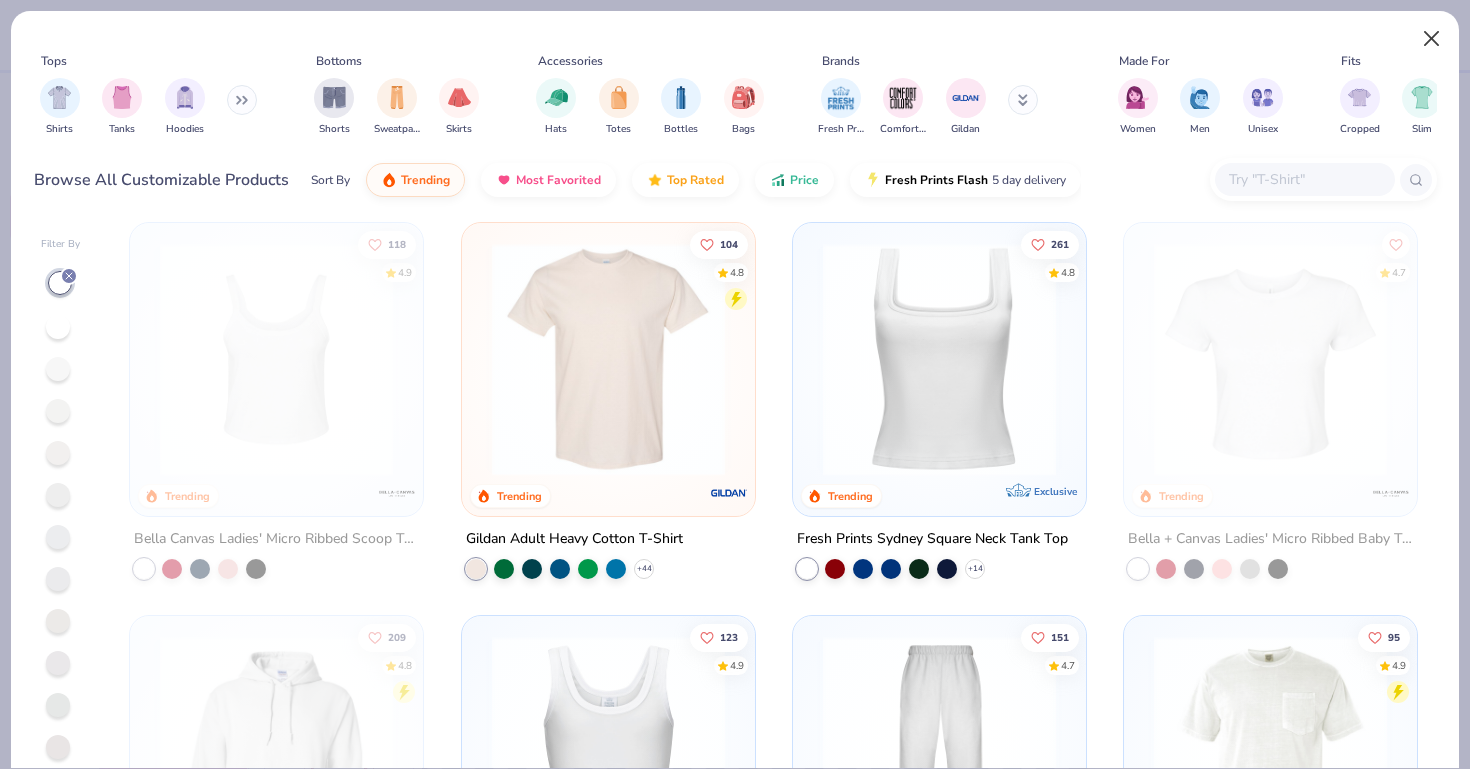 click at bounding box center (1432, 39) 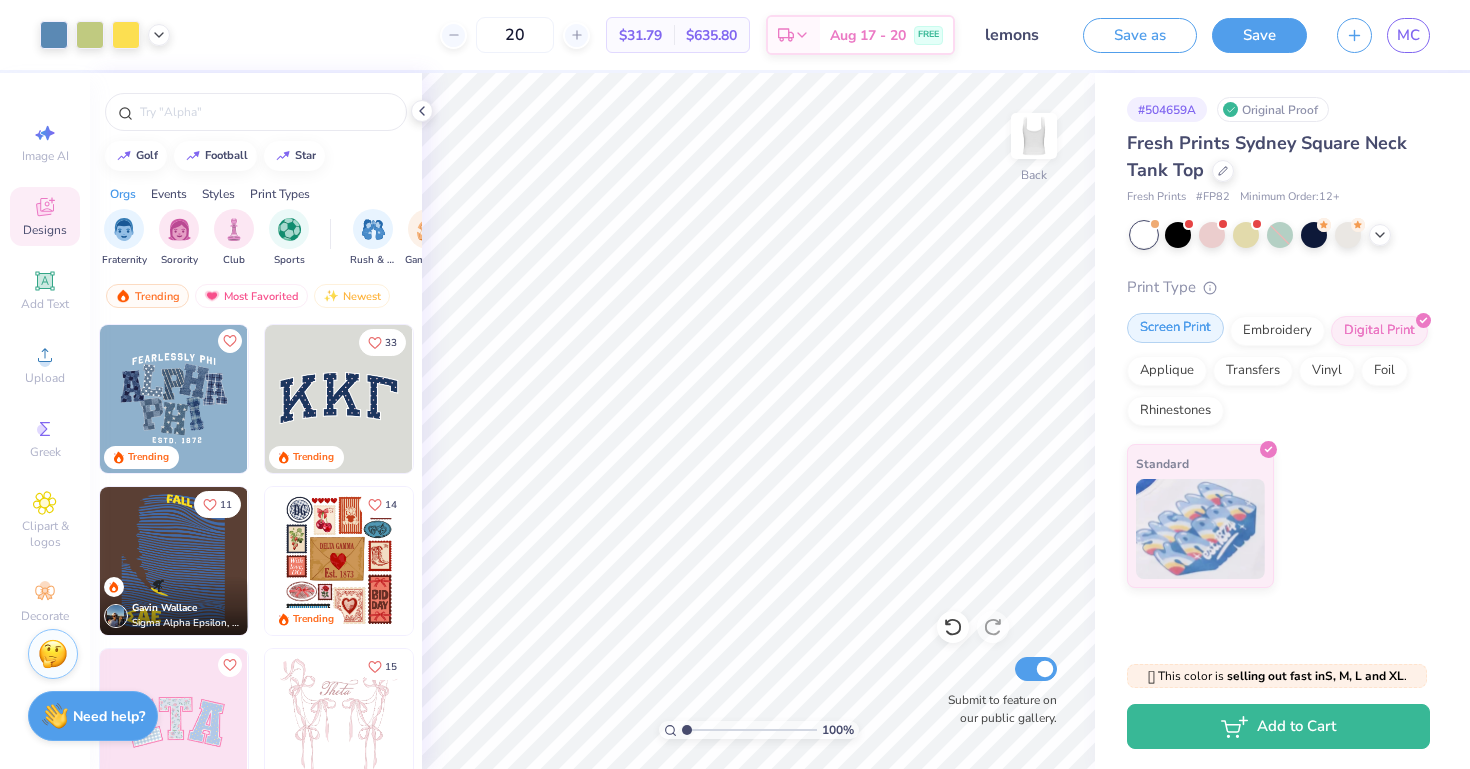 click on "Screen Print" at bounding box center (1175, 328) 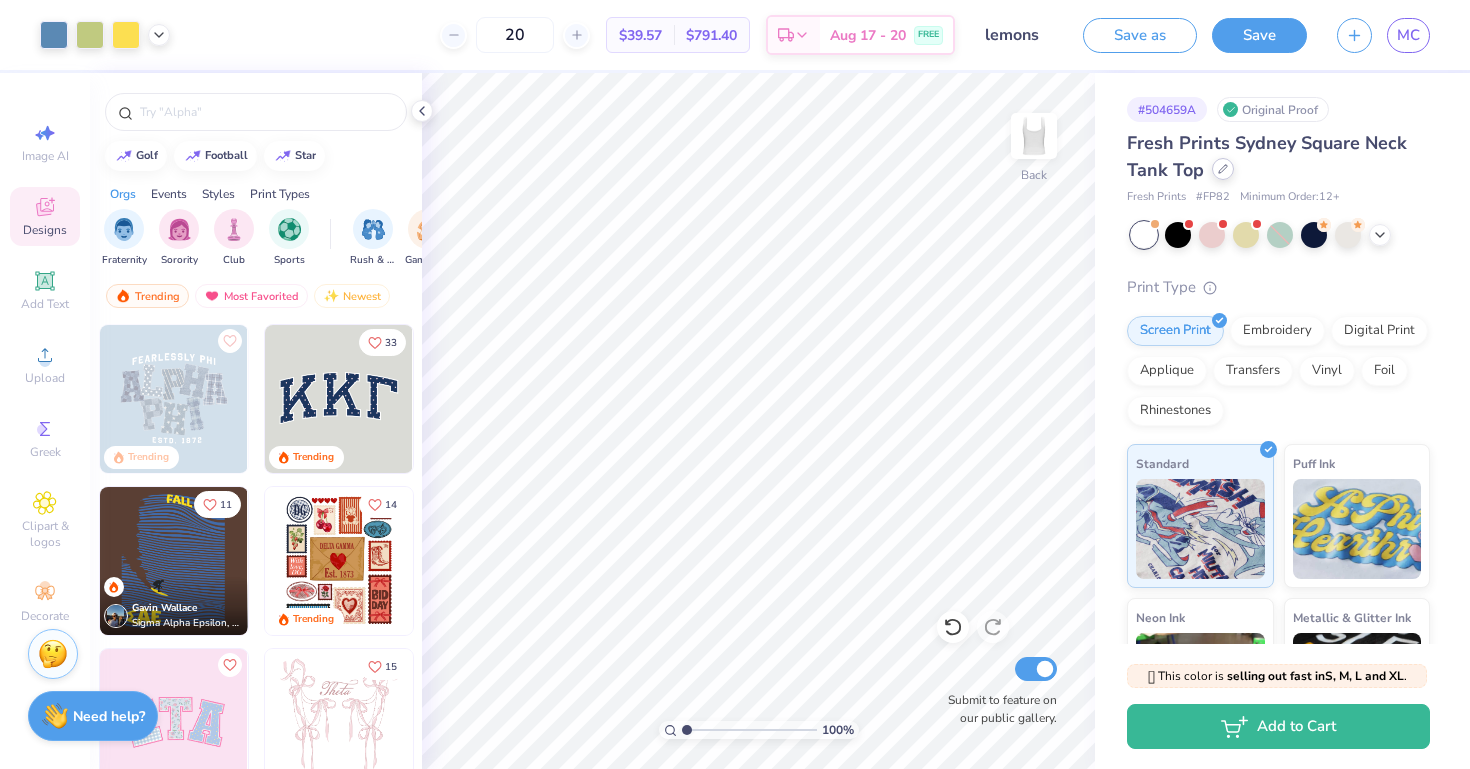 click at bounding box center [1223, 169] 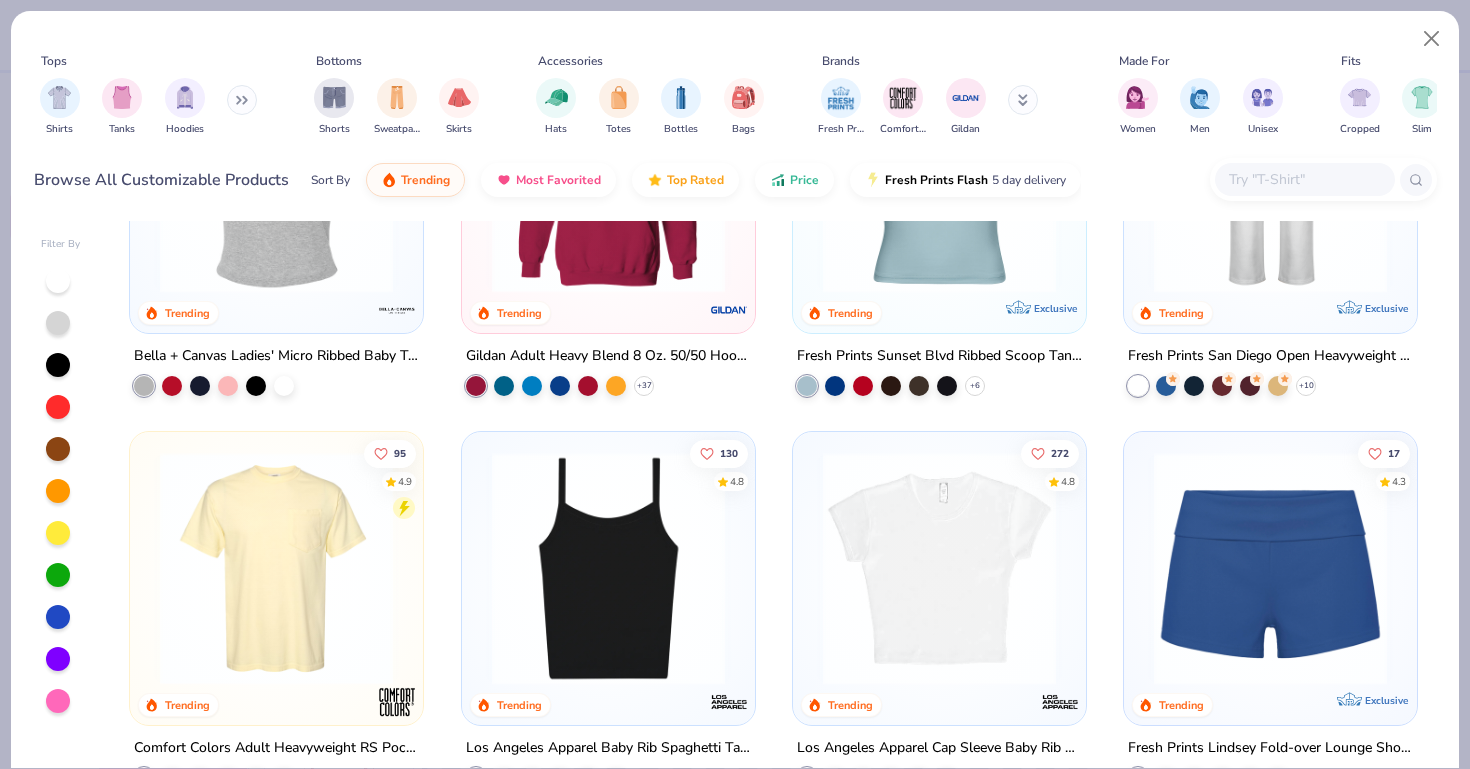scroll, scrollTop: 1136, scrollLeft: 0, axis: vertical 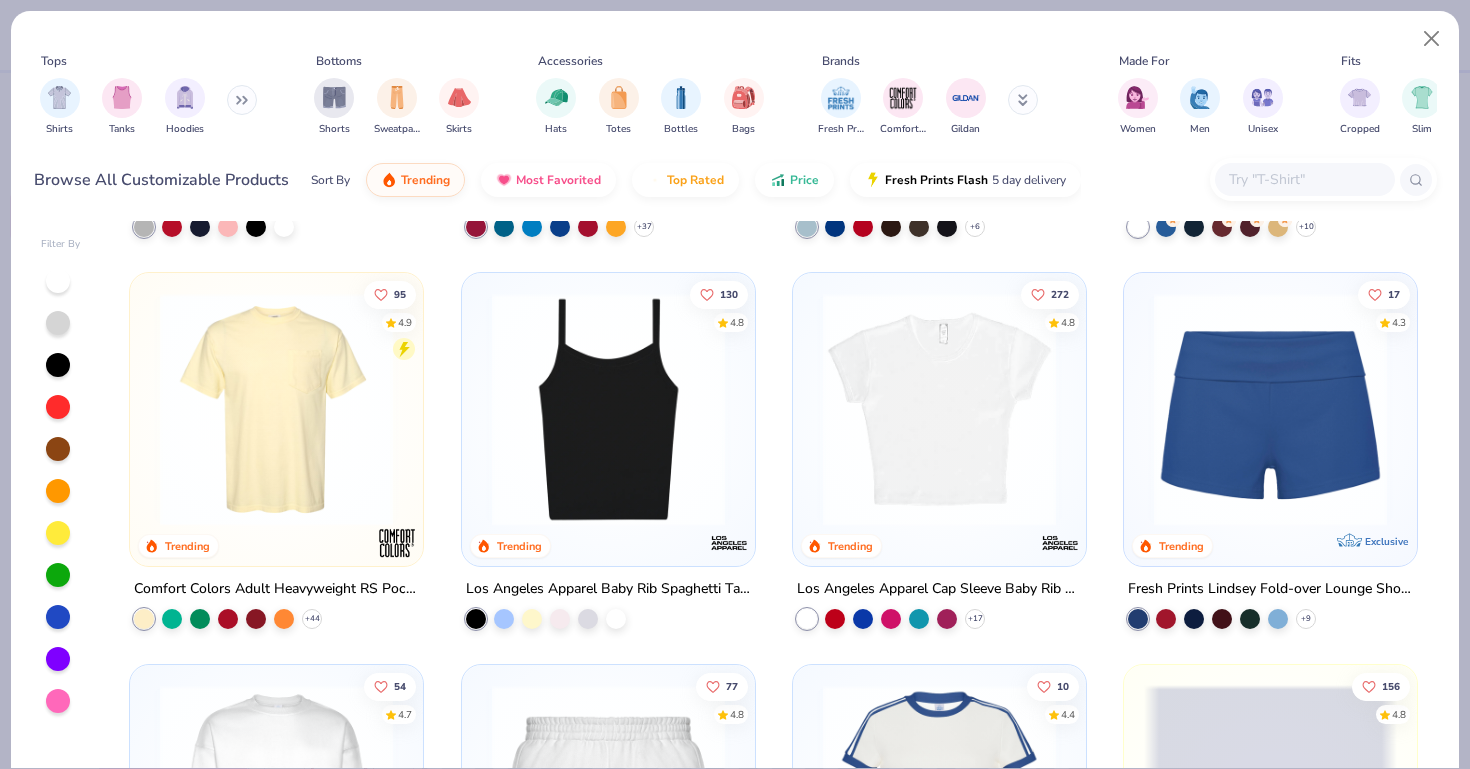 click at bounding box center (939, 409) 